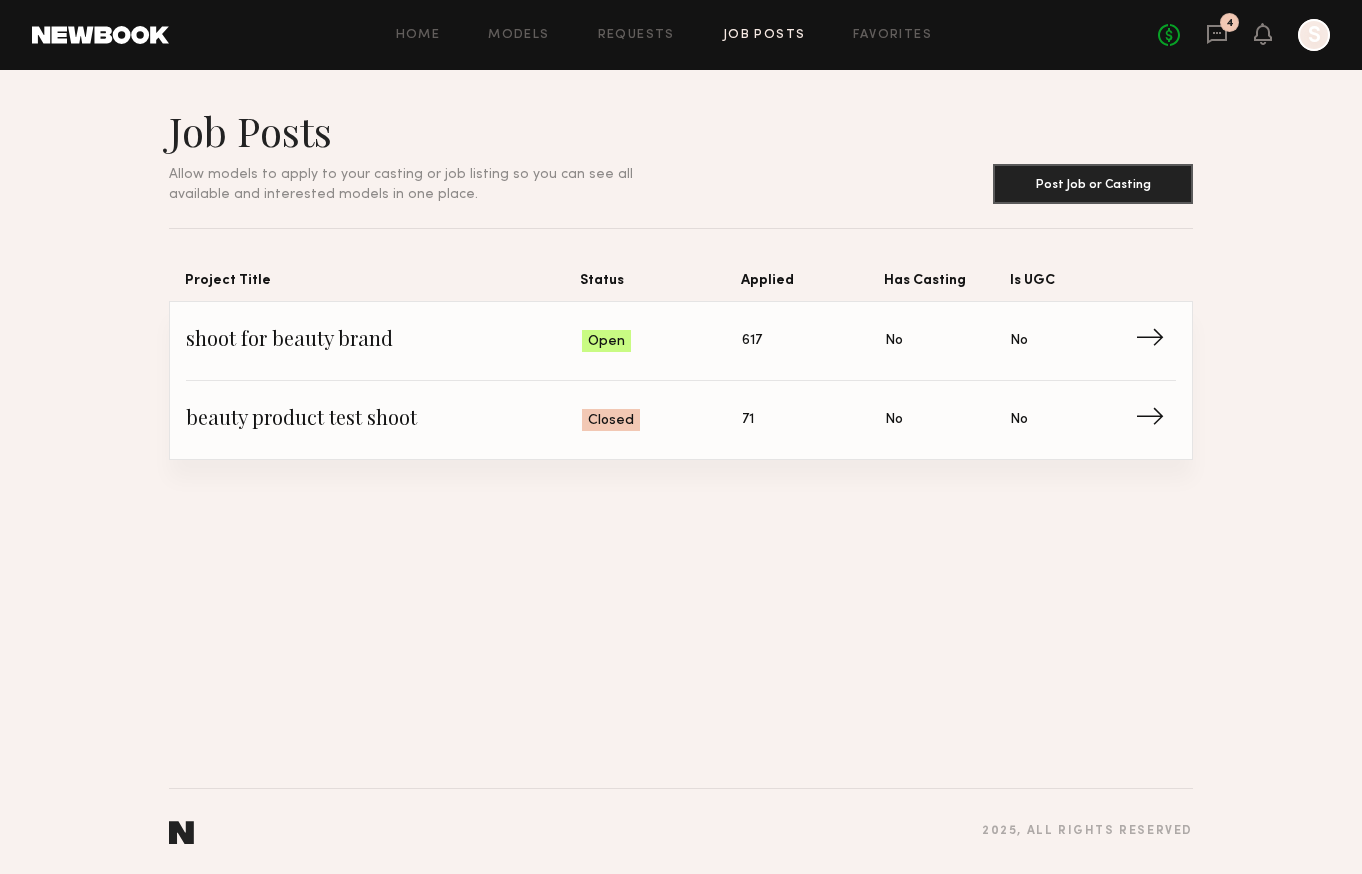 scroll, scrollTop: 0, scrollLeft: 0, axis: both 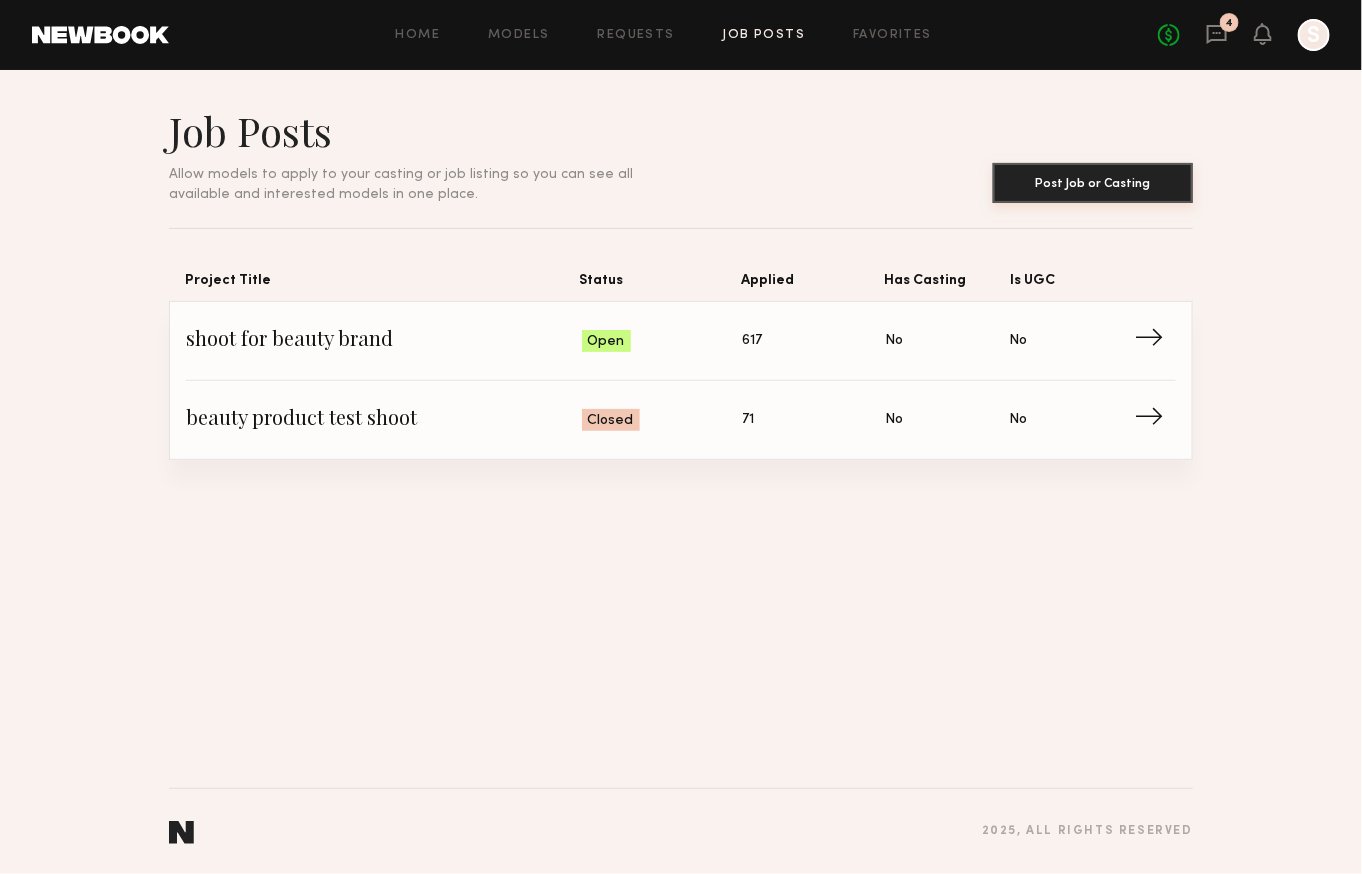 click on "Post Job or Casting" 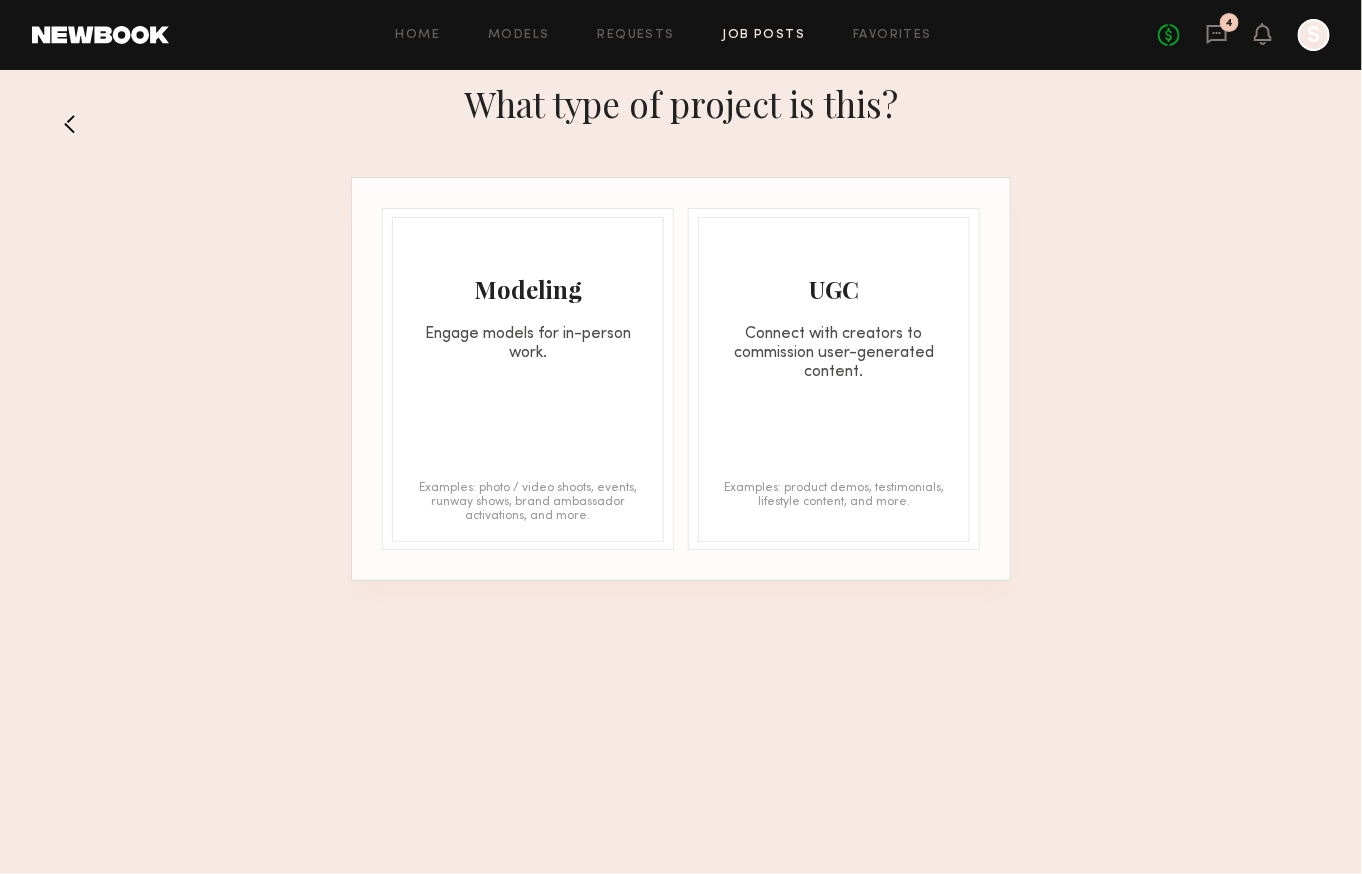 click on "Modeling Engage models for in-person work." 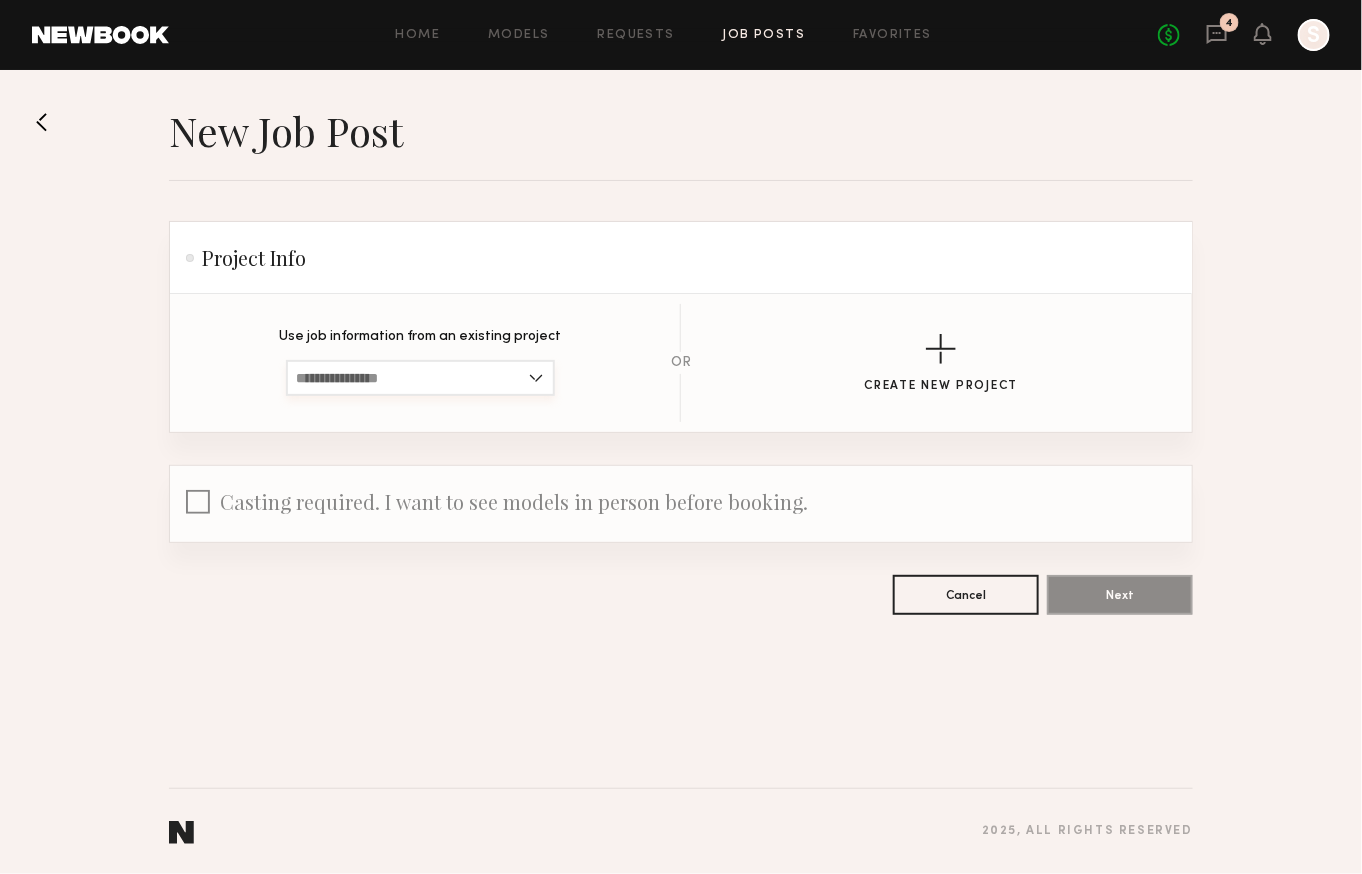 click at bounding box center (420, 378) 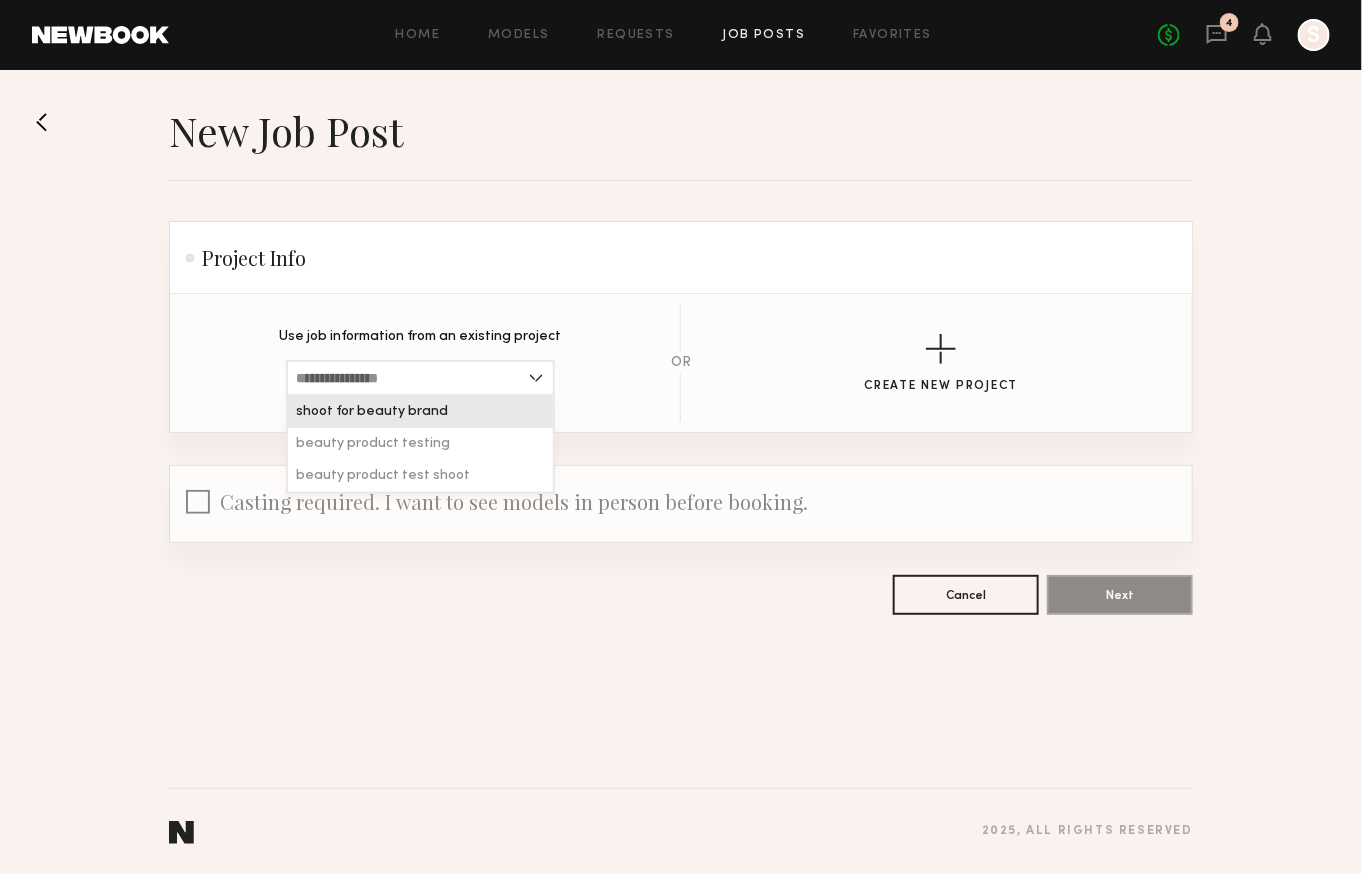 click on "shoot for beauty brand" 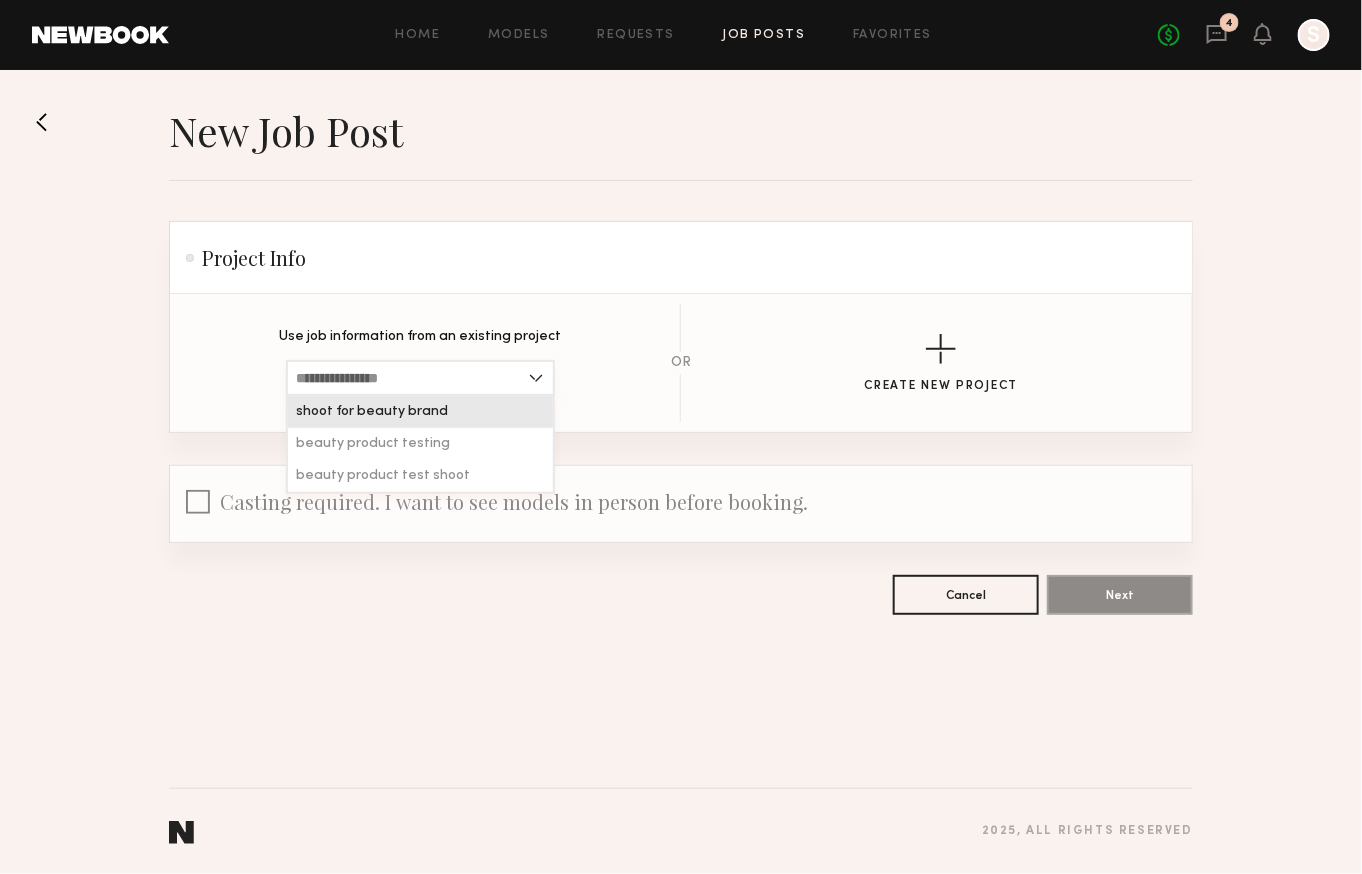 type on "**********" 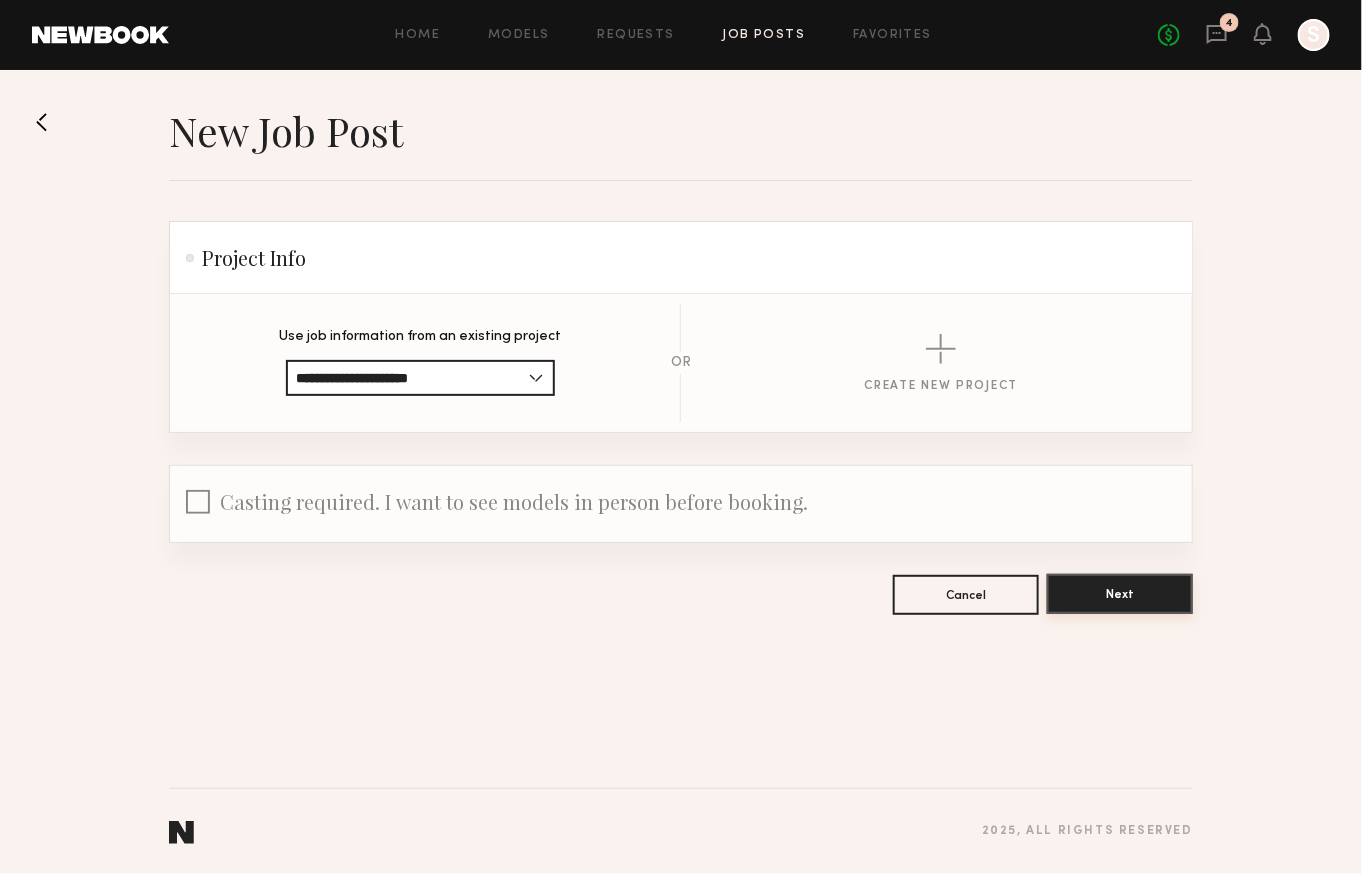 click on "Next" 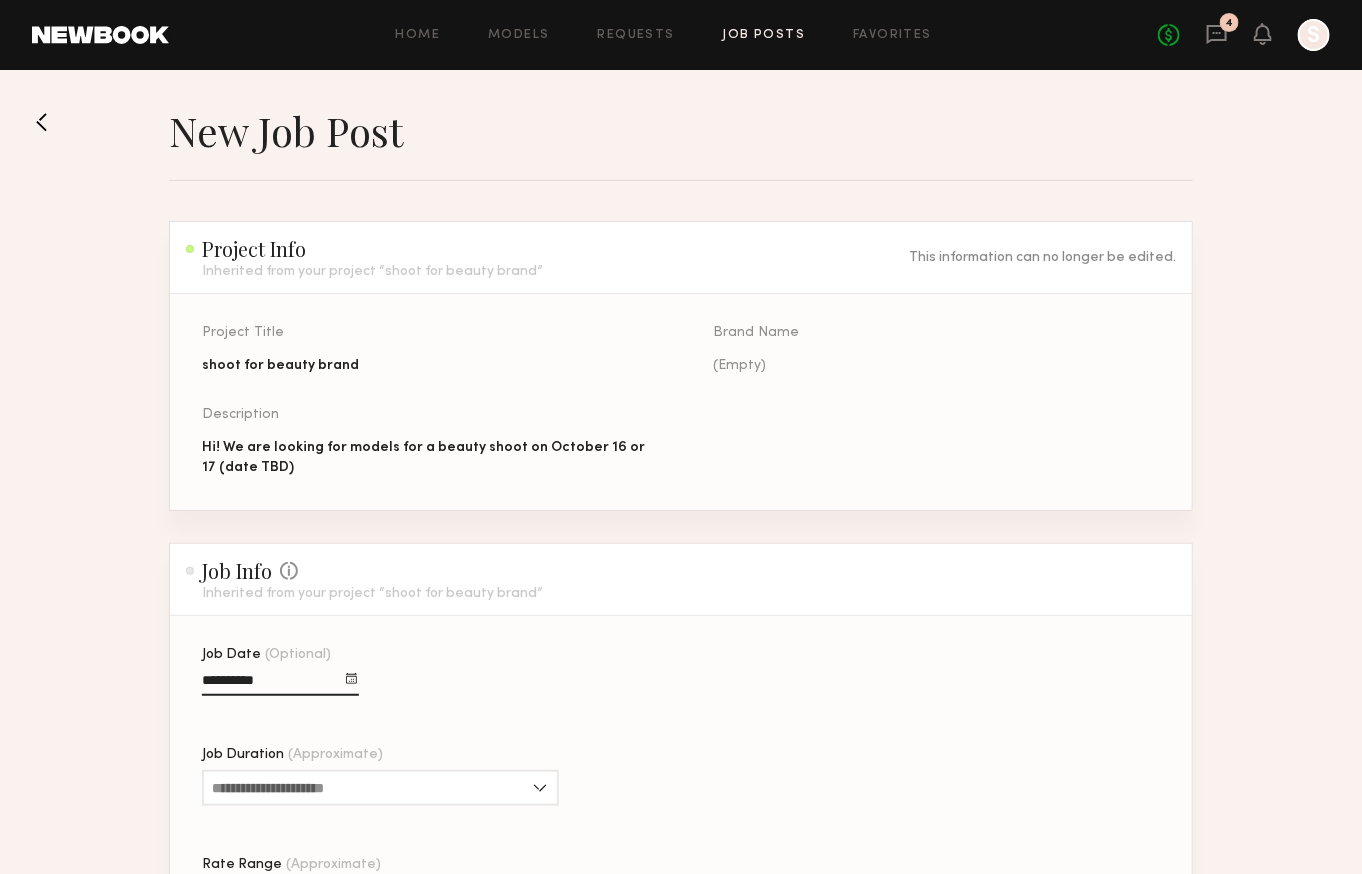 click on "Hi! We are looking for models for a beauty shoot on October 16 or 17 (date TBD)" 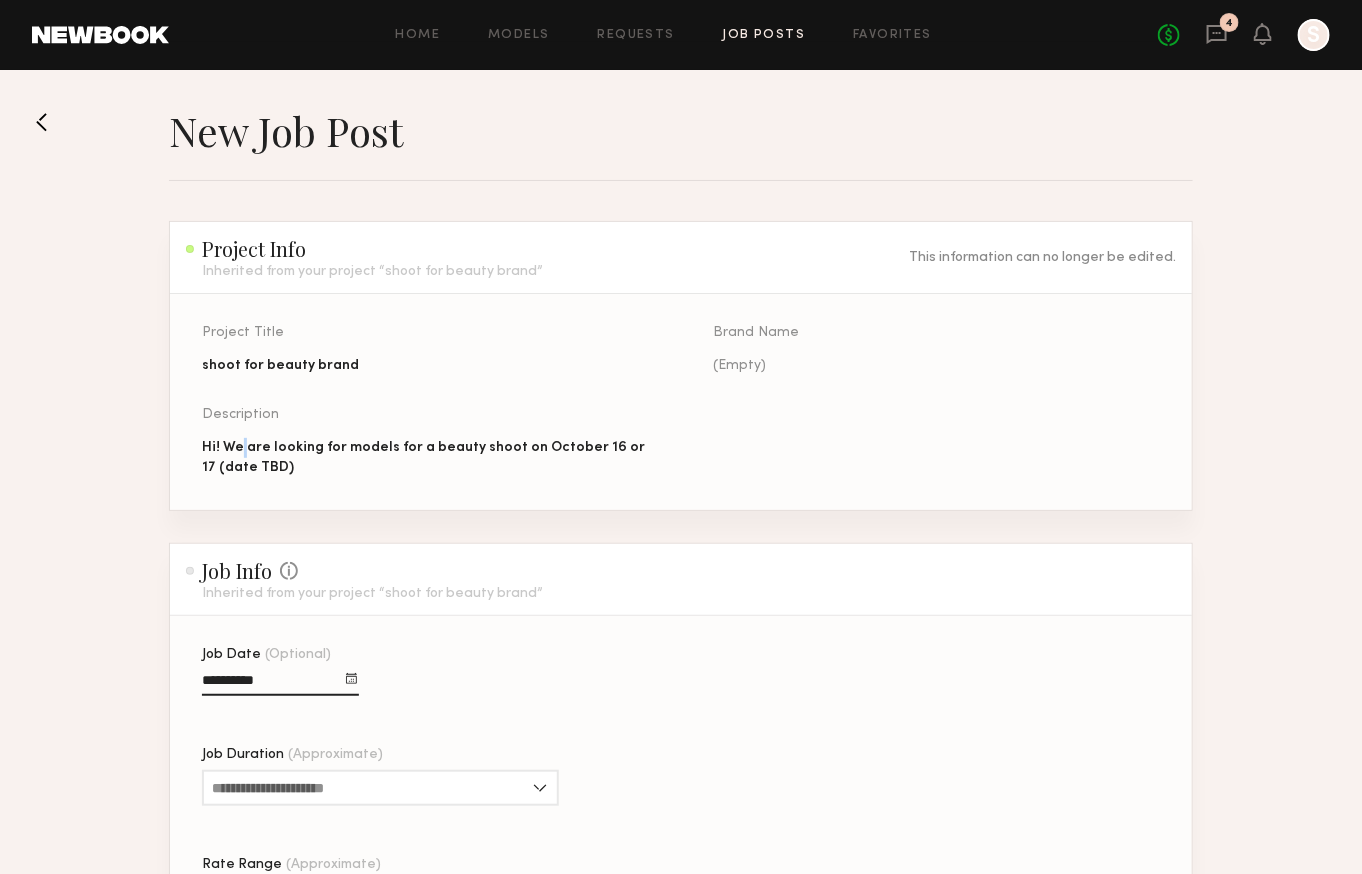 click on "Hi! We are looking for models for a beauty shoot on October 16 or 17 (date TBD)" 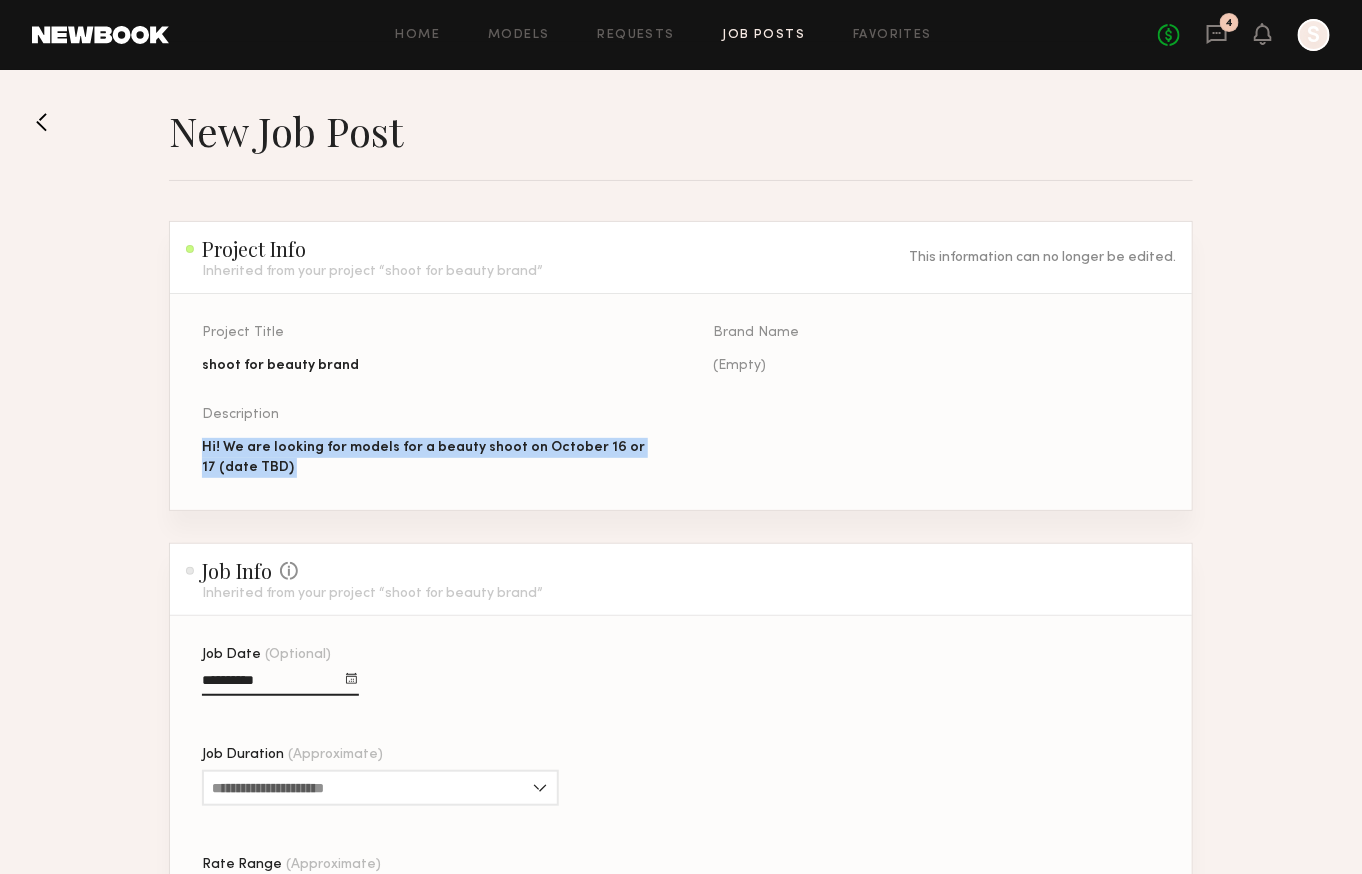 click on "Hi! We are looking for models for a beauty shoot on October 16 or 17 (date TBD)" 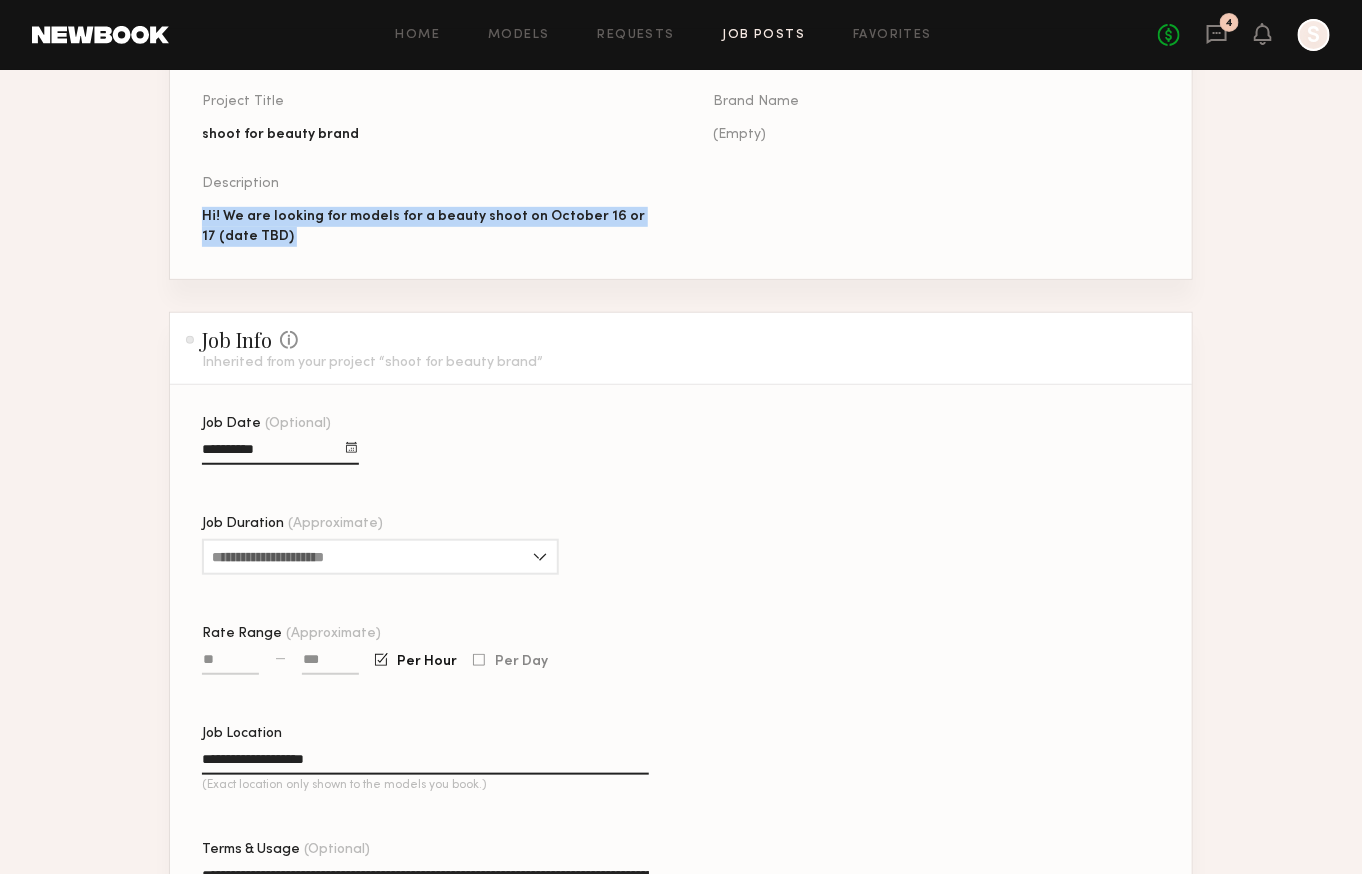 scroll, scrollTop: 351, scrollLeft: 0, axis: vertical 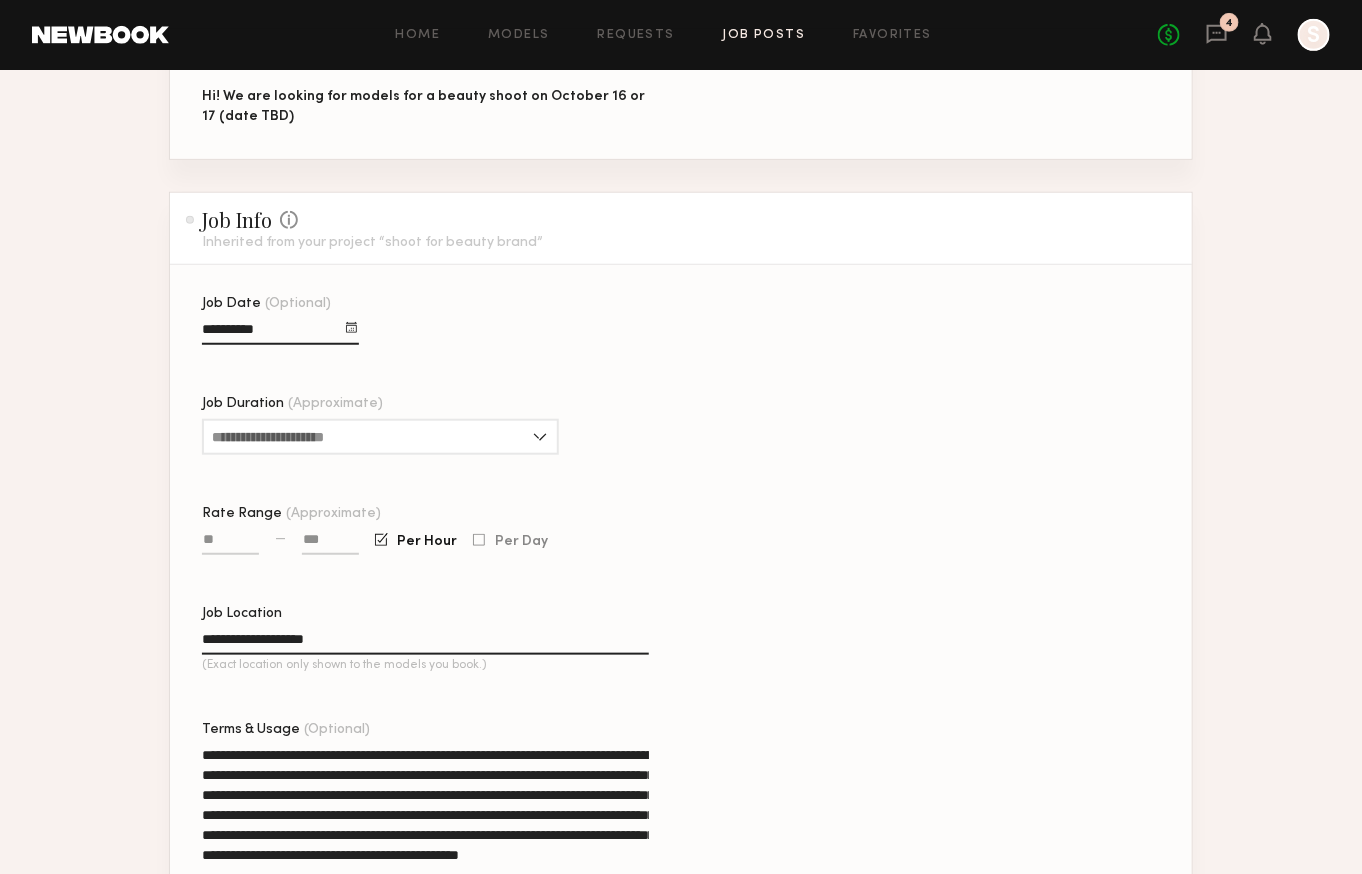 click 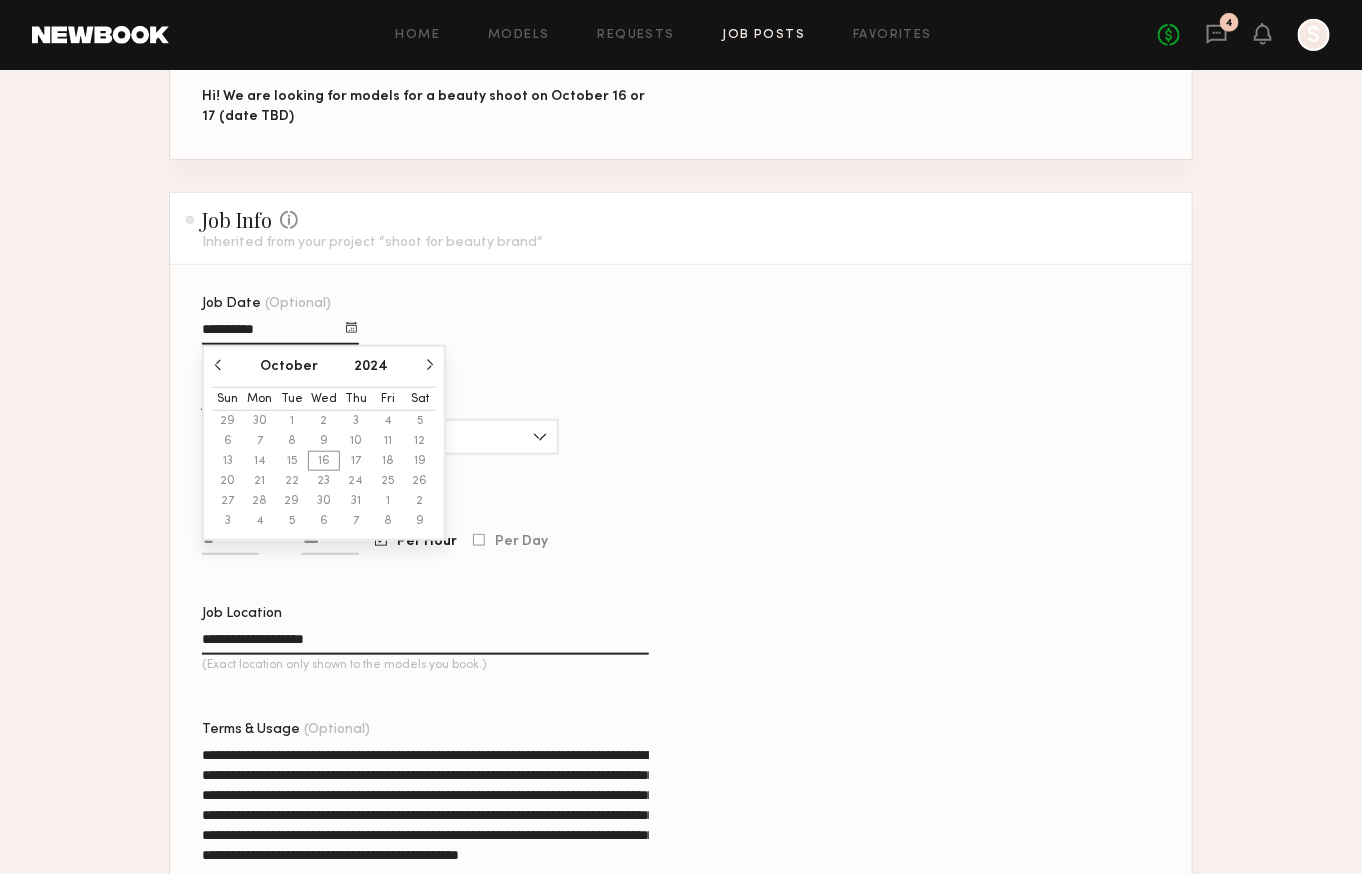click on "**********" 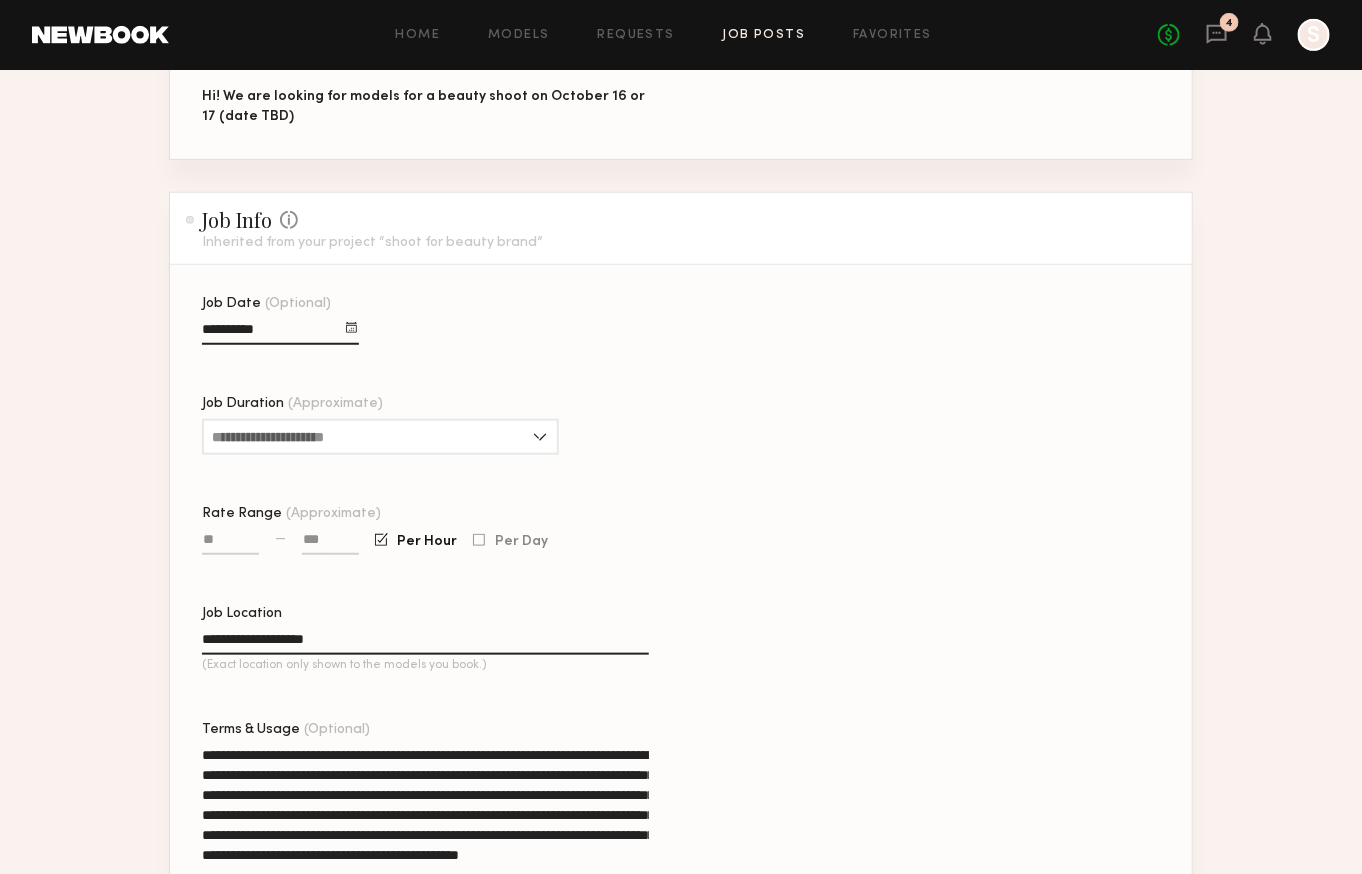 click on "**********" 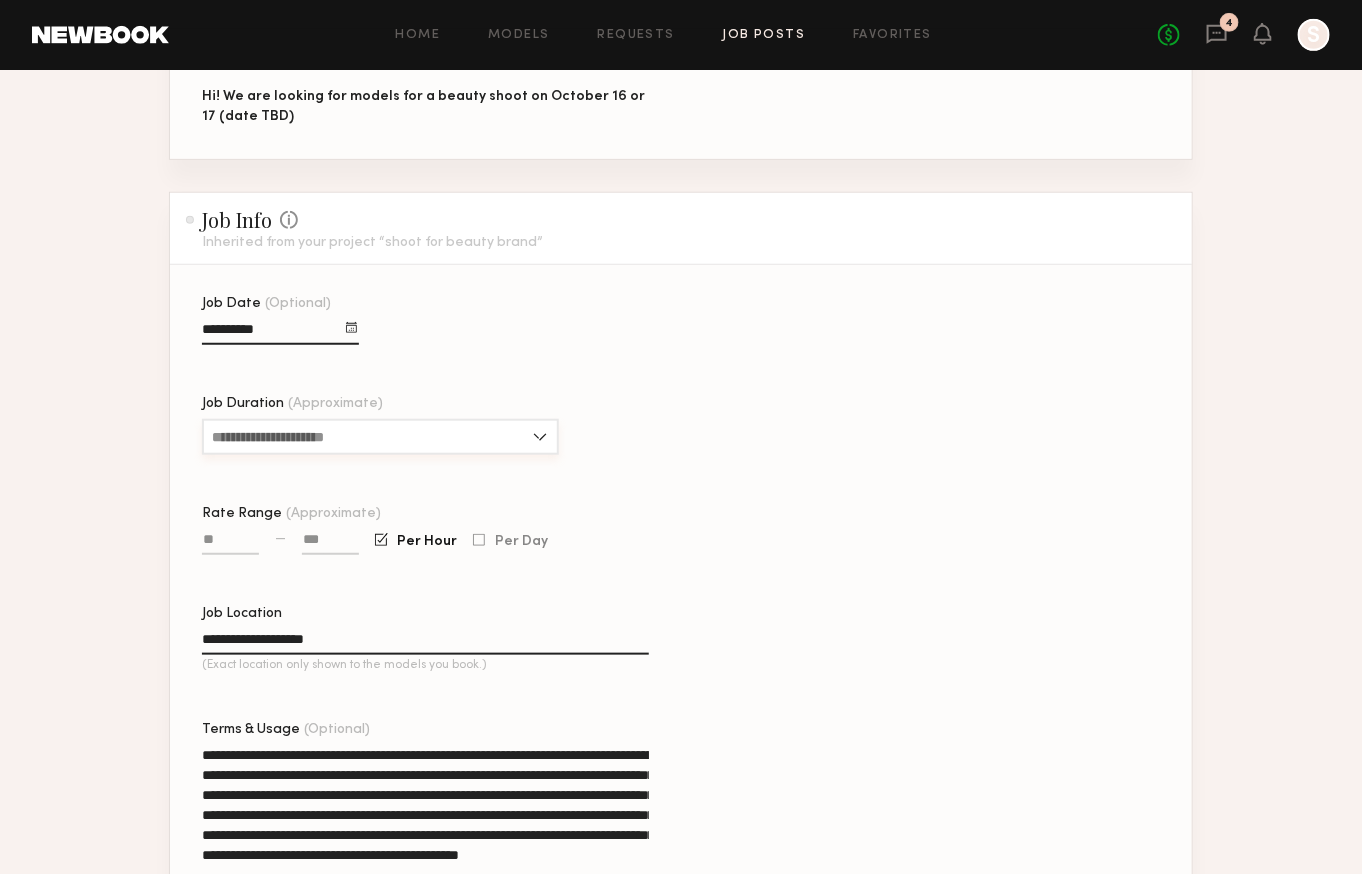 click on "Job Duration (Approximate)" at bounding box center [380, 437] 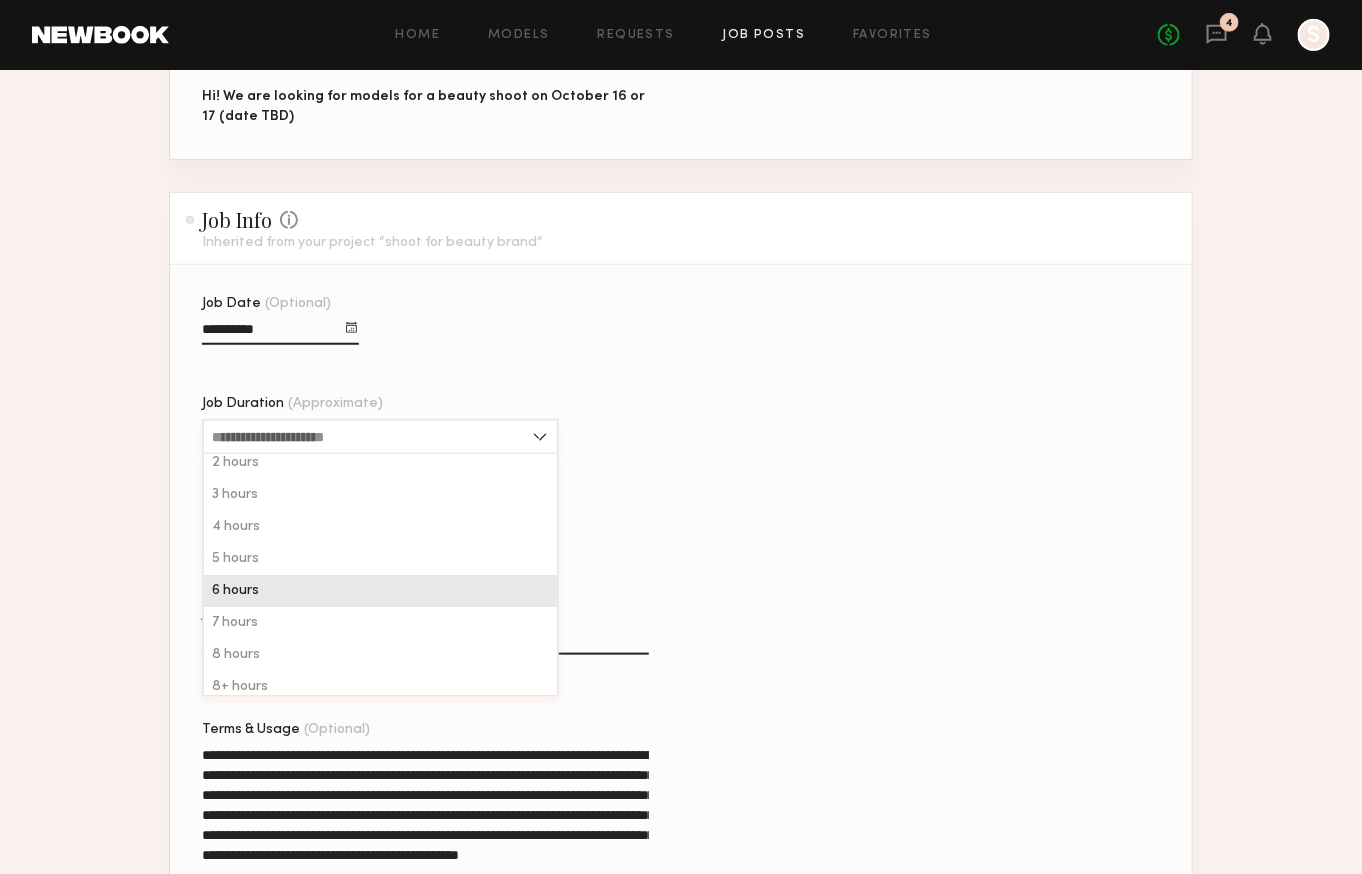 scroll, scrollTop: 48, scrollLeft: 0, axis: vertical 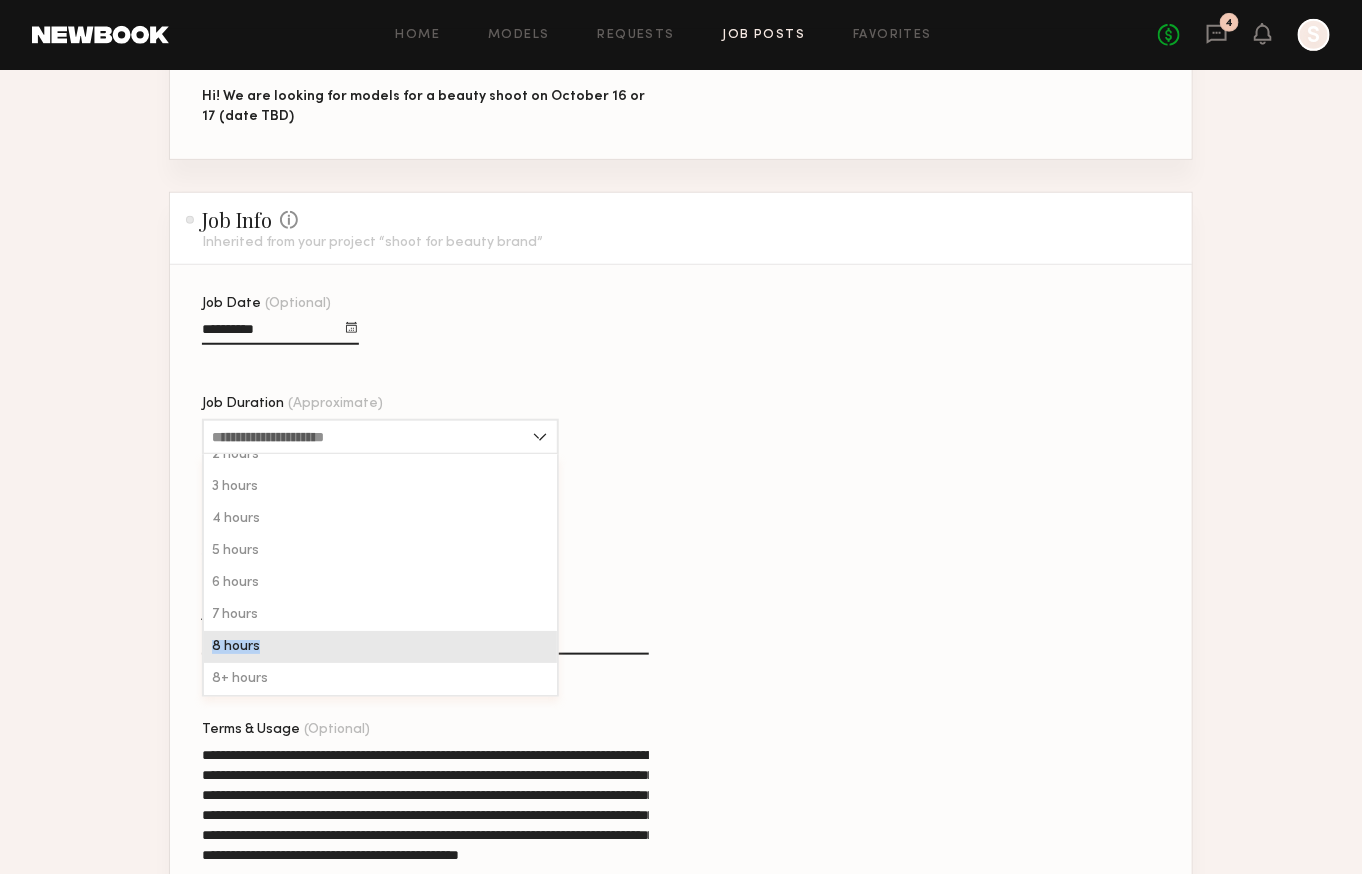 drag, startPoint x: 376, startPoint y: 626, endPoint x: 376, endPoint y: 641, distance: 15 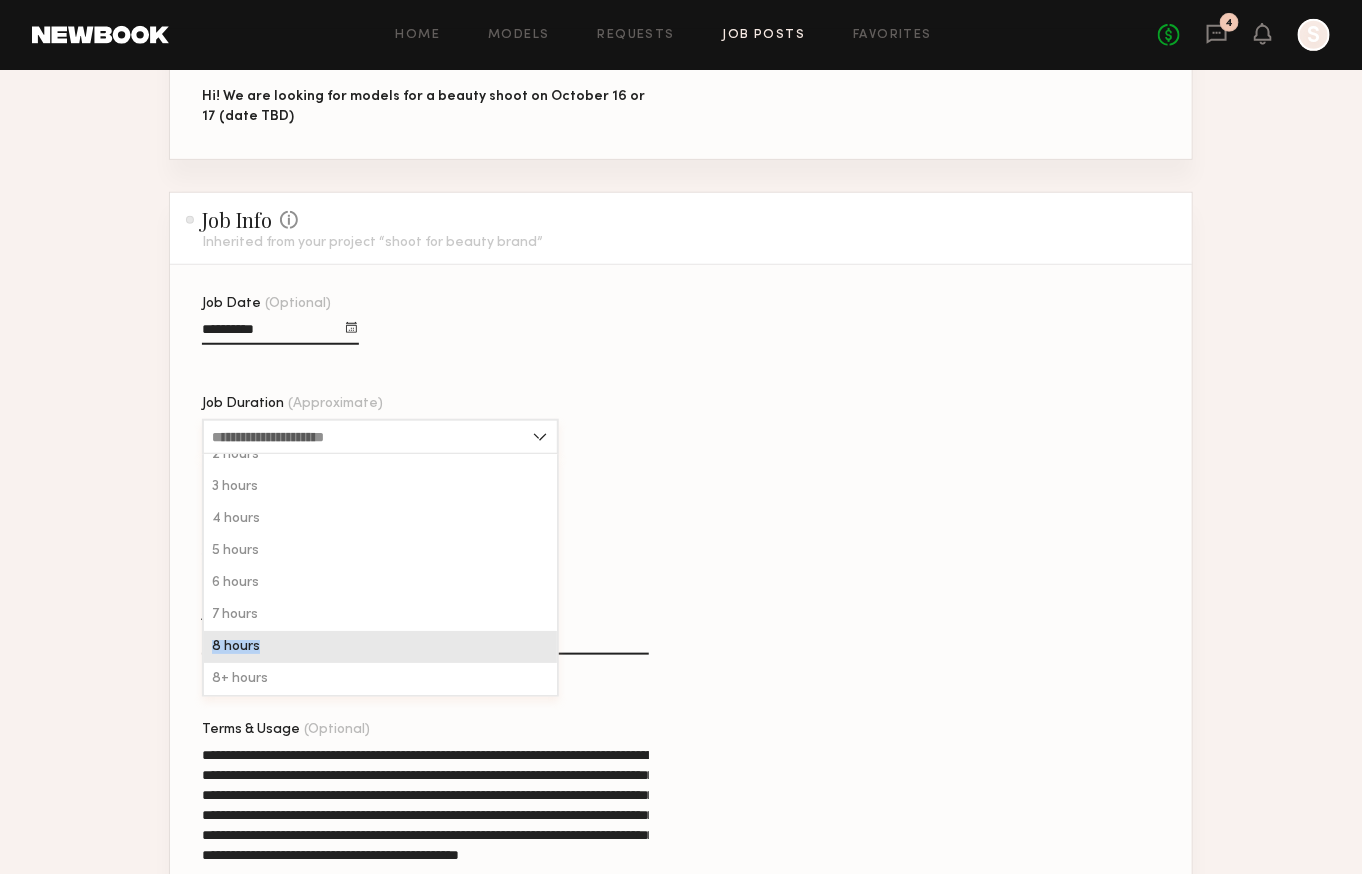 type on "*******" 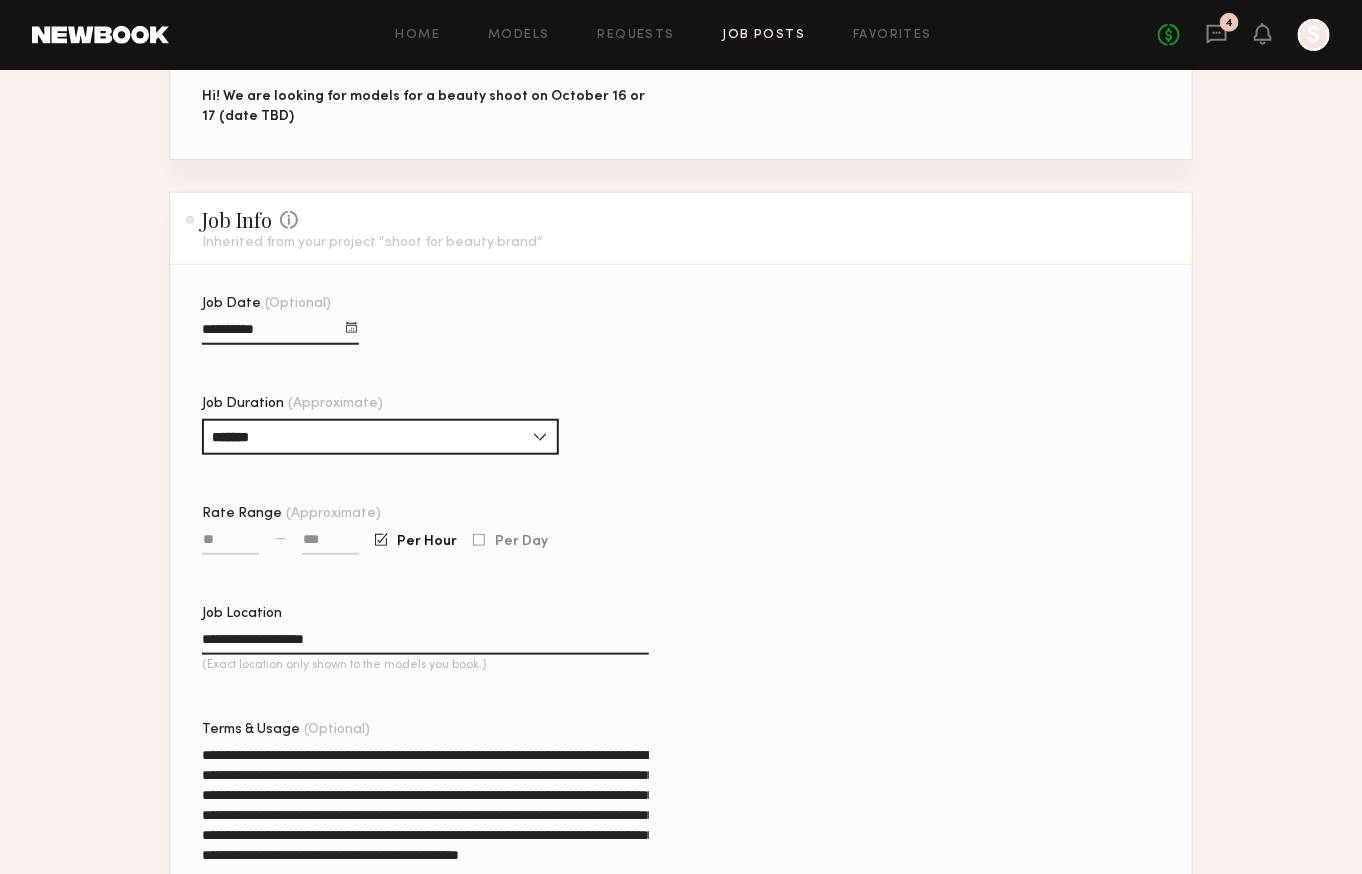 click on "**********" 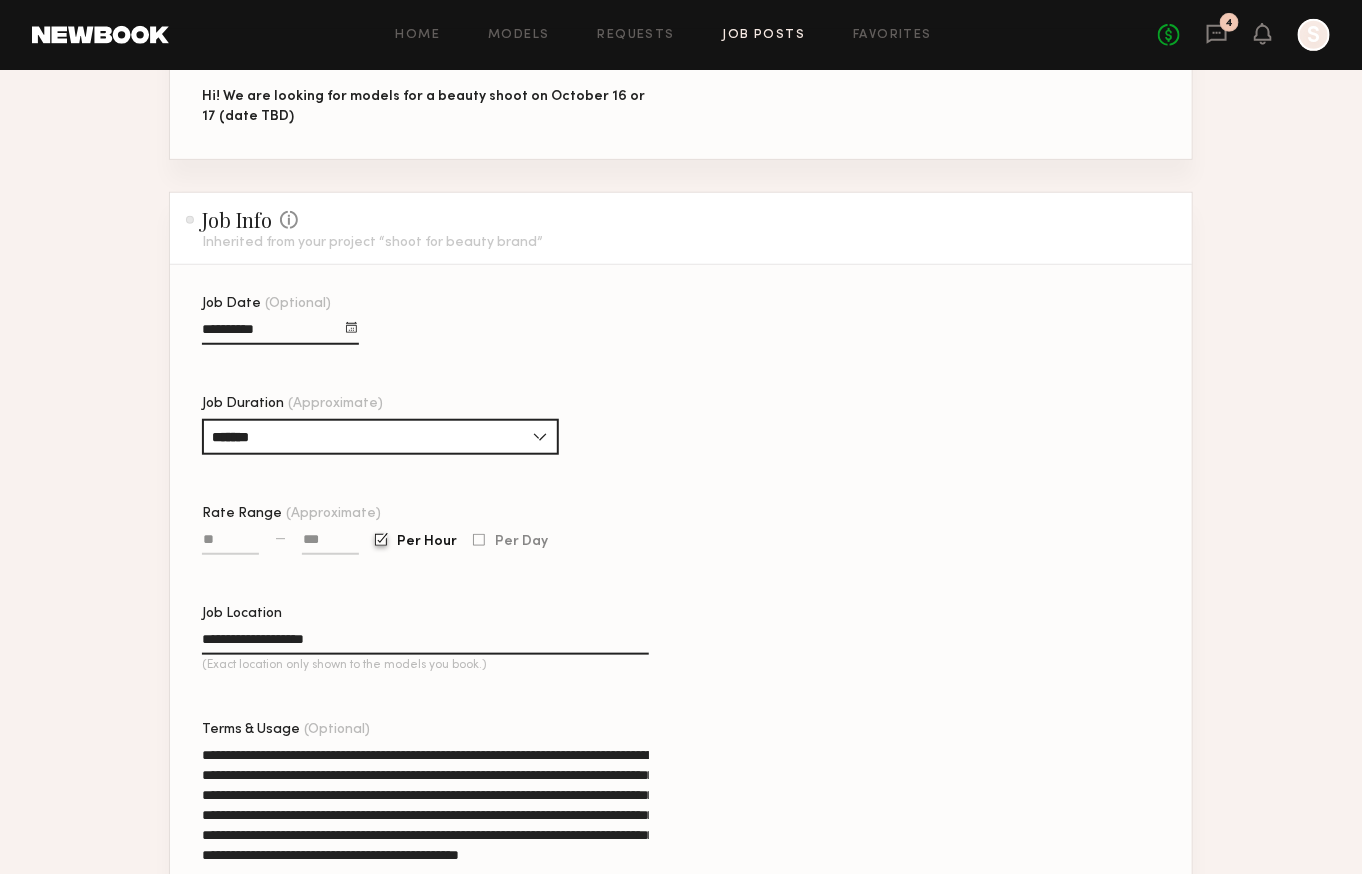 click on "Per Hour" 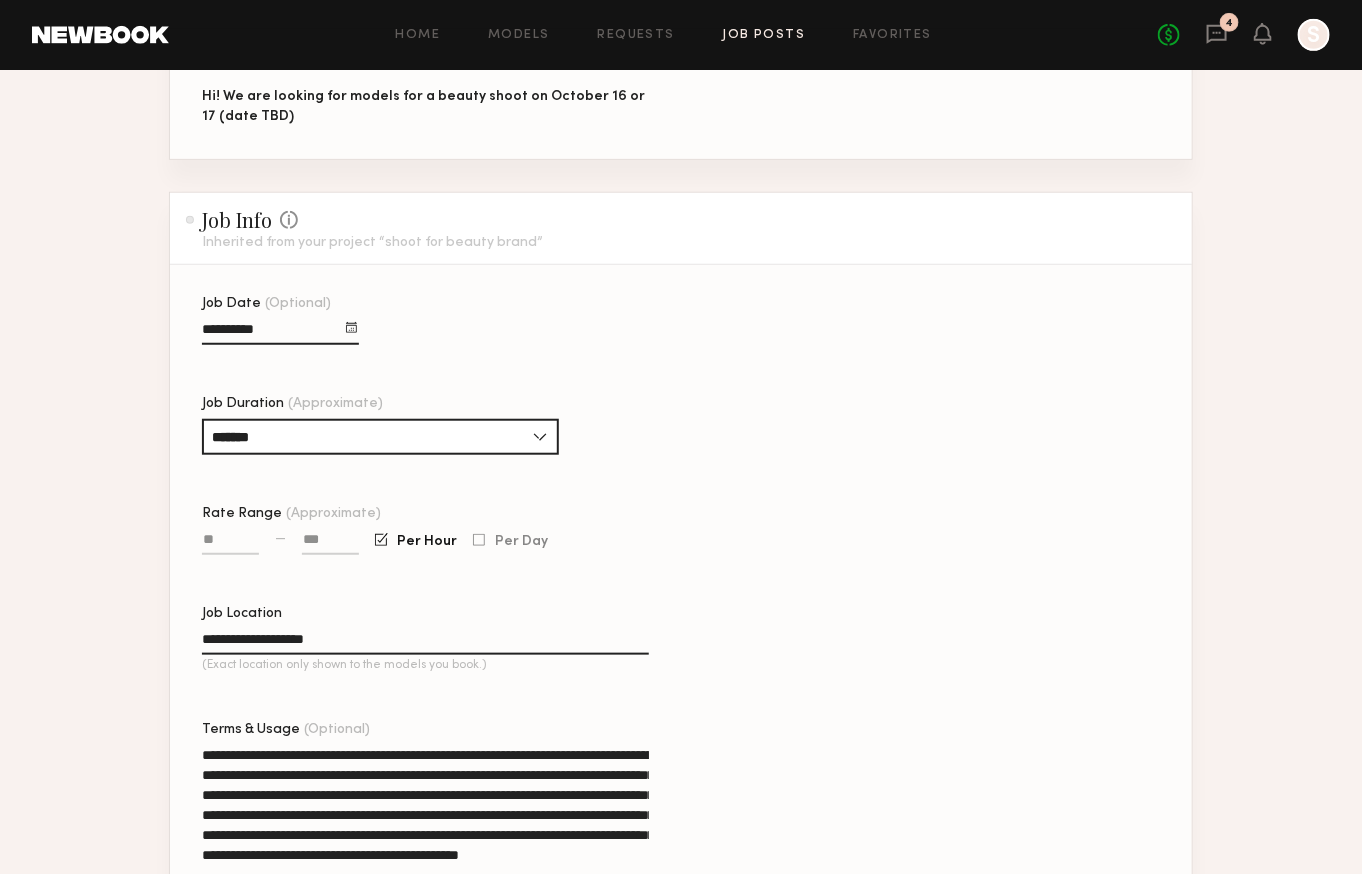click on "**********" 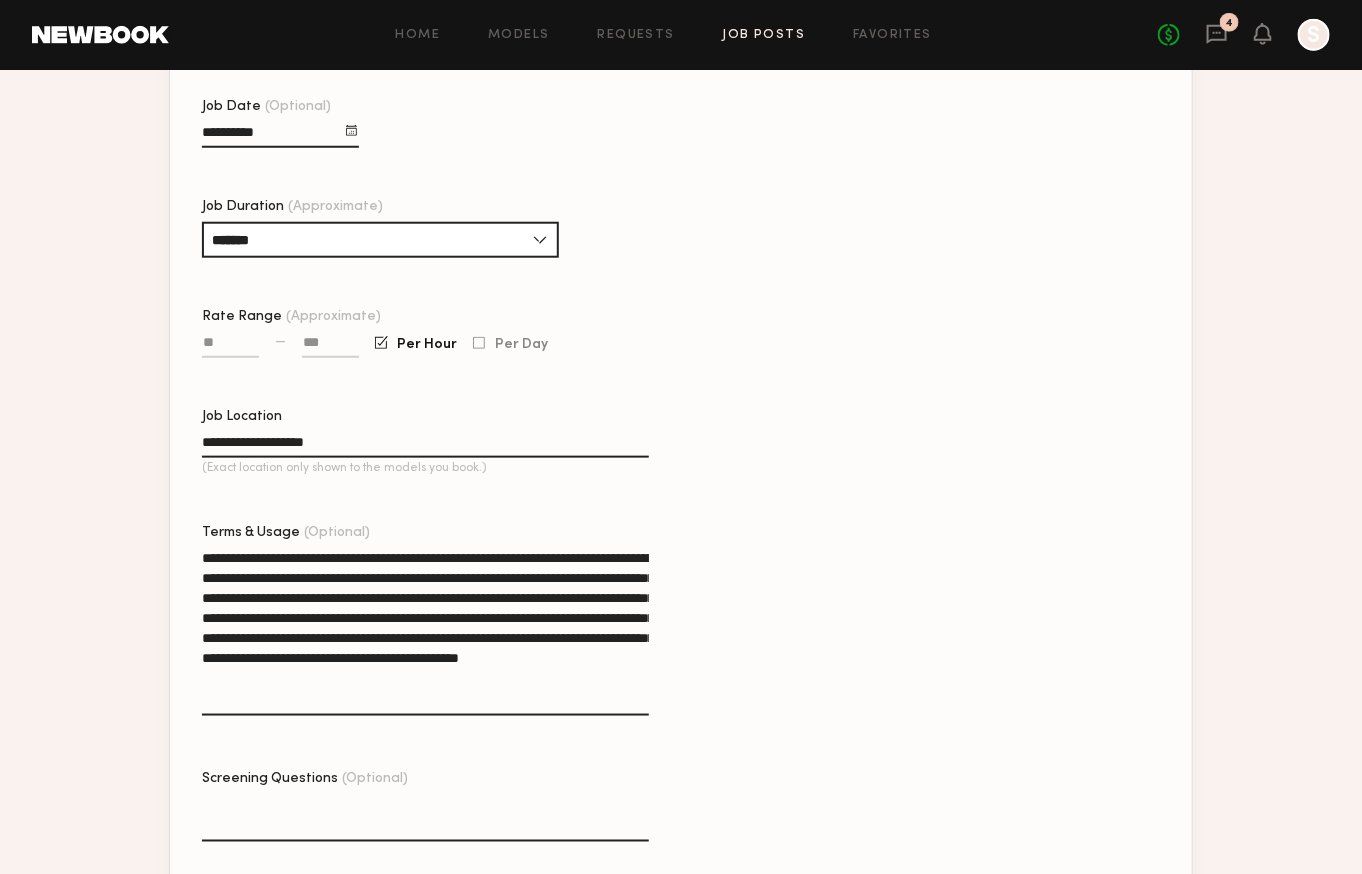 scroll, scrollTop: 558, scrollLeft: 0, axis: vertical 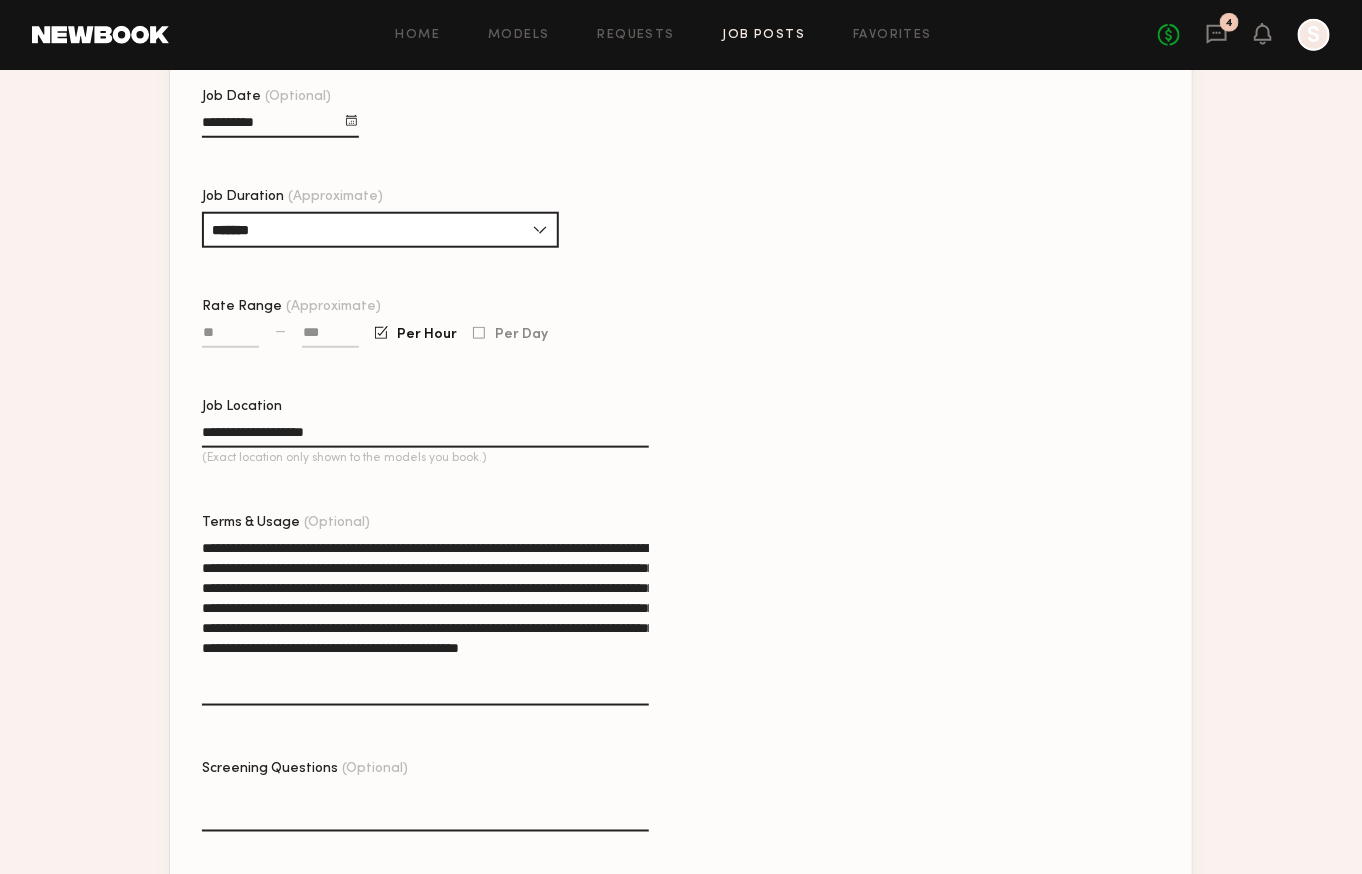 click on "**********" 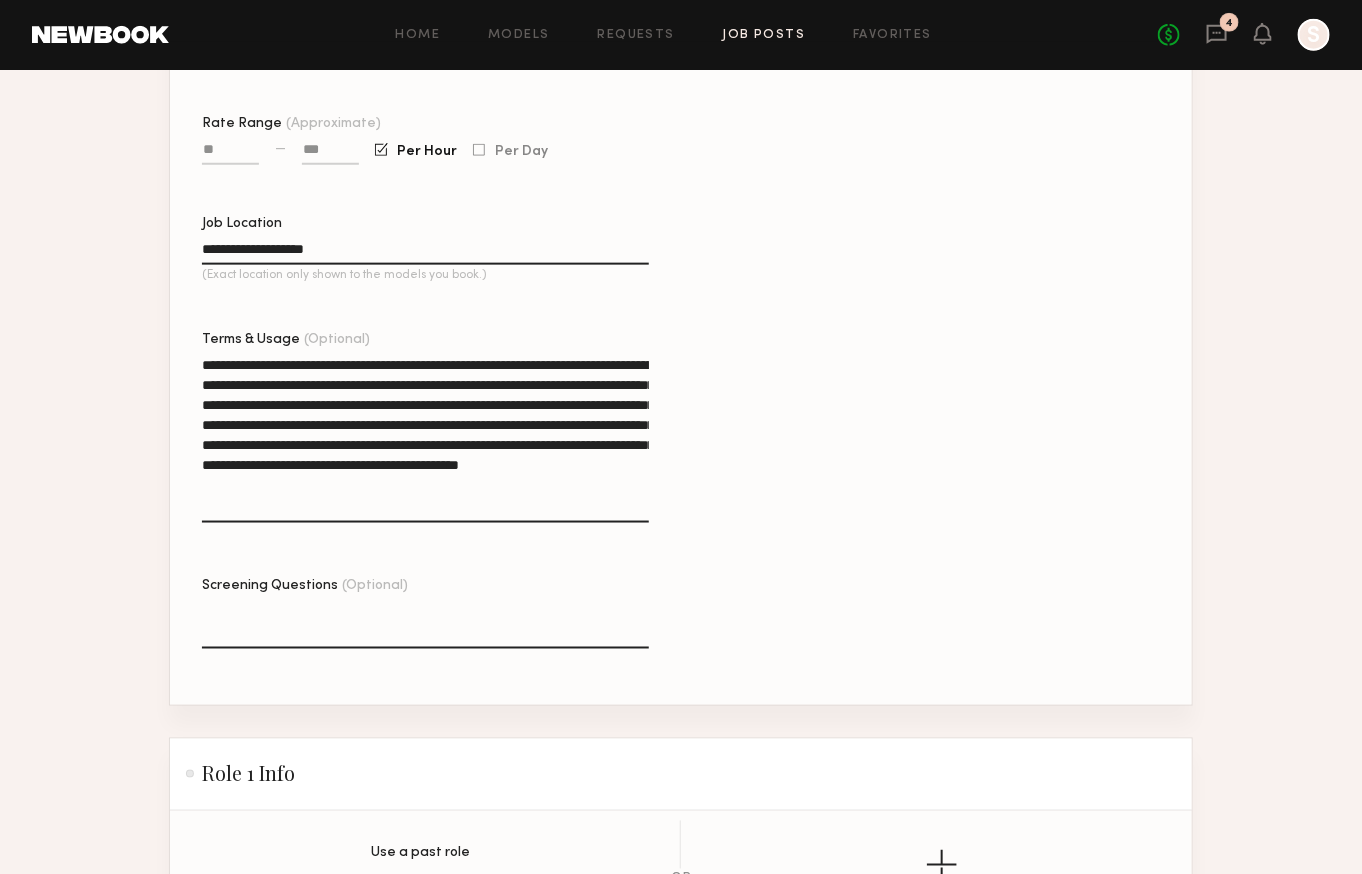 scroll, scrollTop: 792, scrollLeft: 0, axis: vertical 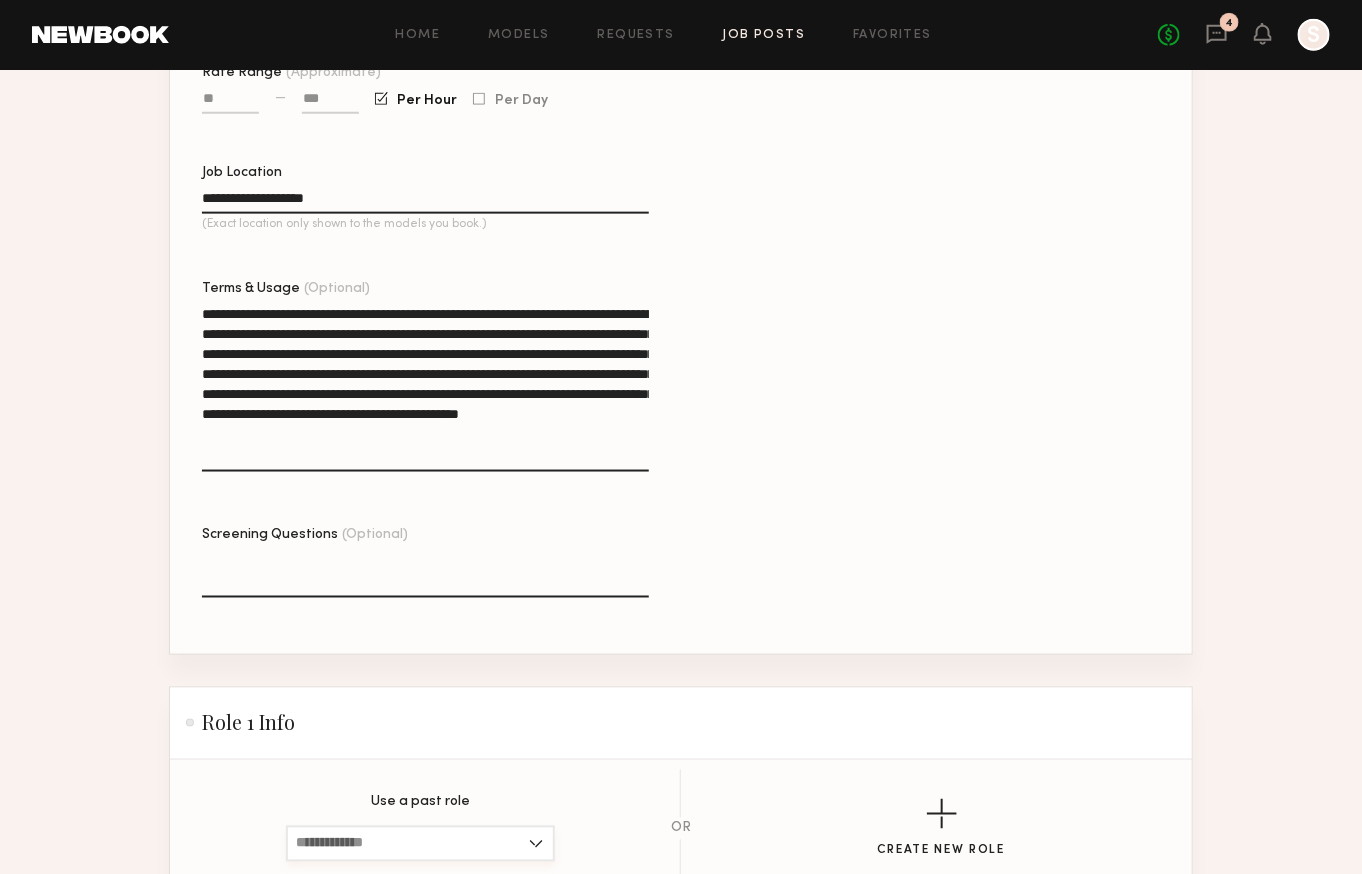 click at bounding box center [420, 844] 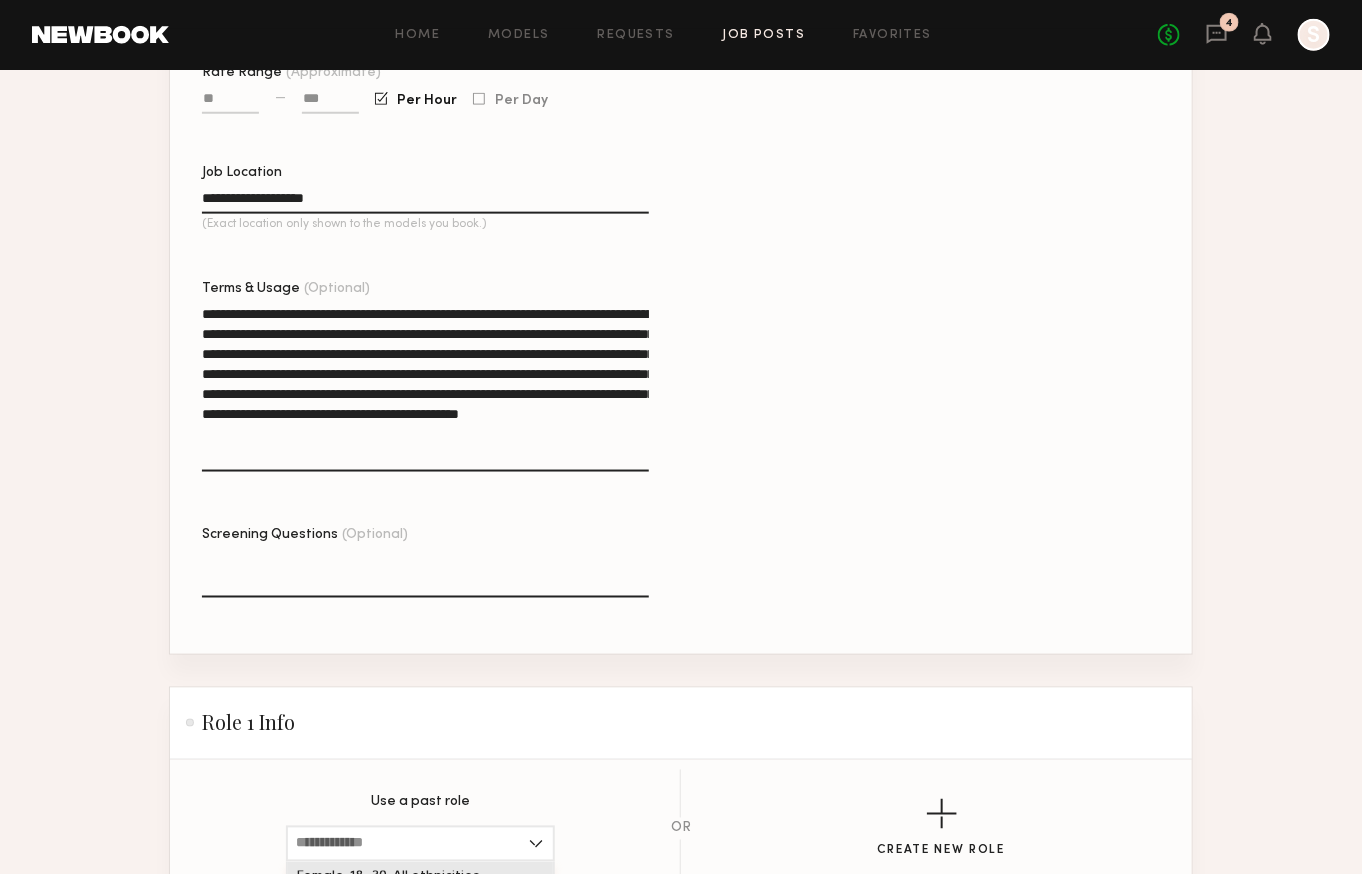 click on "Female, 18–30, All ethnicities" 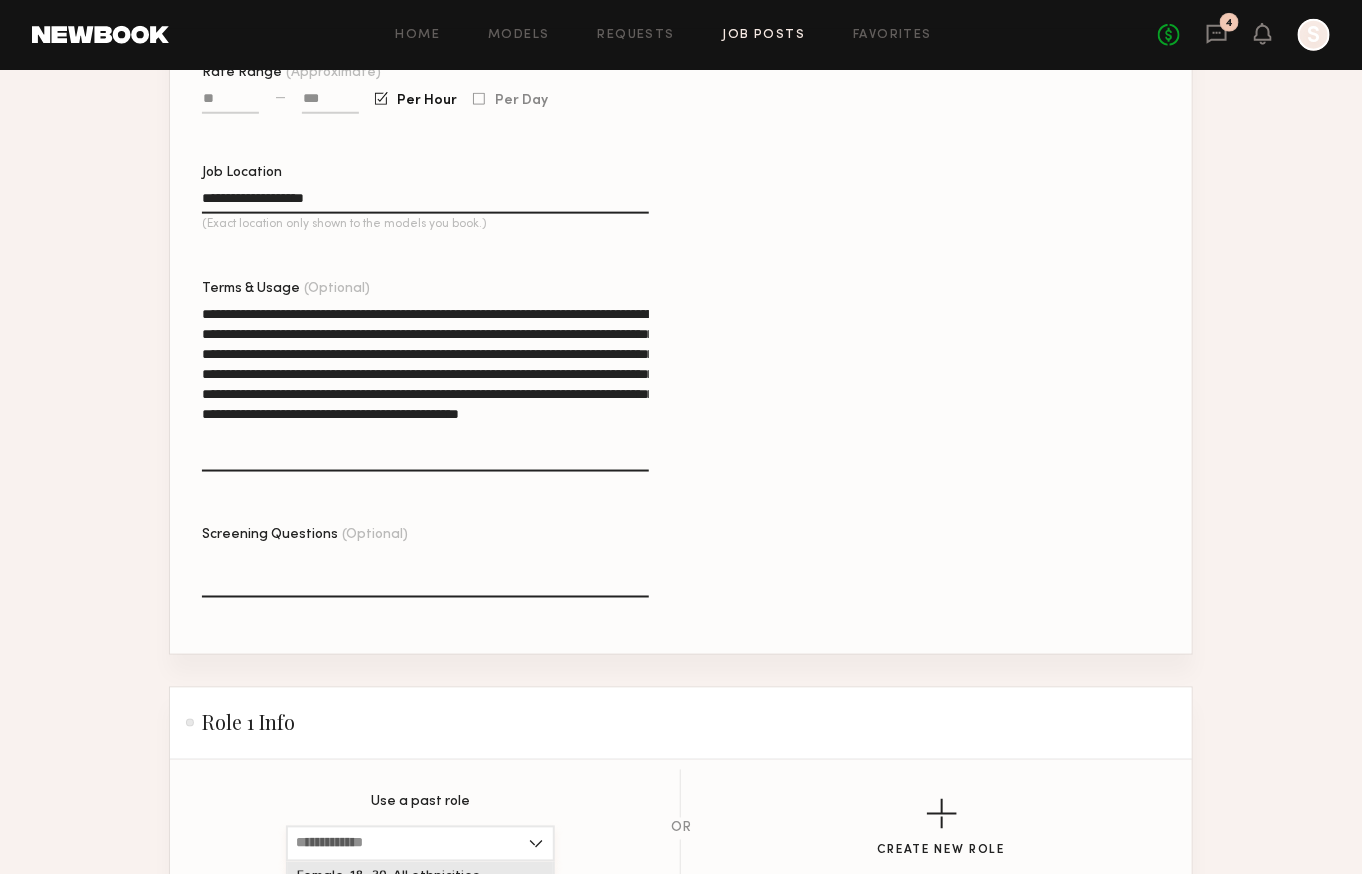 type on "**********" 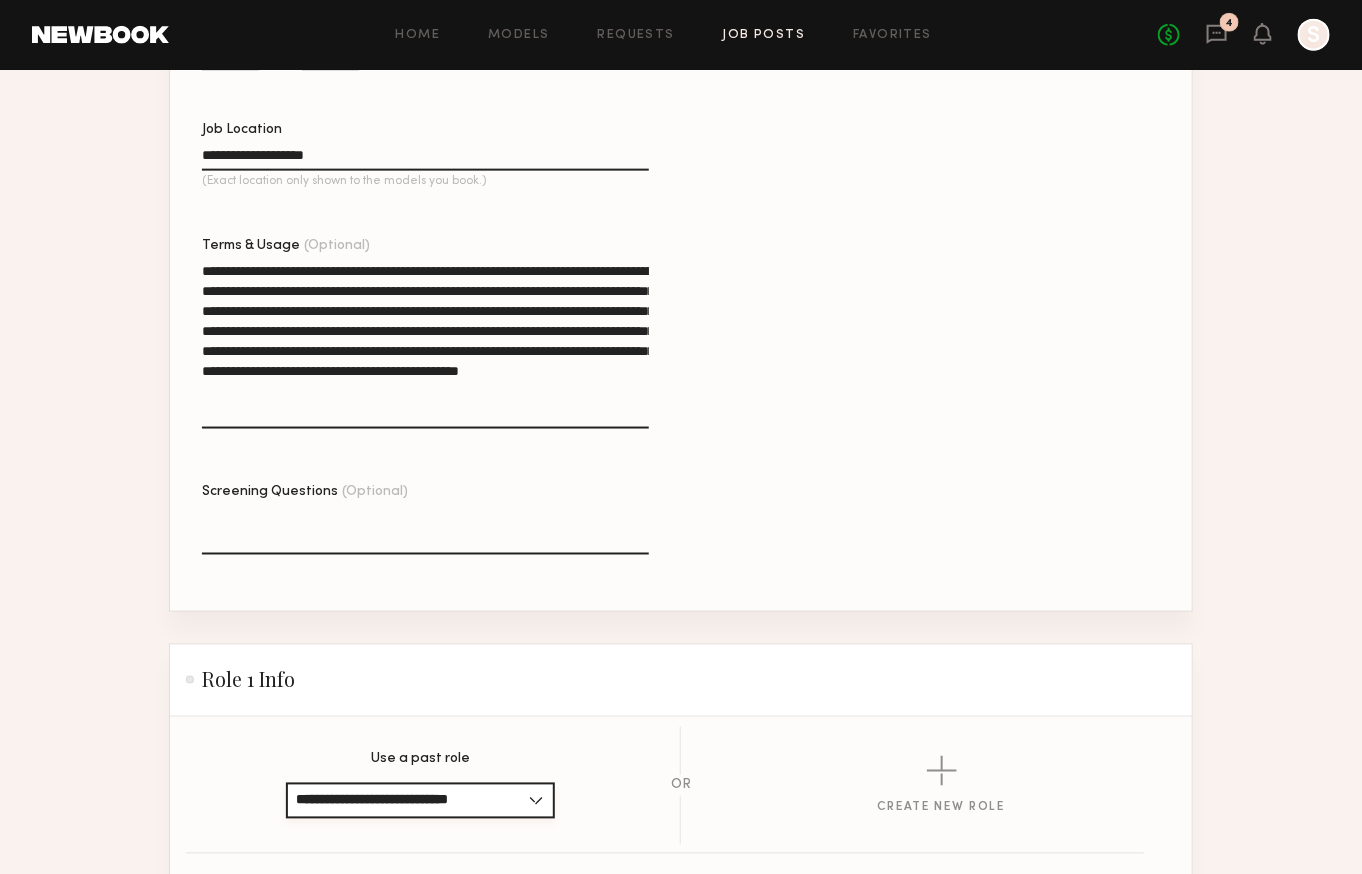 scroll, scrollTop: 909, scrollLeft: 0, axis: vertical 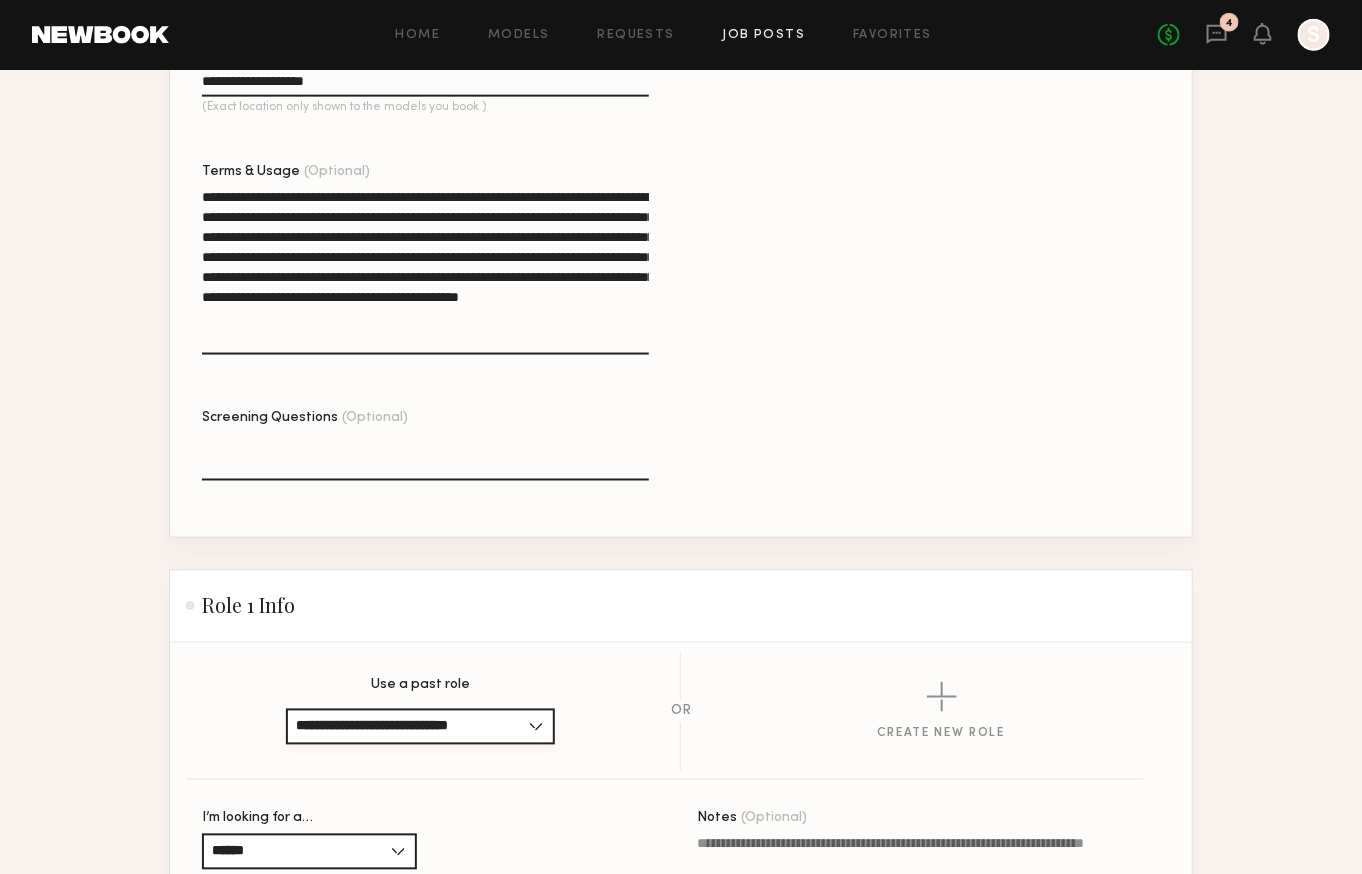 click on "**********" at bounding box center [420, 727] 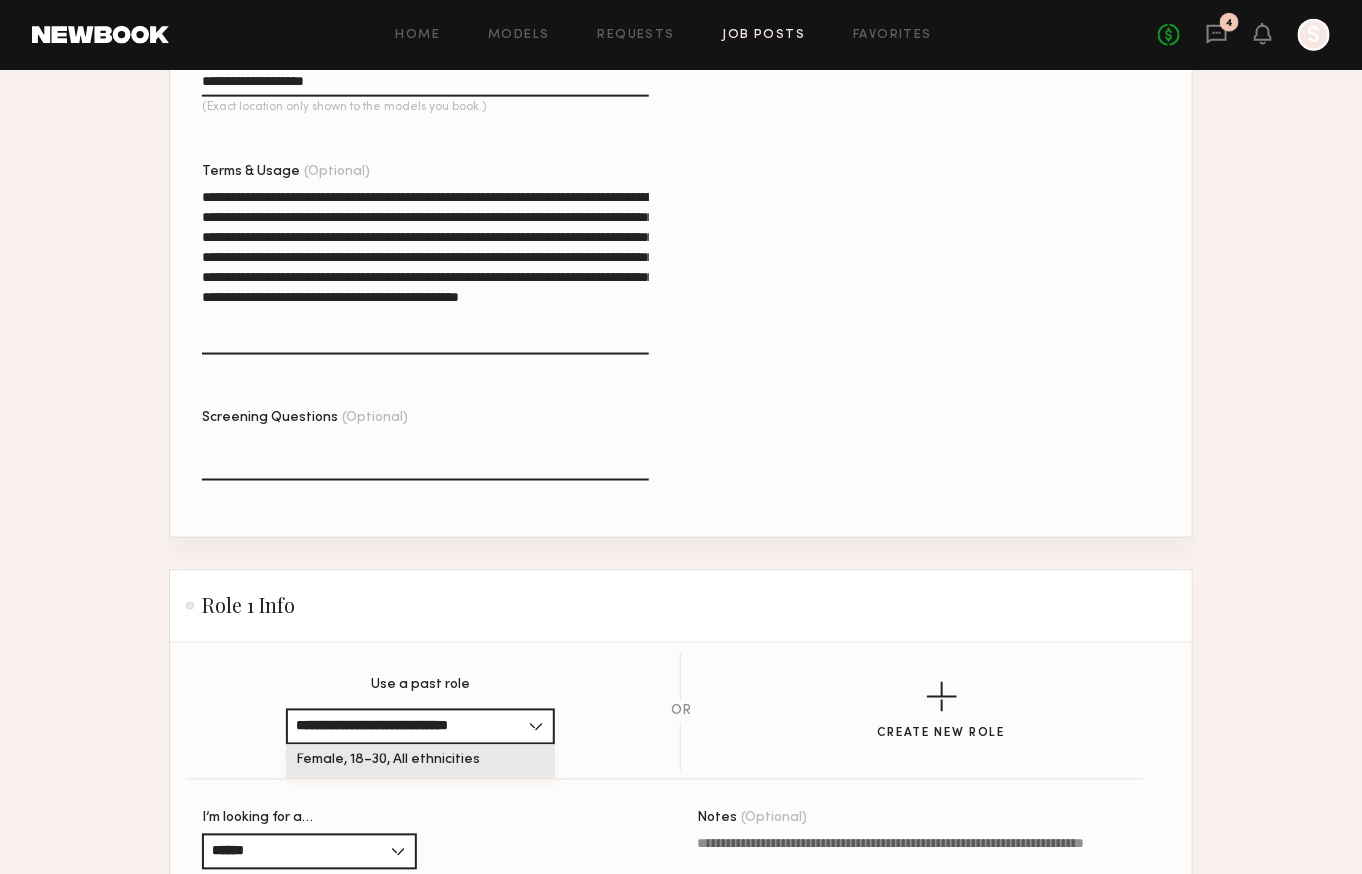 click on "Create New Role" 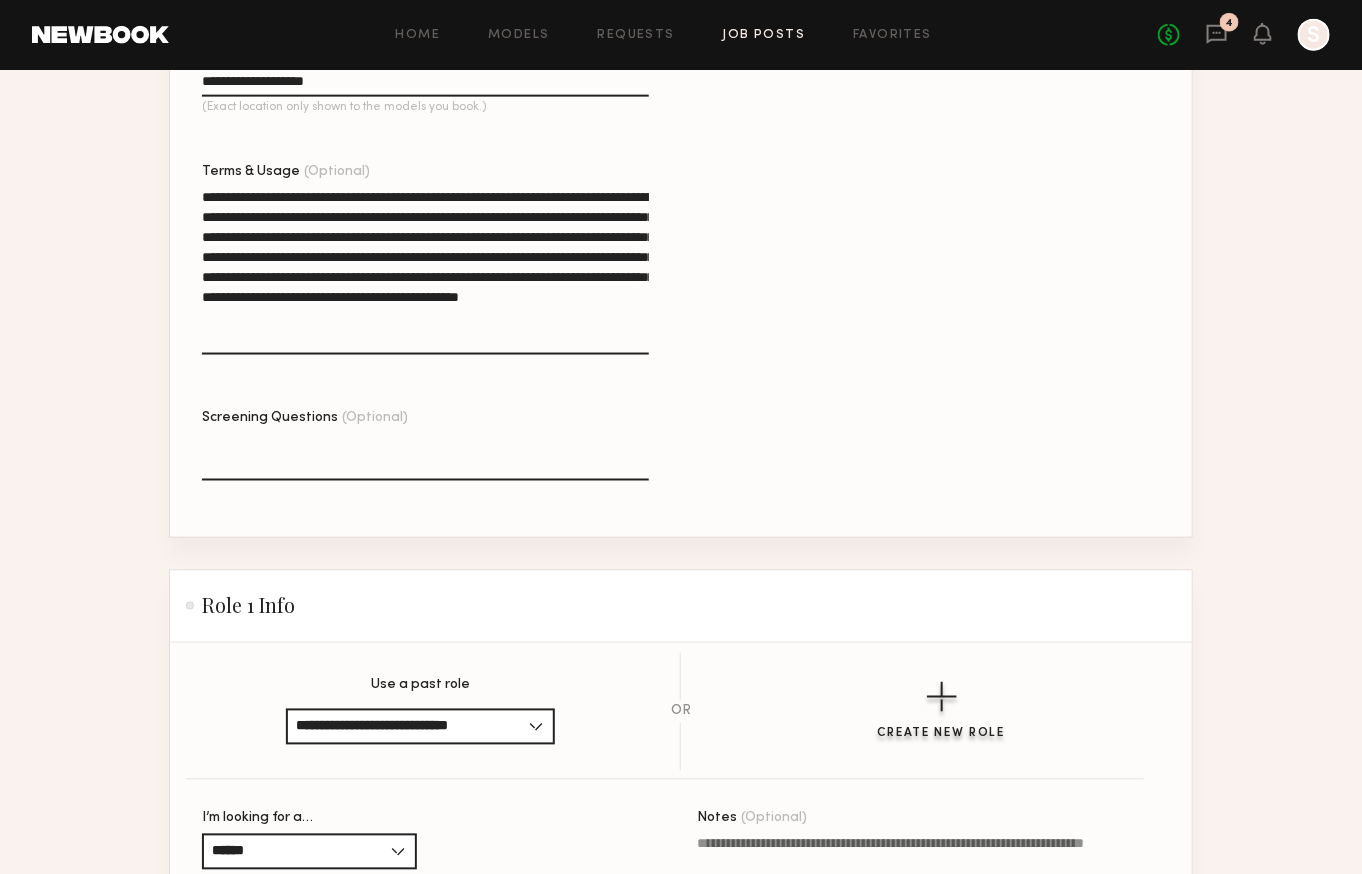 click on "Create New Role" 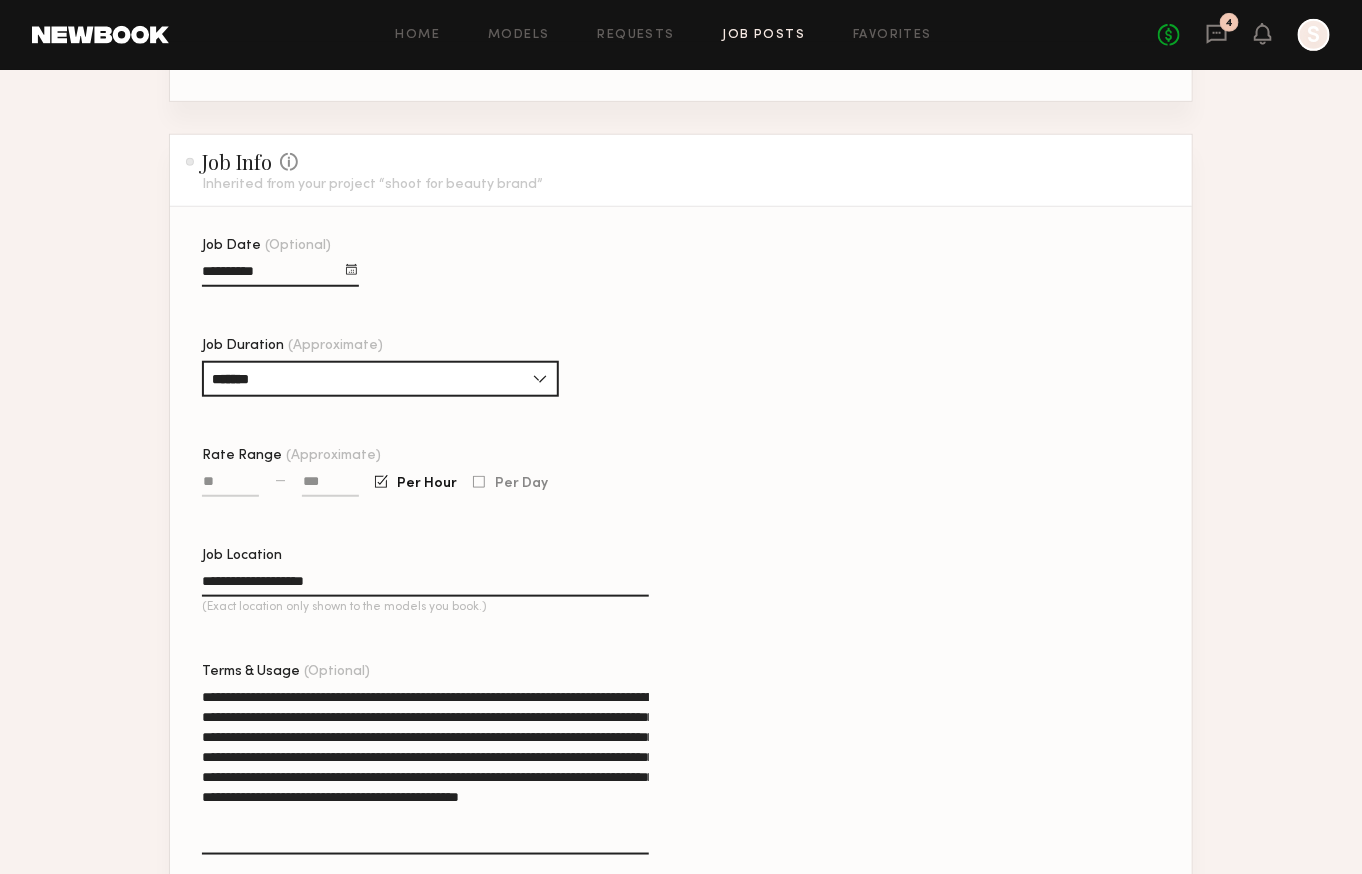scroll, scrollTop: 0, scrollLeft: 0, axis: both 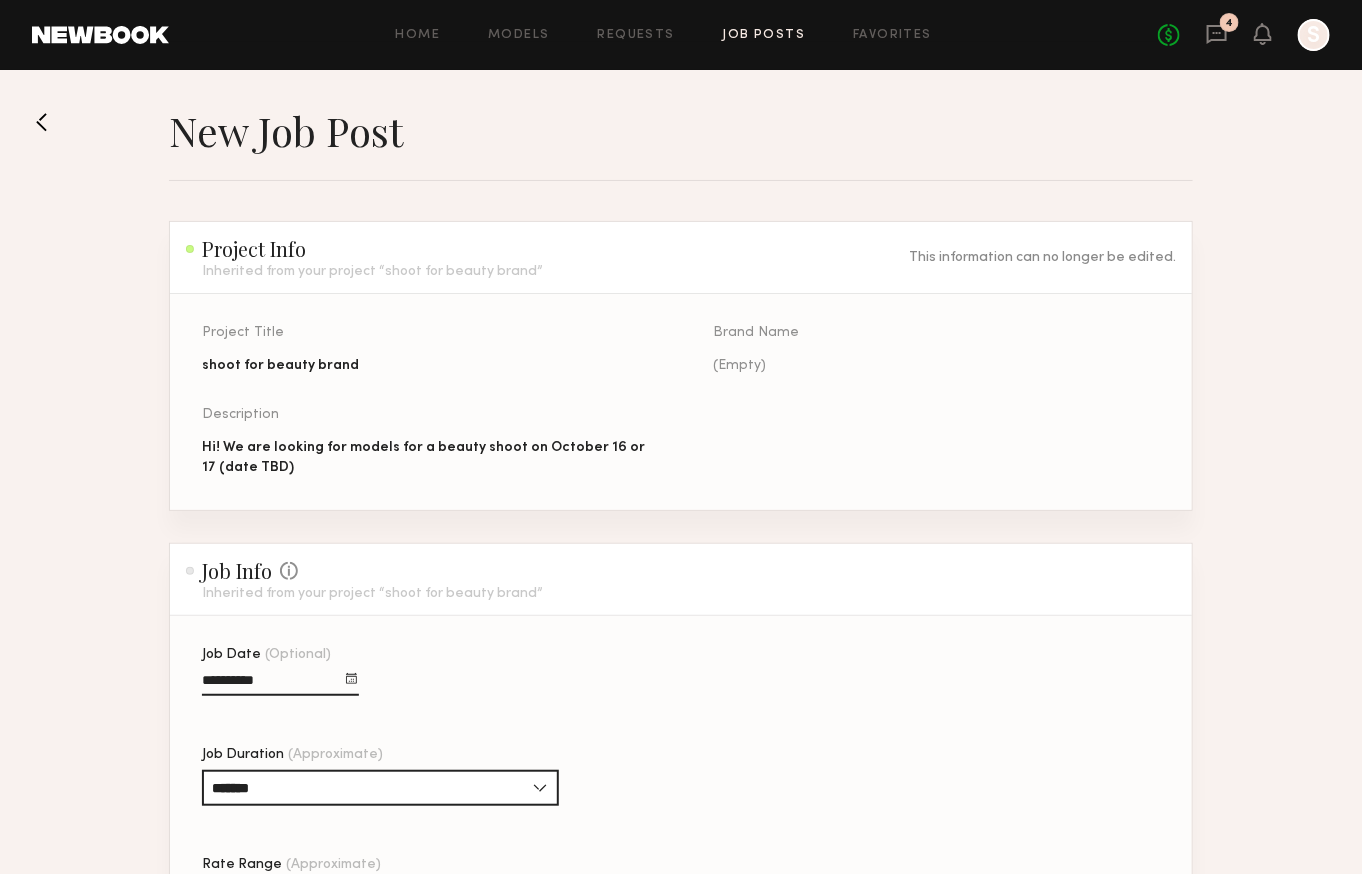 click on "**********" 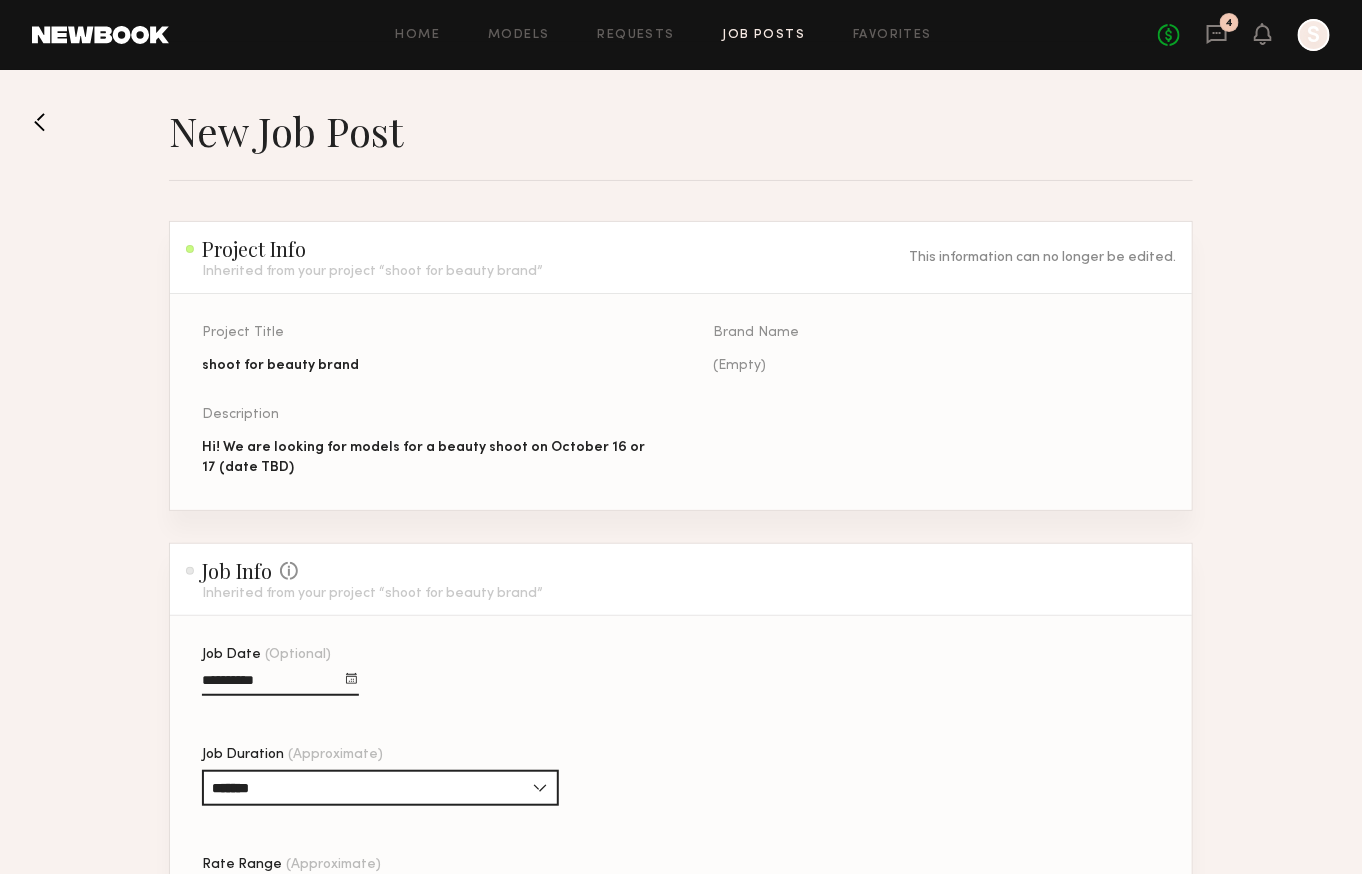 click 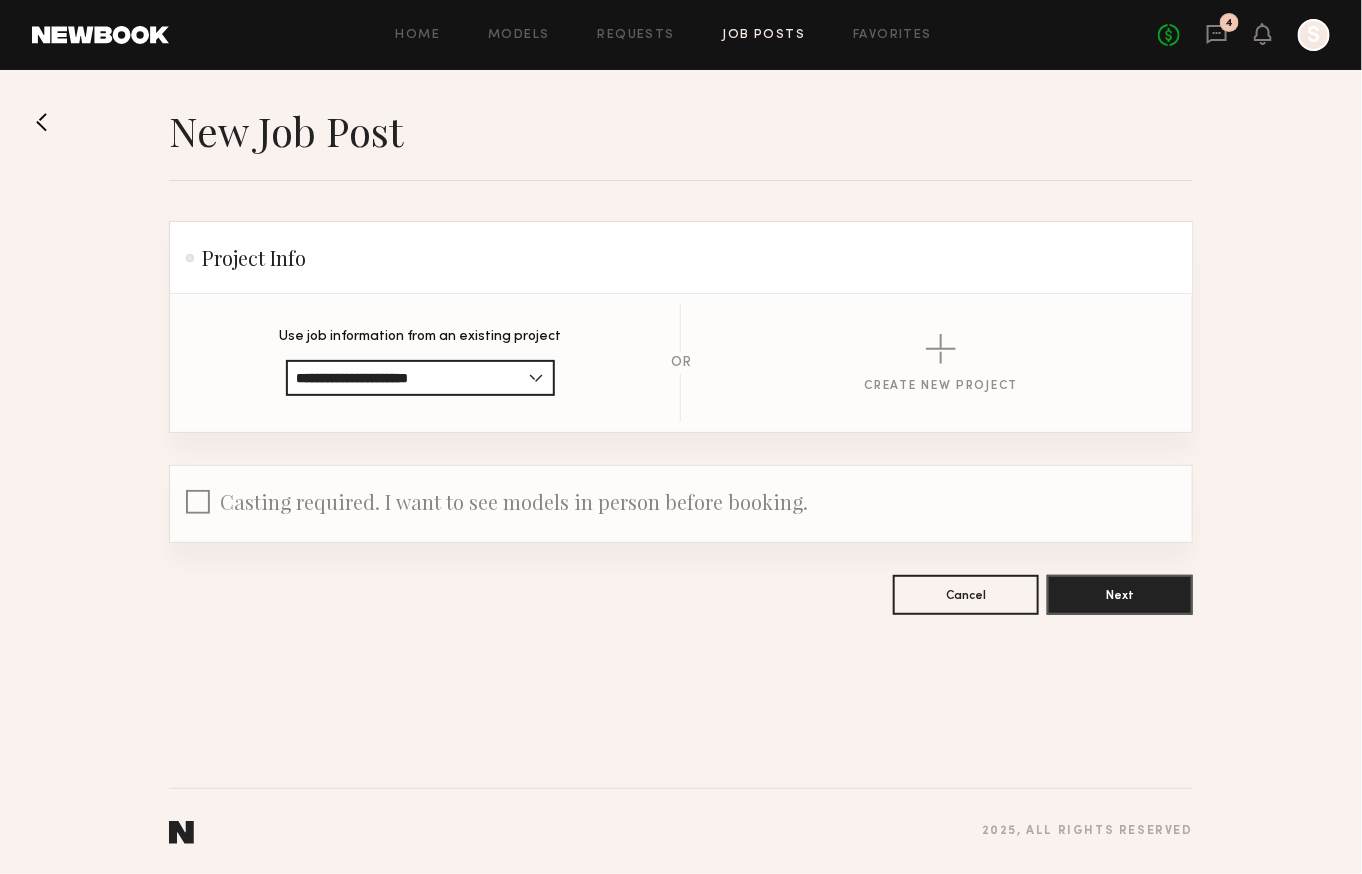 click on "**********" 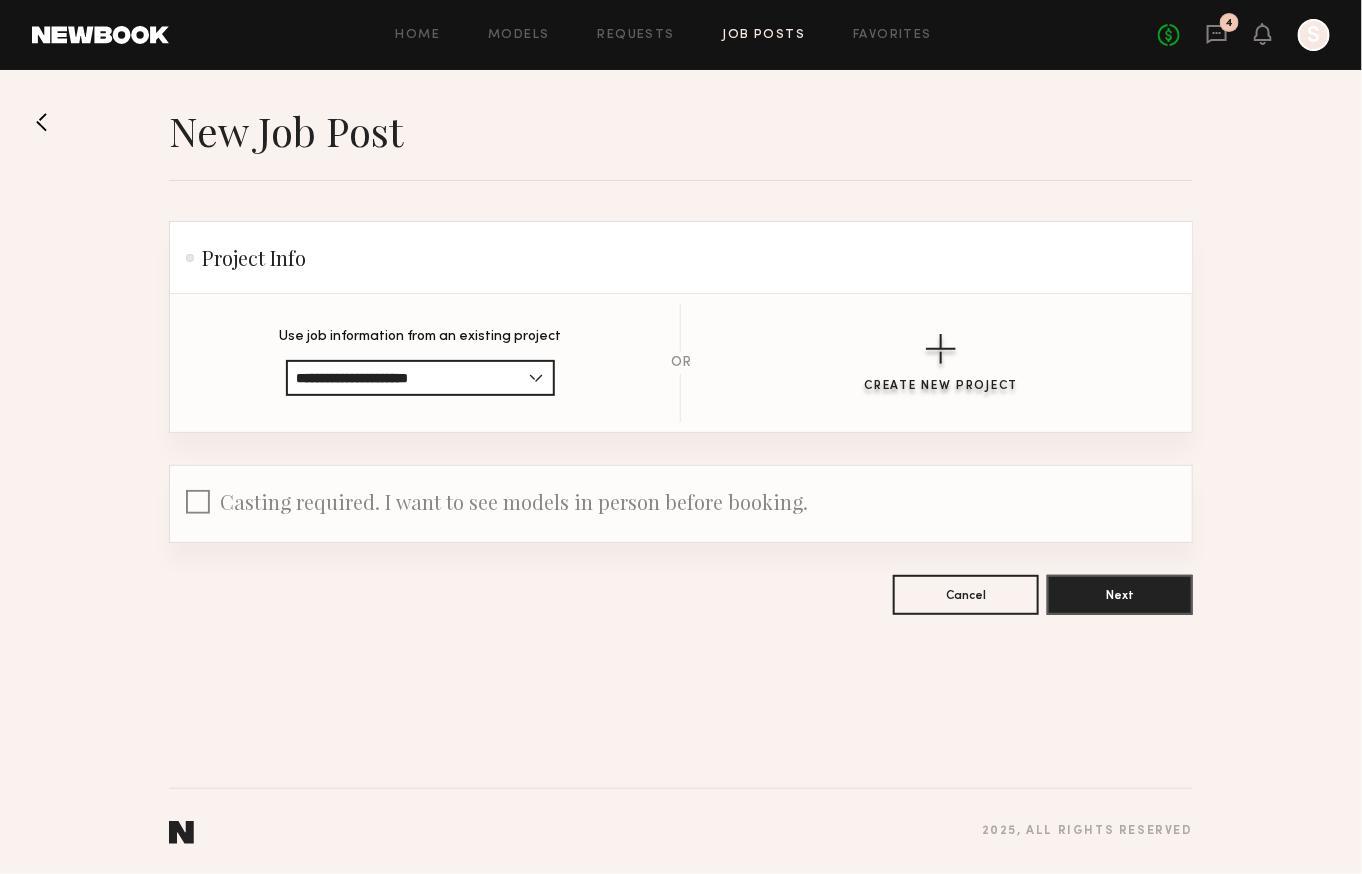 click on "Create New Project" 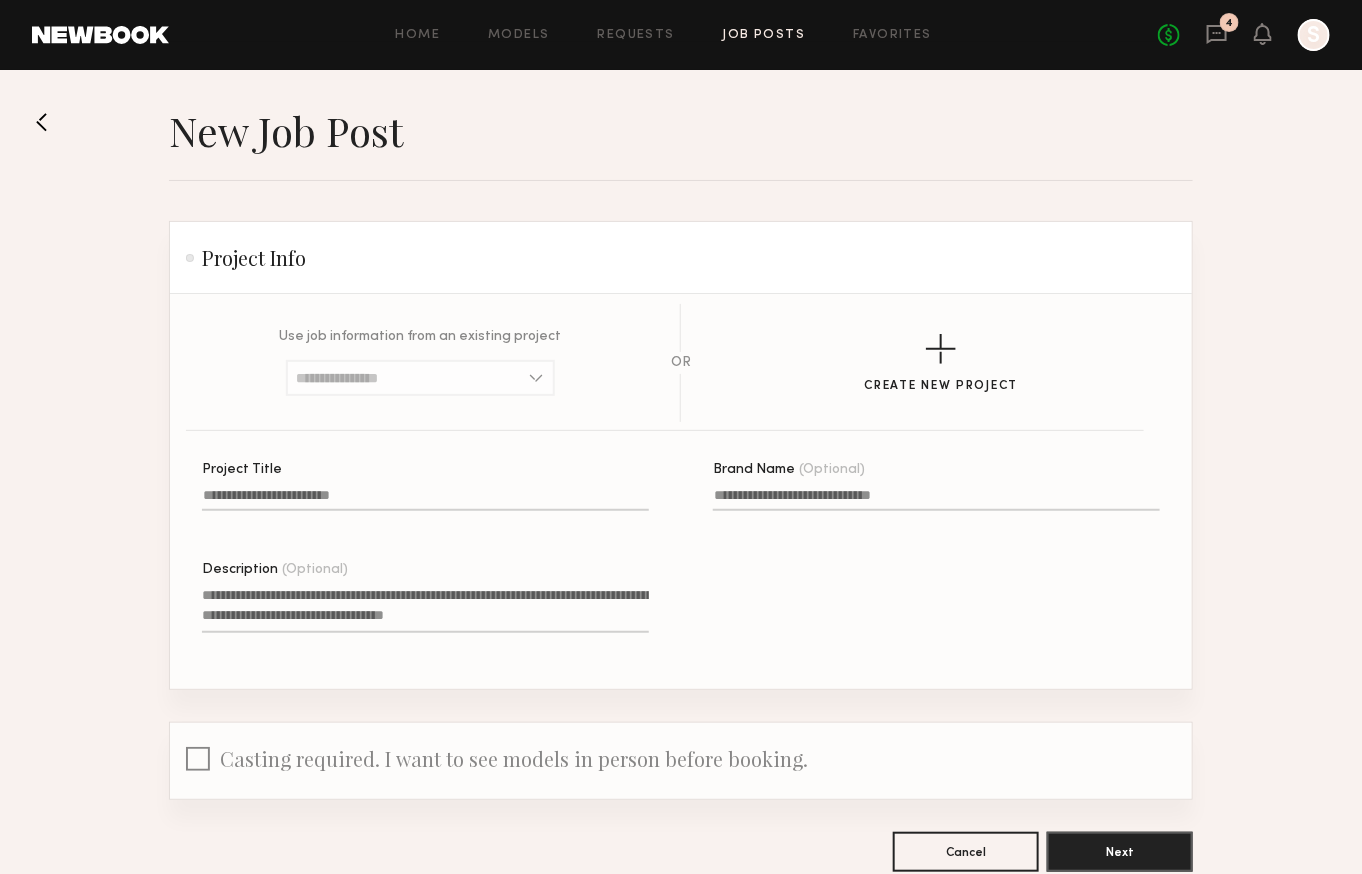 click on "Project Title" 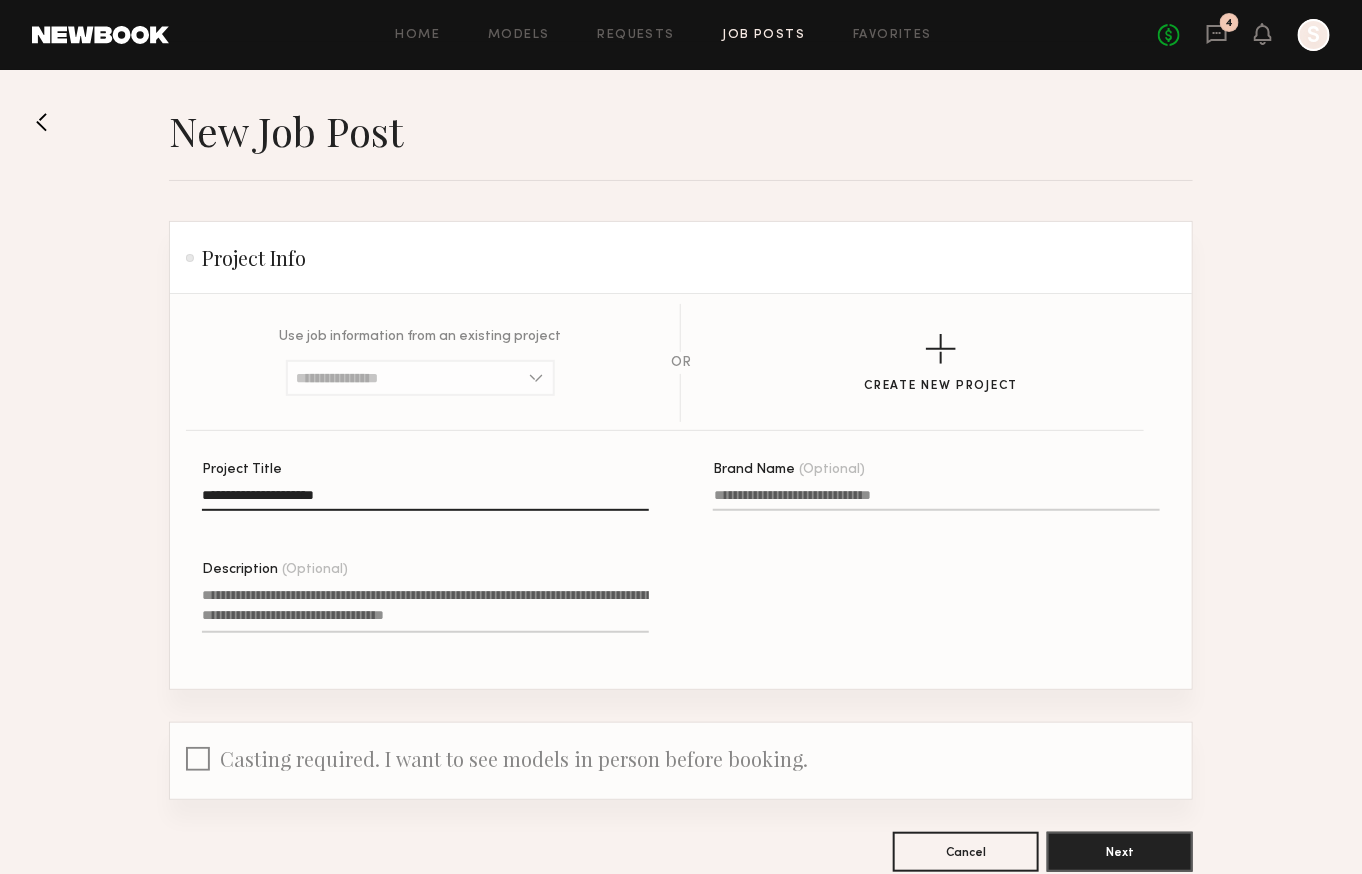 type on "**********" 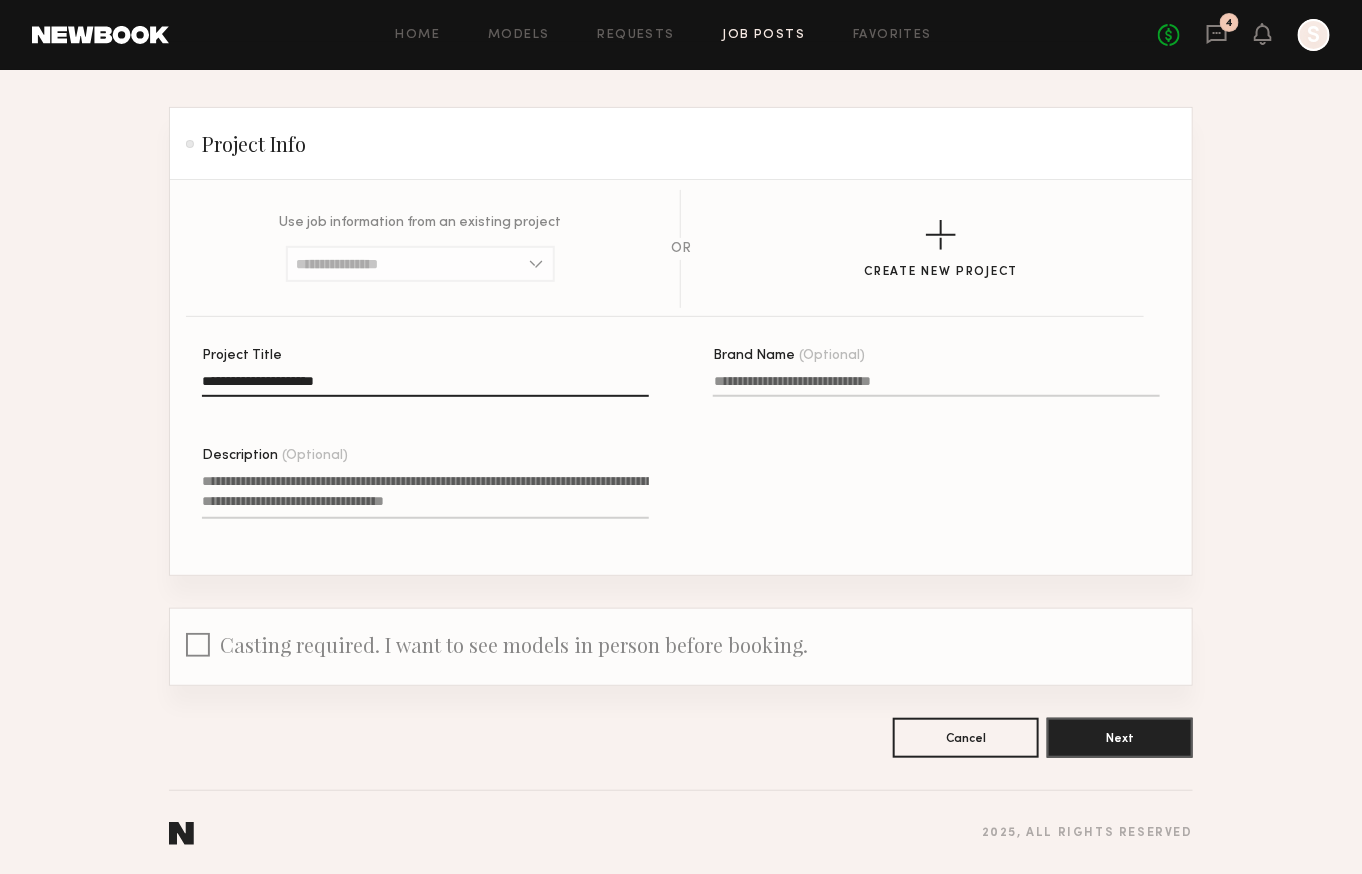 click on "Description (Optional)" 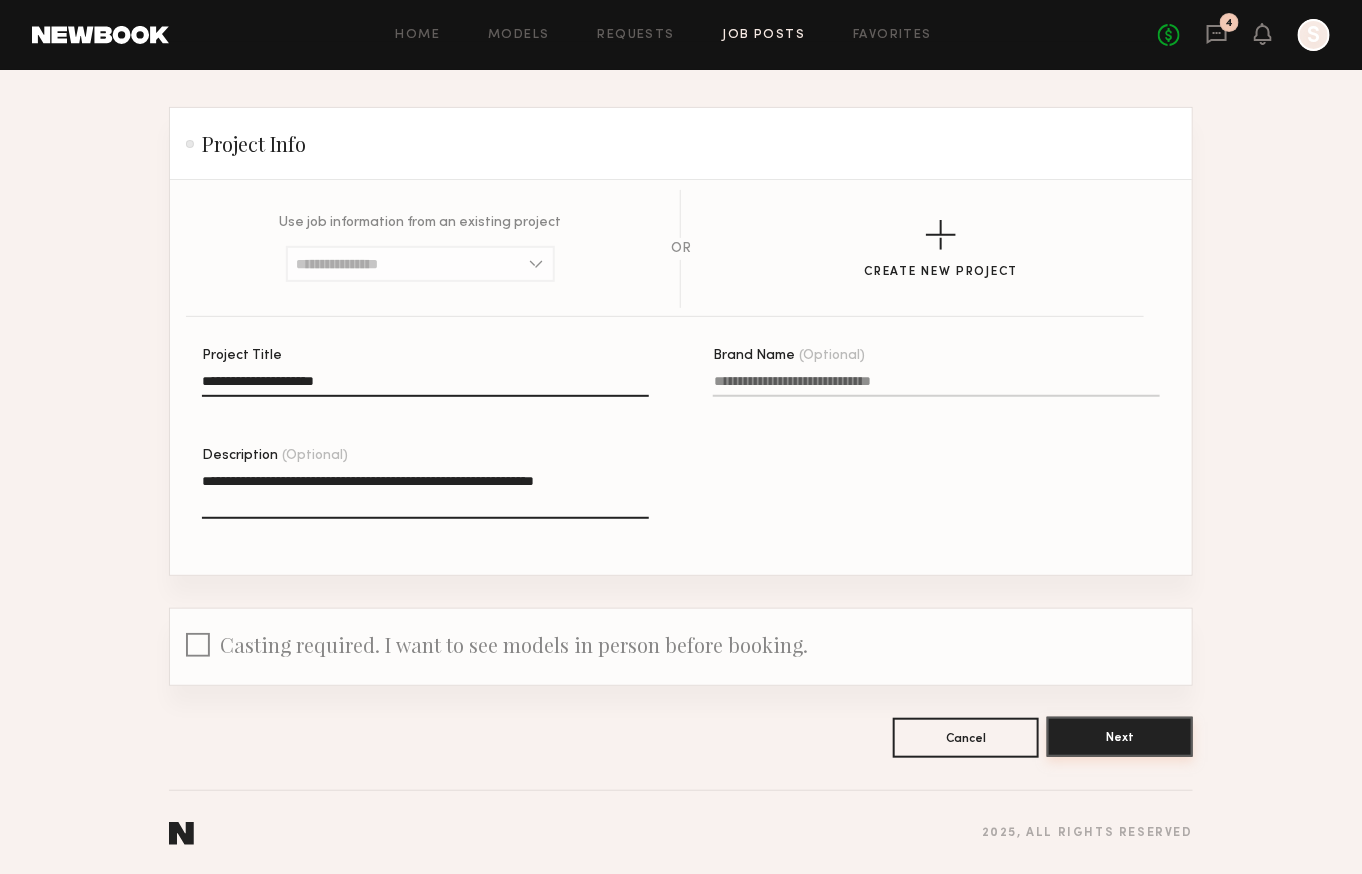 type on "**********" 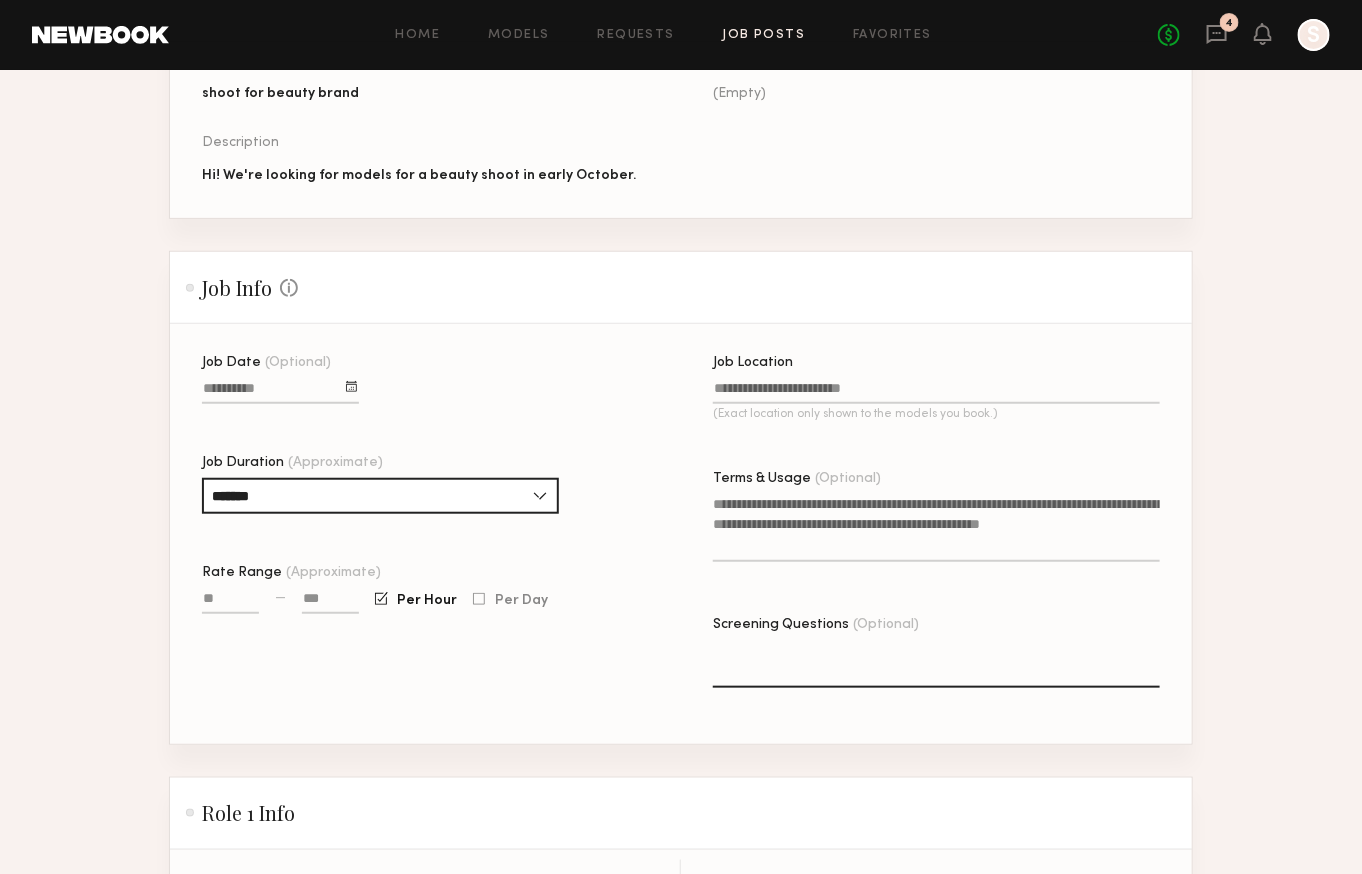 scroll, scrollTop: 368, scrollLeft: 0, axis: vertical 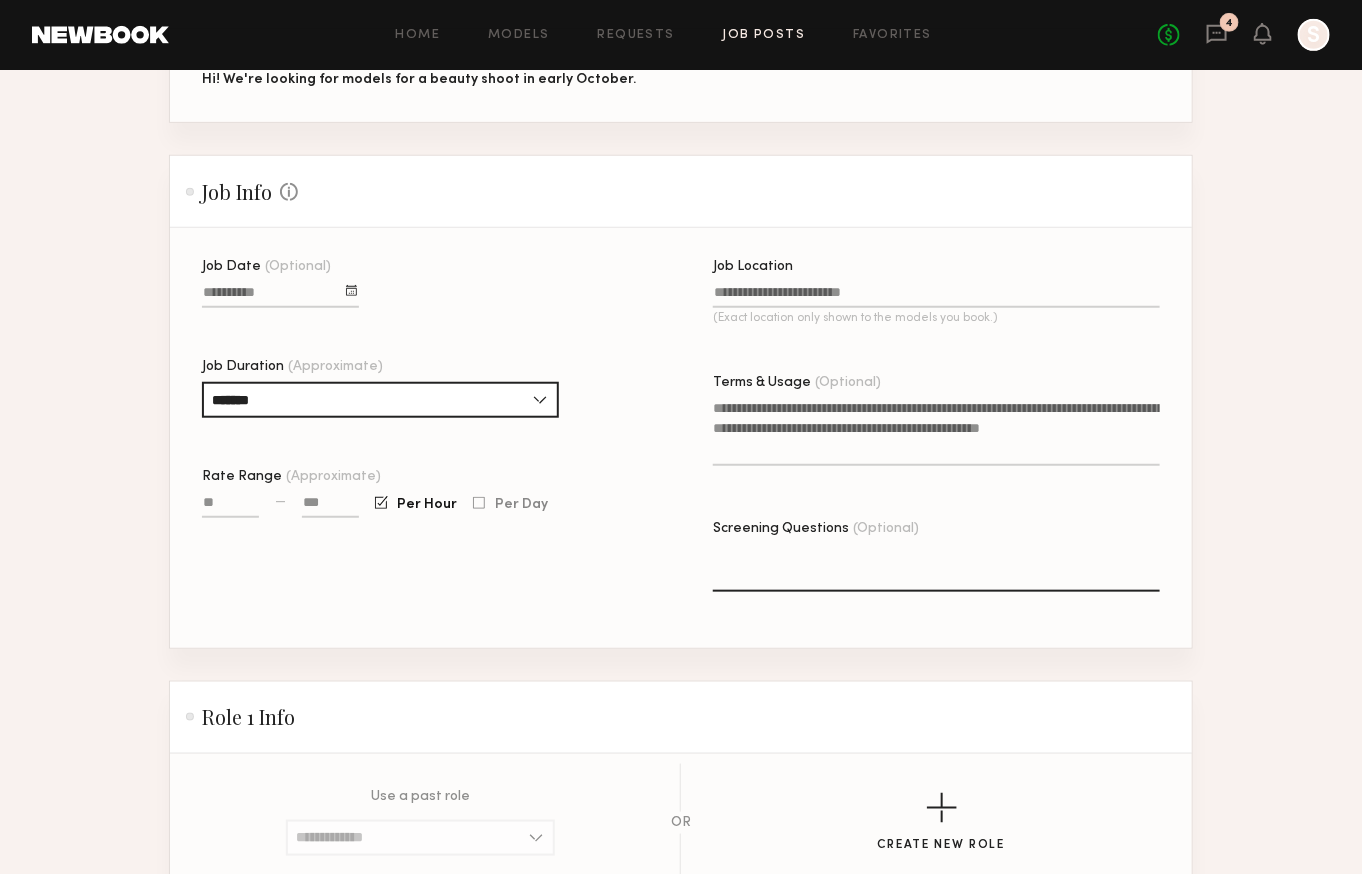 click 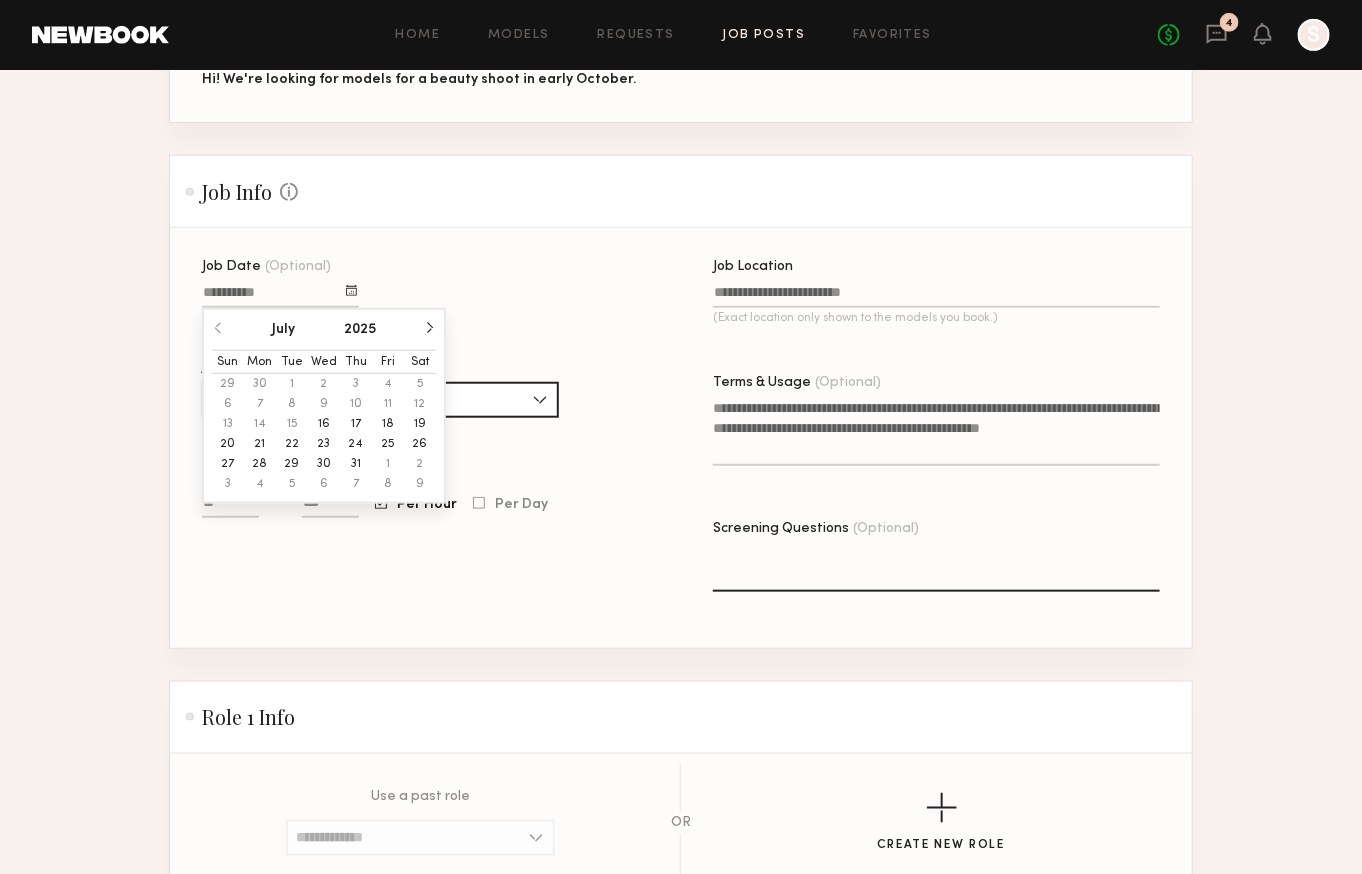 click on "Job Date (Optional) July 2025 Sun Mon Tue Wed Thu Fri Sat 29 30 1 2 3 4 5 6 7 8 9 10 11 12 13 14 15 16 17 18 19 20 21 22 23 24 25 26 27 28 29 30 31 1 2 3 4 5 6 7 8 9 Job Duration (Approximate) ******* 1 hour 2 hours 3 hours 4 hours 5 hours 6 hours 7 hours 8 hours 8+ hours Rate Range (Approximate) — Per Hour Per Day" 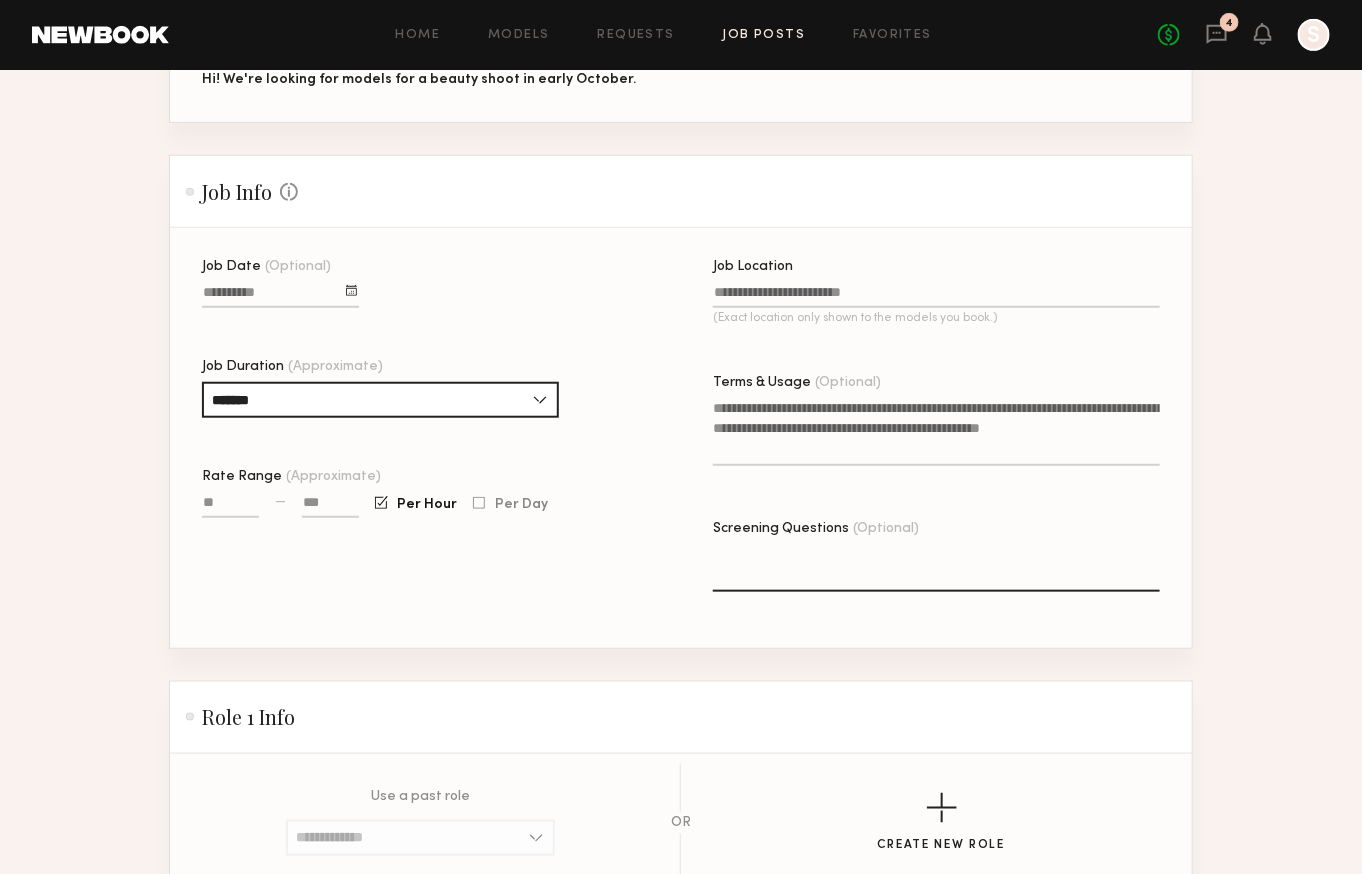 click on "Job Location" 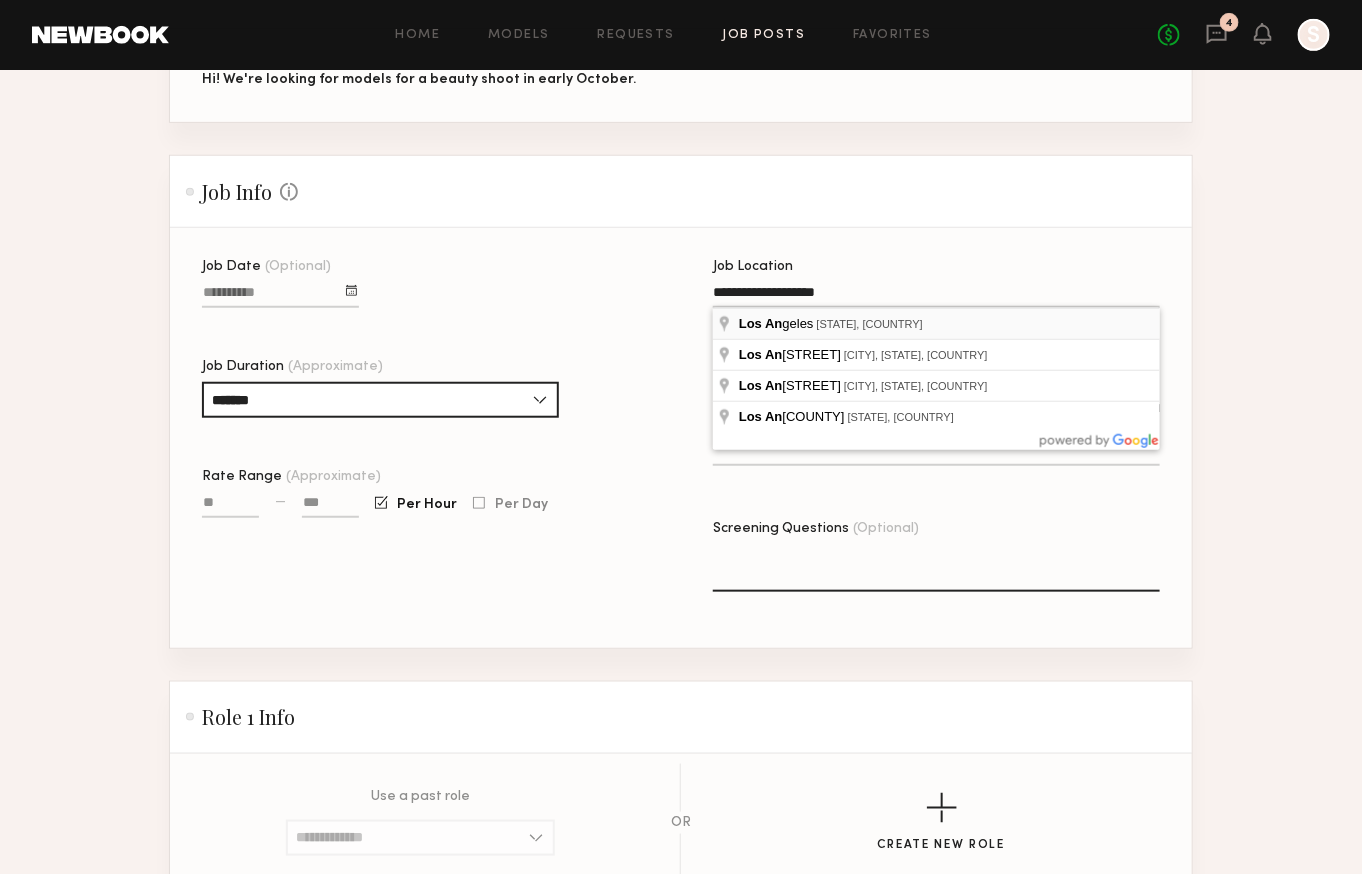 type on "**********" 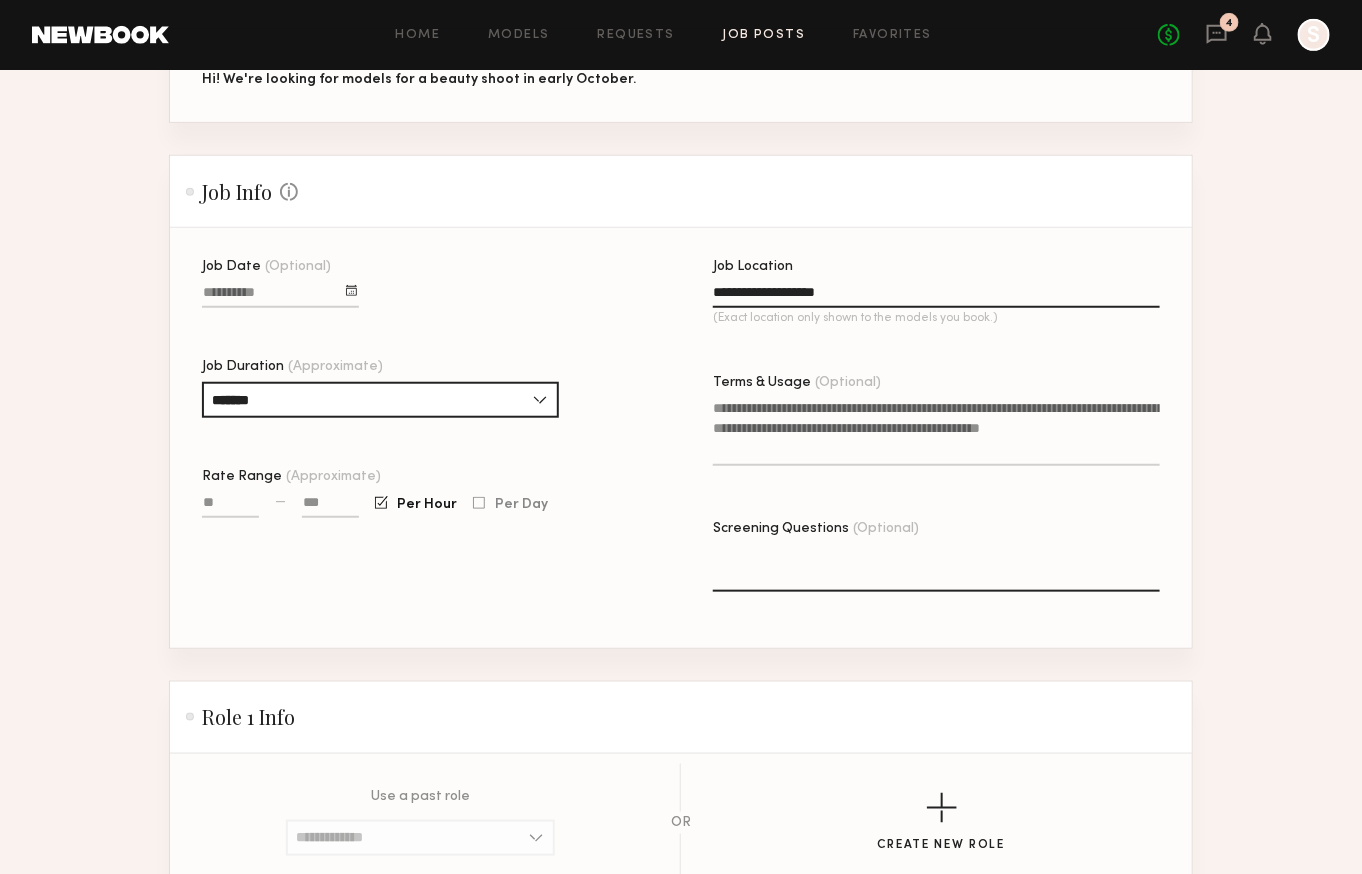 click on "Job Date (Optional) Job Duration (Approximate) ******* 1 hour 2 hours 3 hours 4 hours 5 hours 6 hours 7 hours 8 hours 8+ hours Rate Range (Approximate) — Per Hour Per Day" 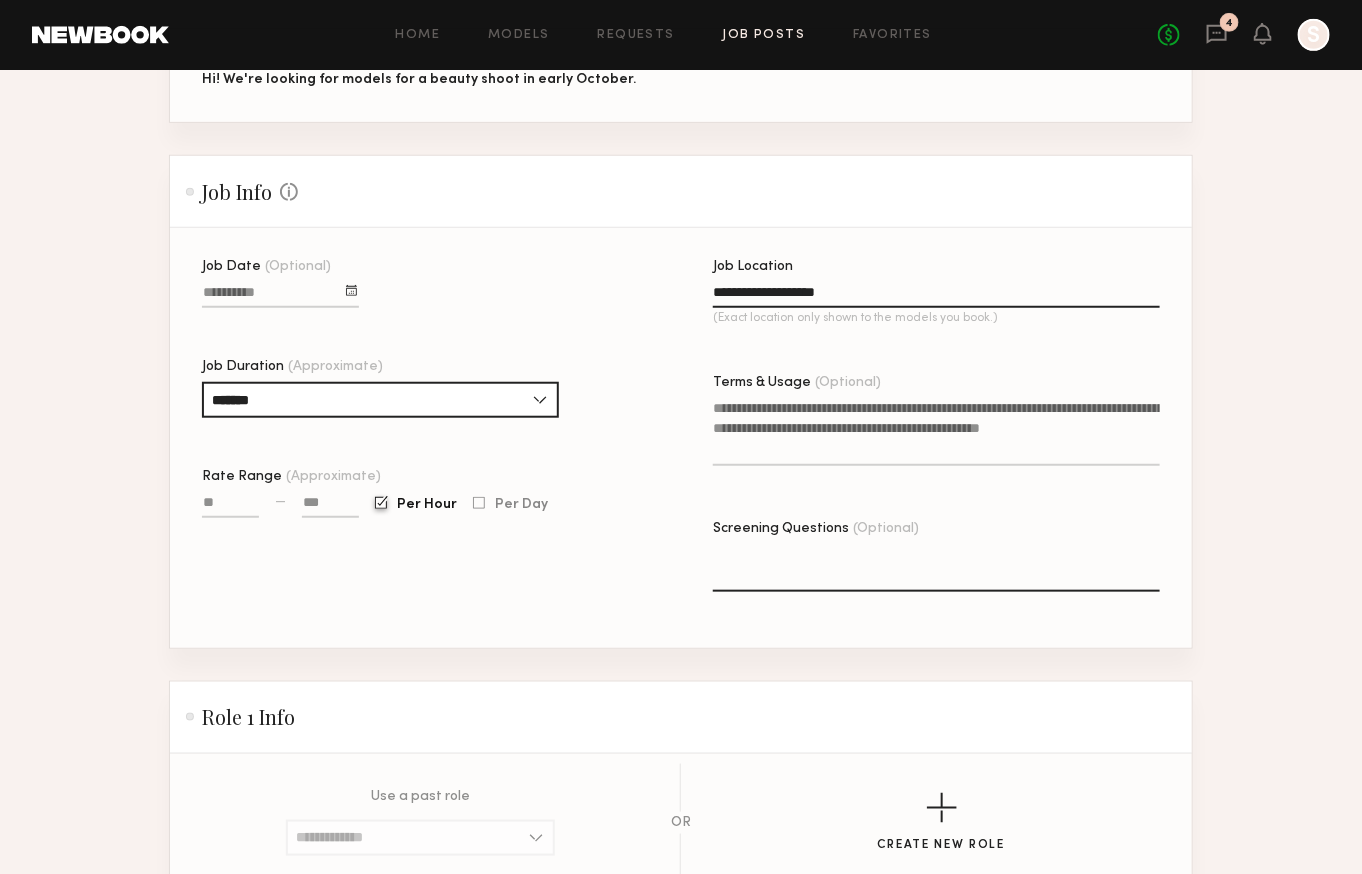 click on "Per Hour" 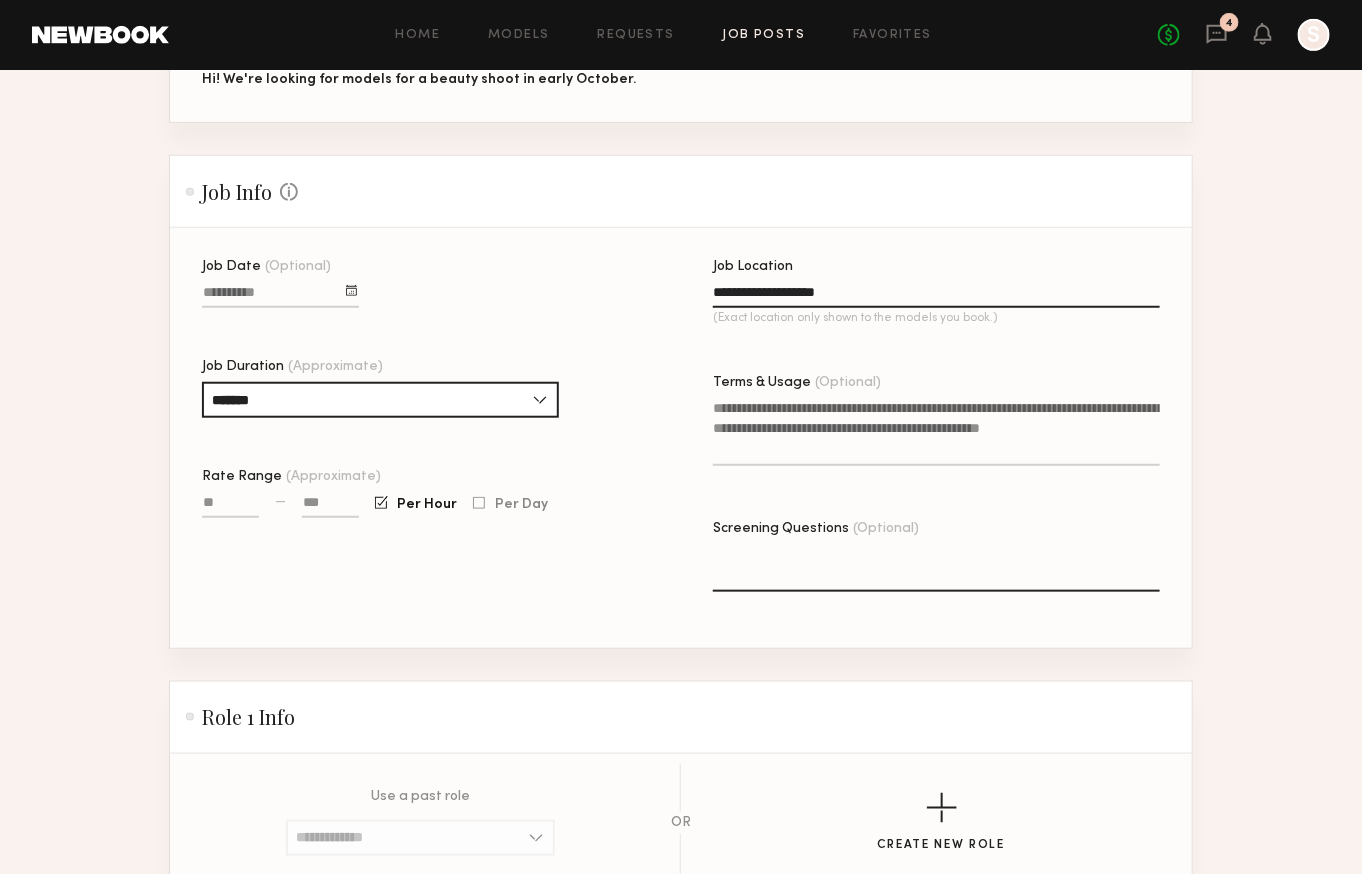 click on "Per Day" 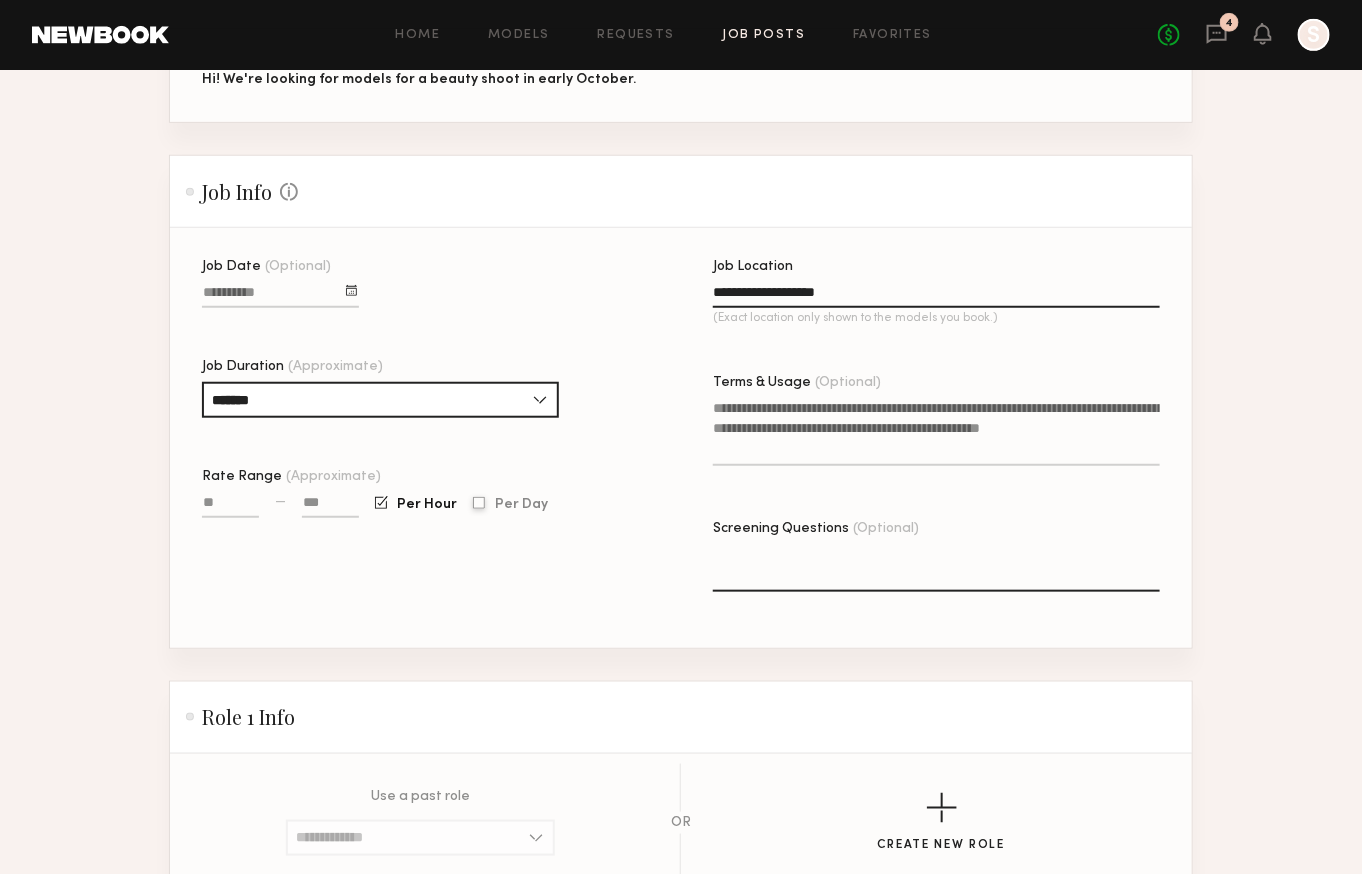 click on "Per Day" 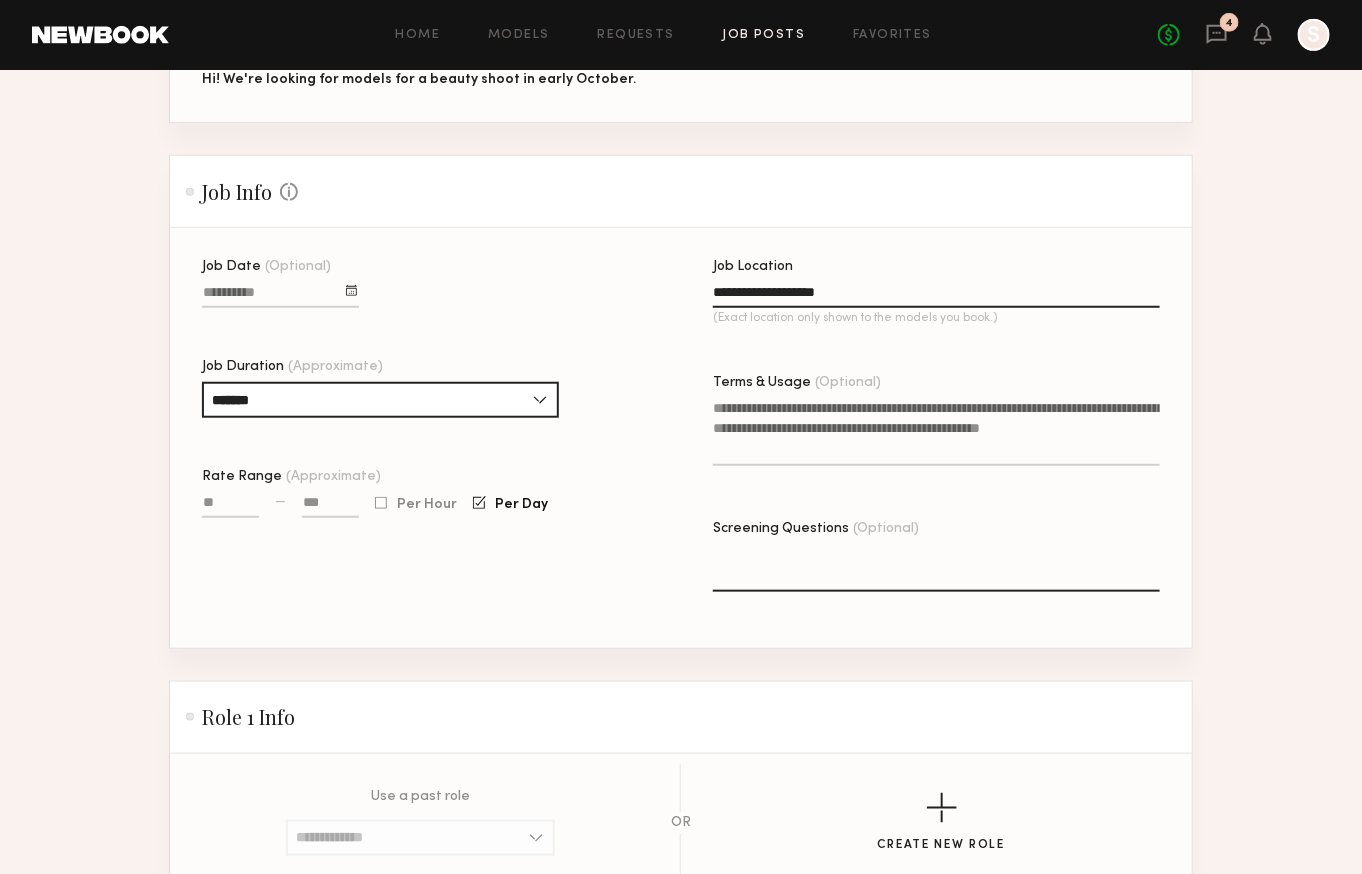 click on "Rate Range (Approximate) — Per Hour Per Day" 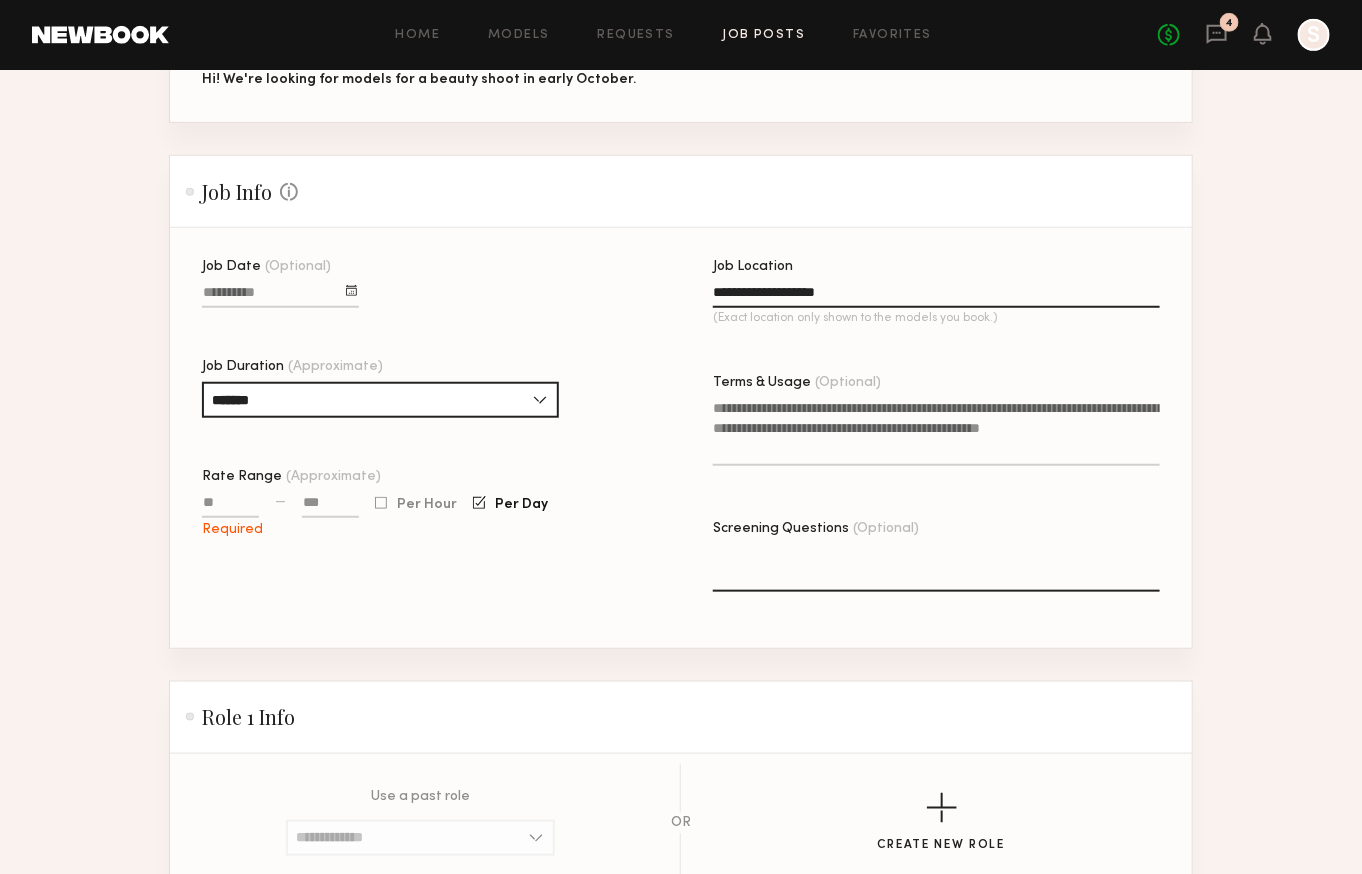 click on "Rate Range (Approximate)" at bounding box center [230, 506] 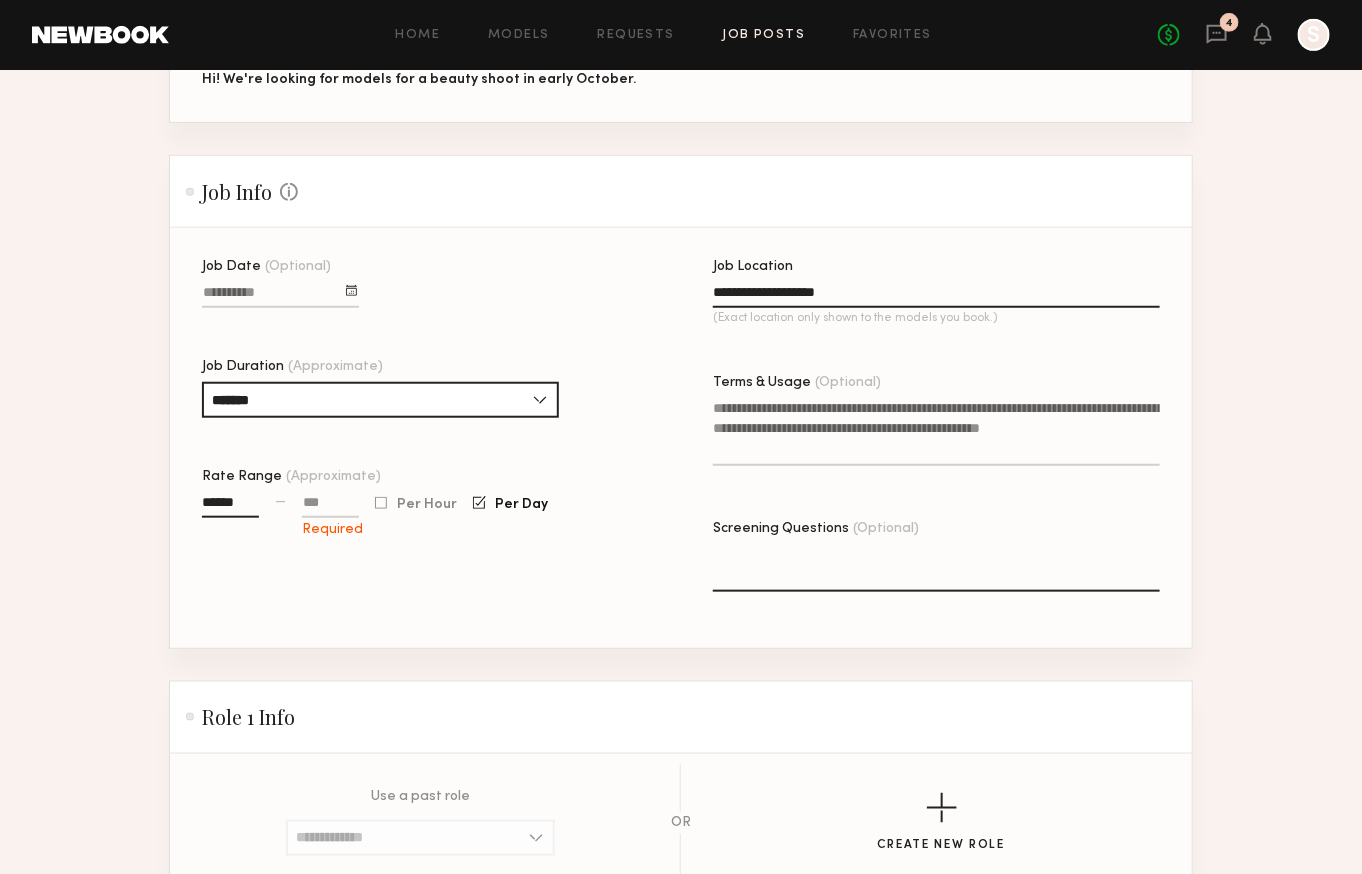 type on "******" 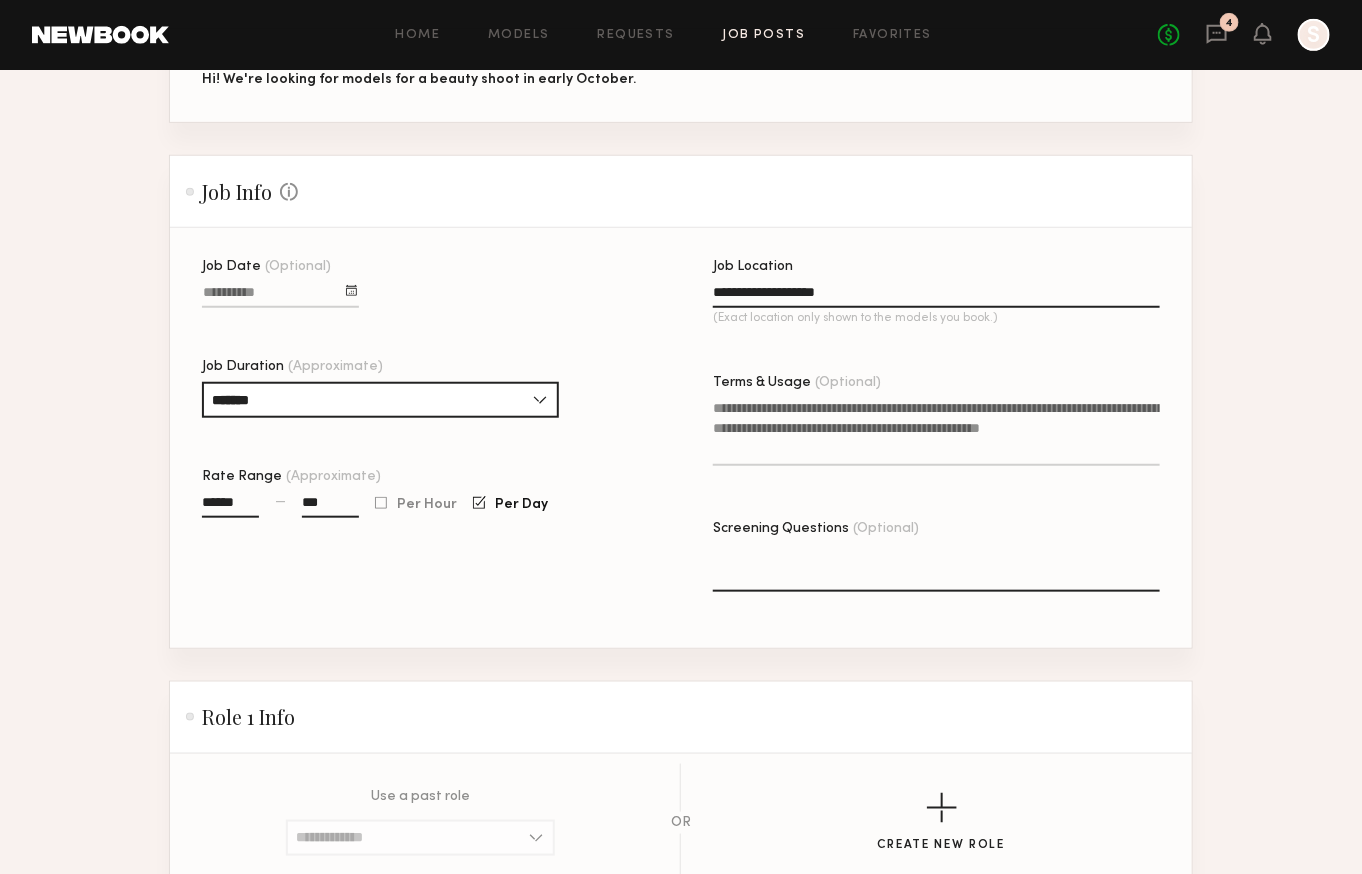 type on "**" 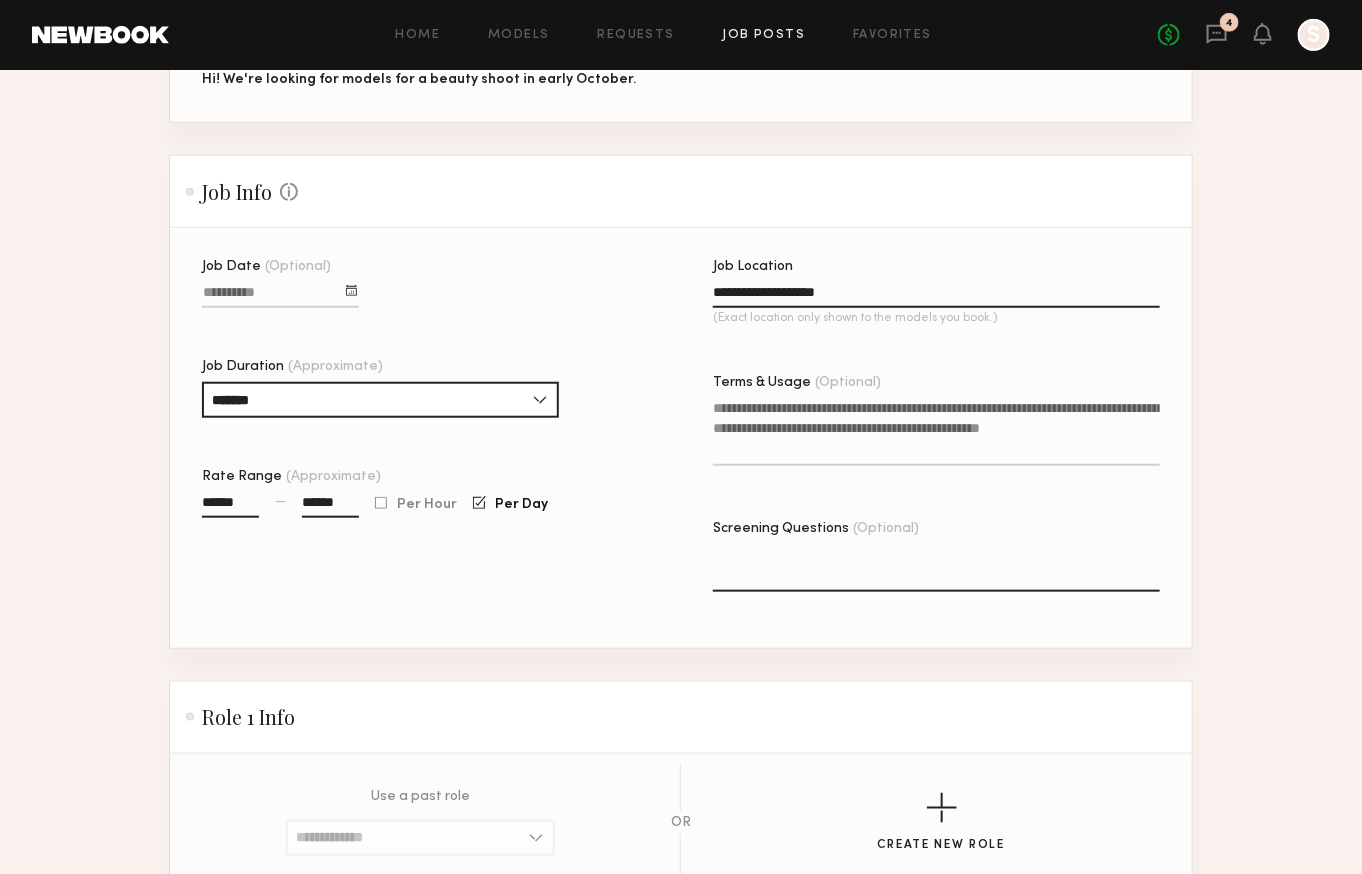 type on "******" 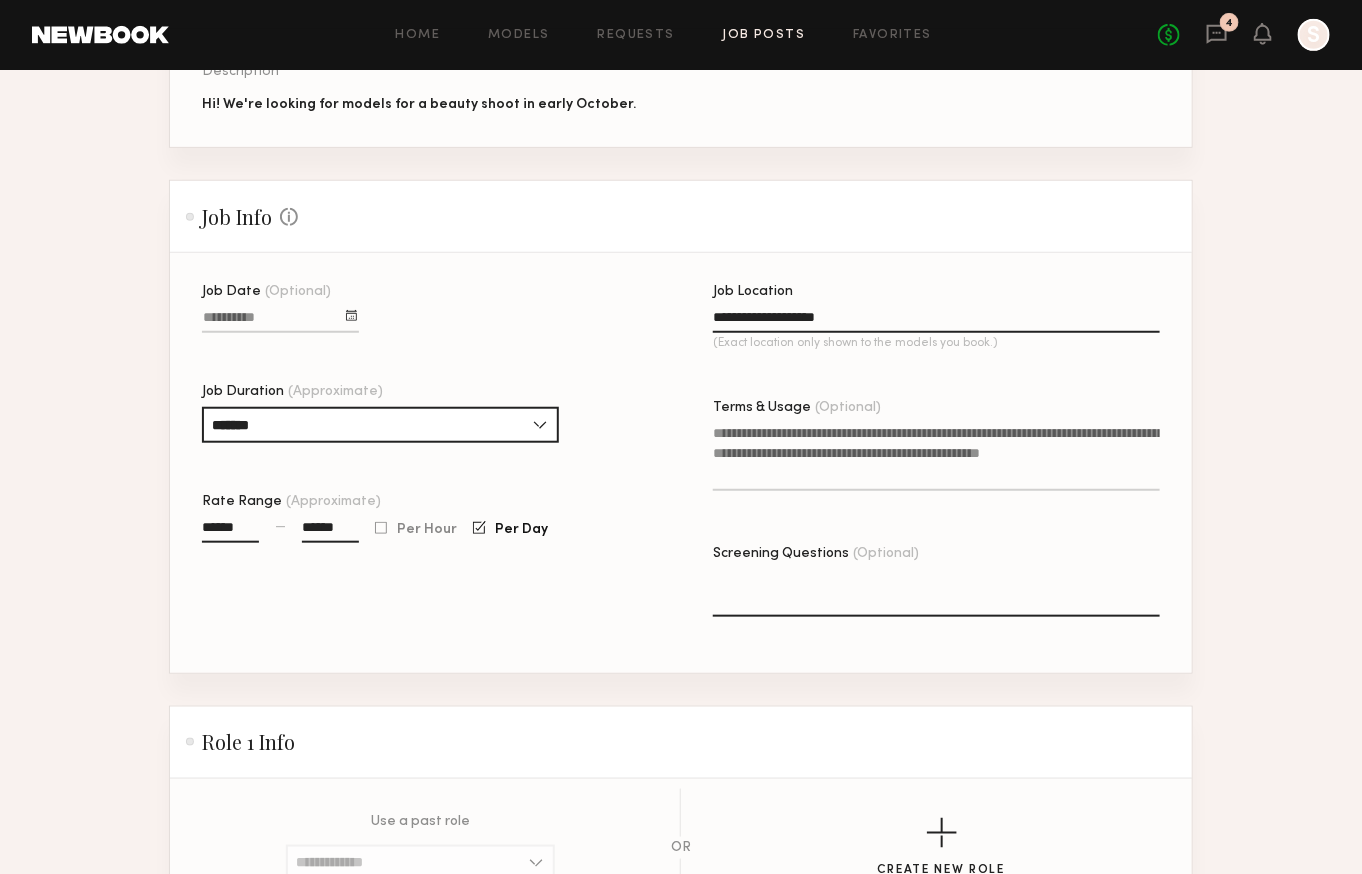 scroll, scrollTop: 367, scrollLeft: 0, axis: vertical 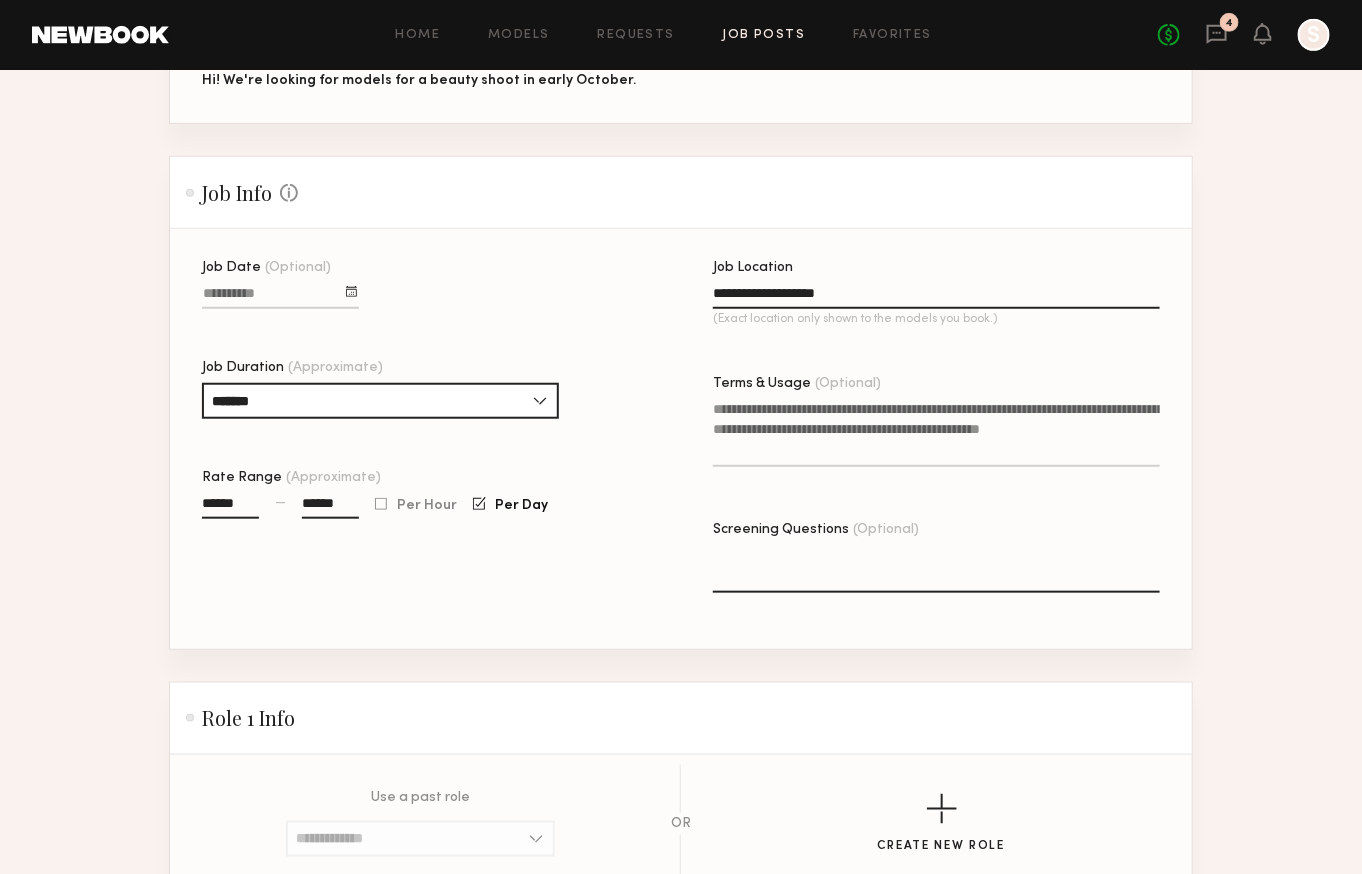 click on "Terms & Usage (Optional)" 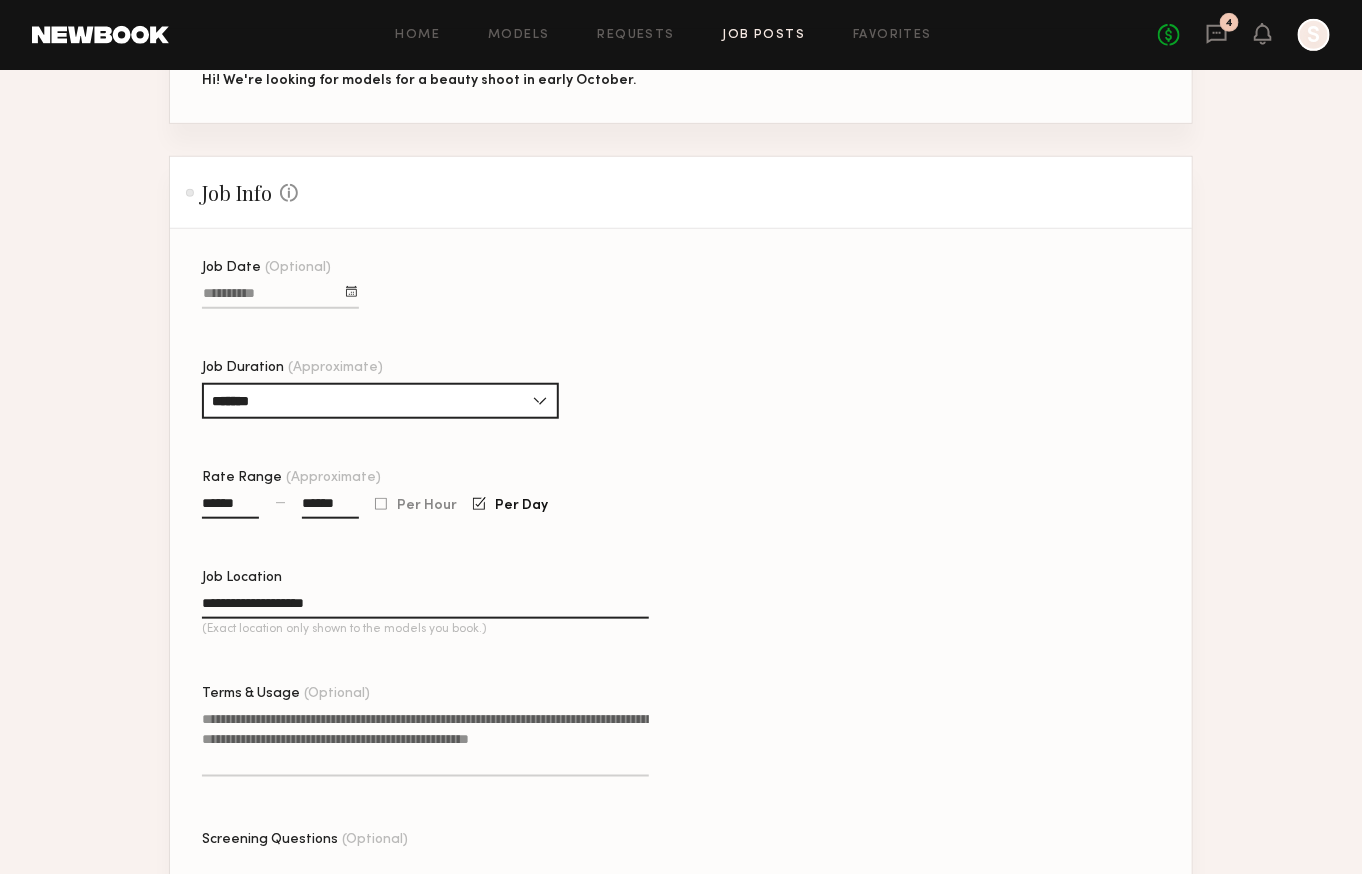scroll, scrollTop: 0, scrollLeft: 0, axis: both 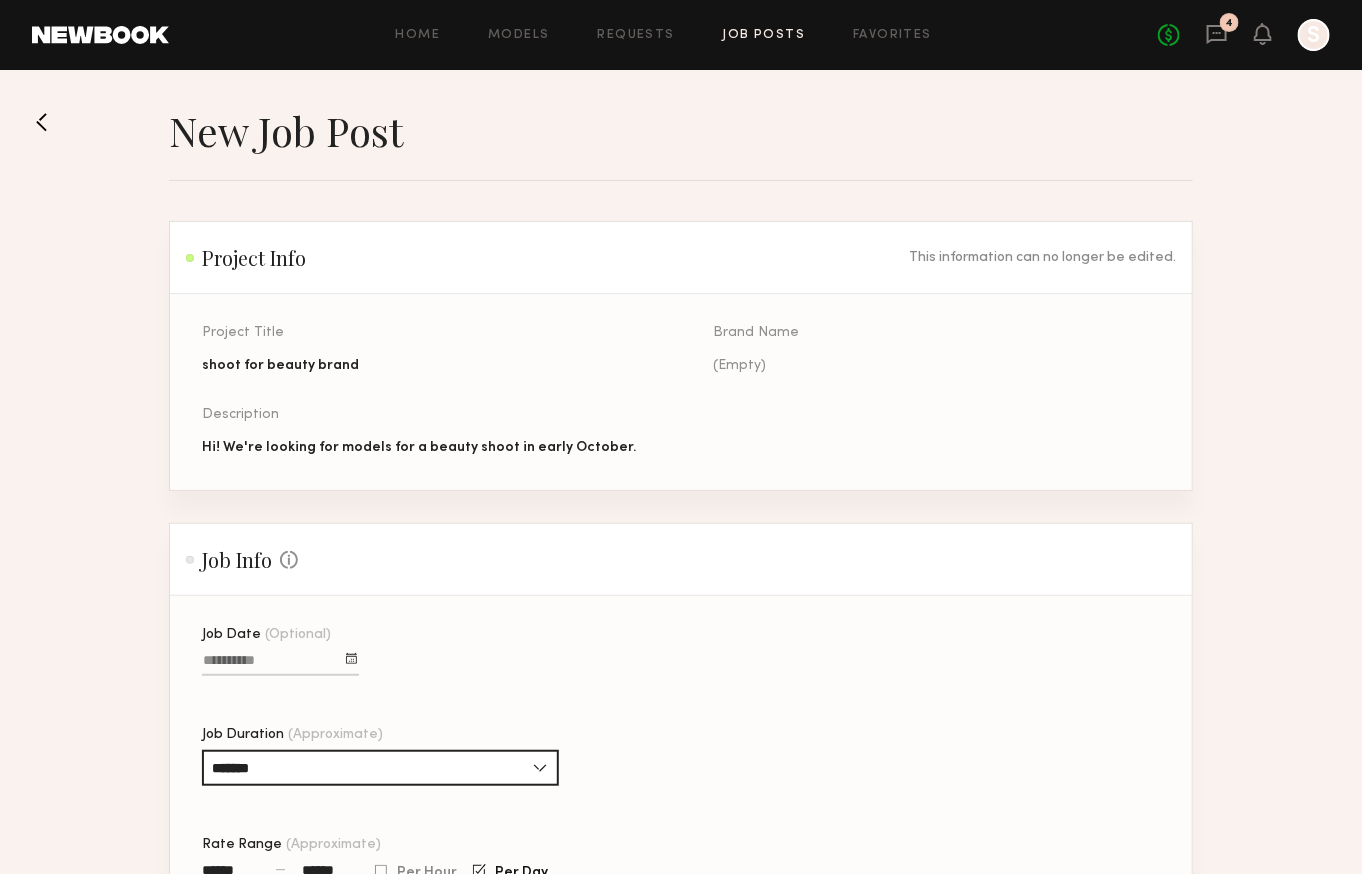 click 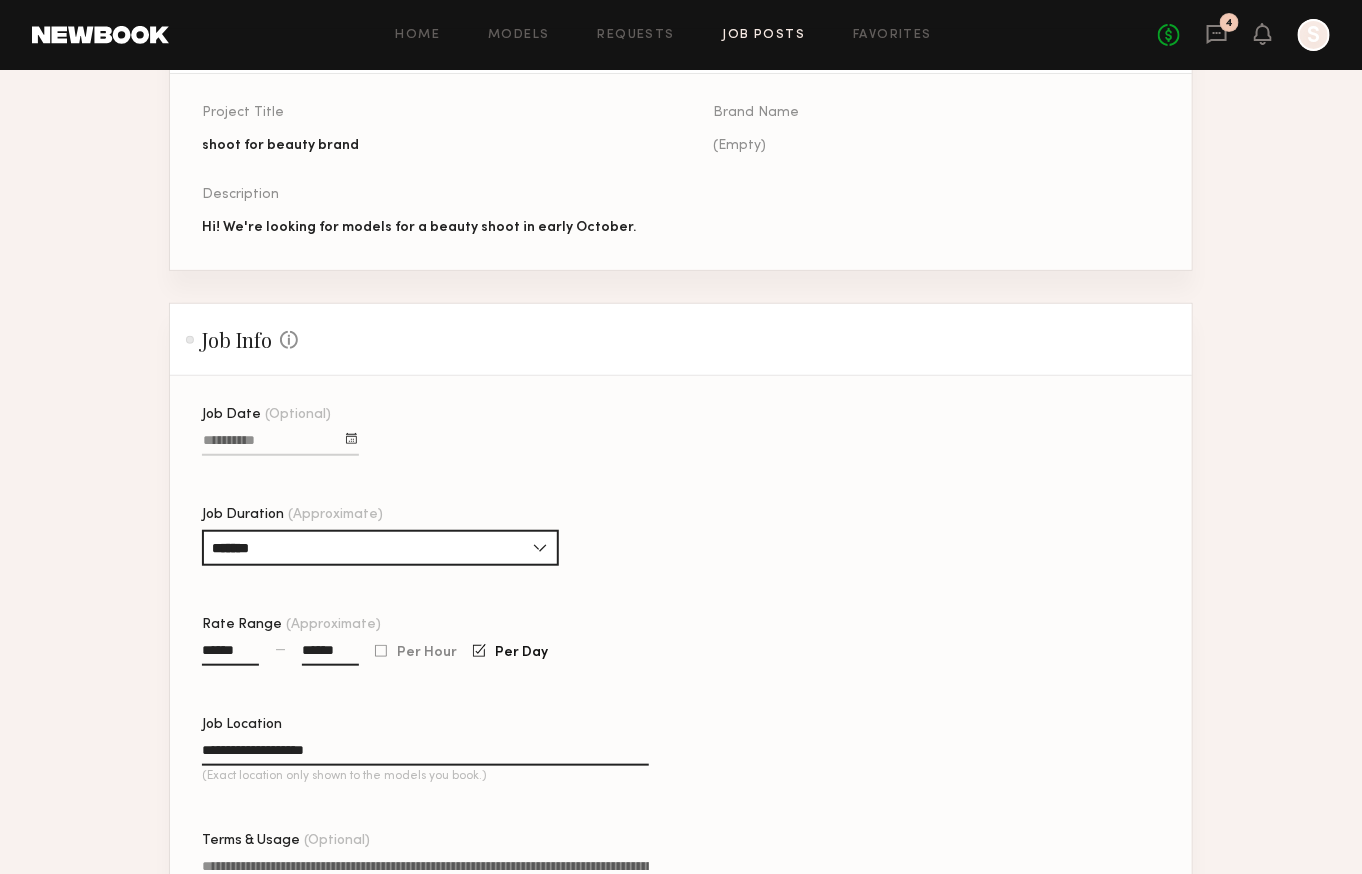 scroll, scrollTop: 351, scrollLeft: 0, axis: vertical 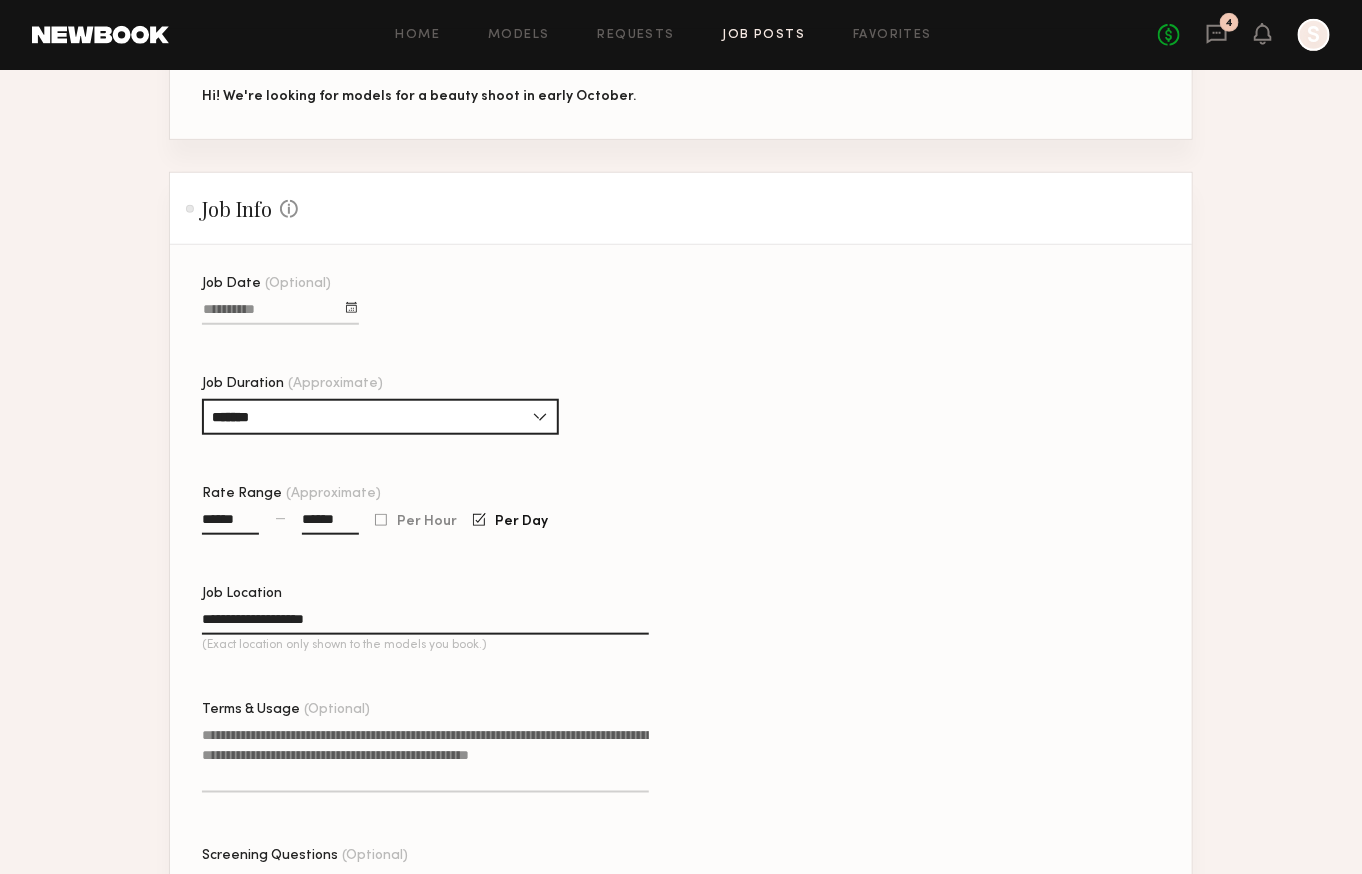 click on "Terms & Usage (Optional)" 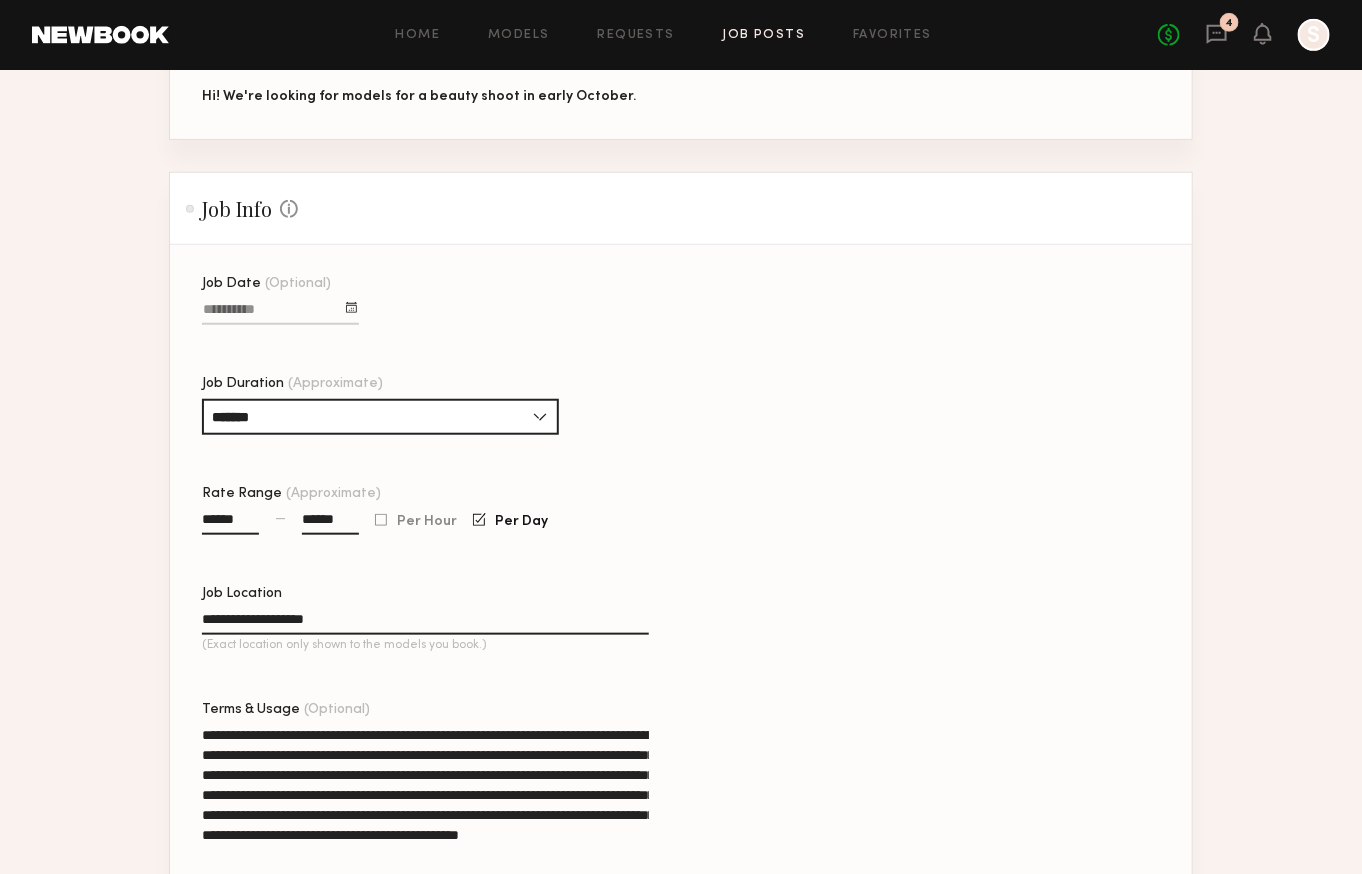 type on "**********" 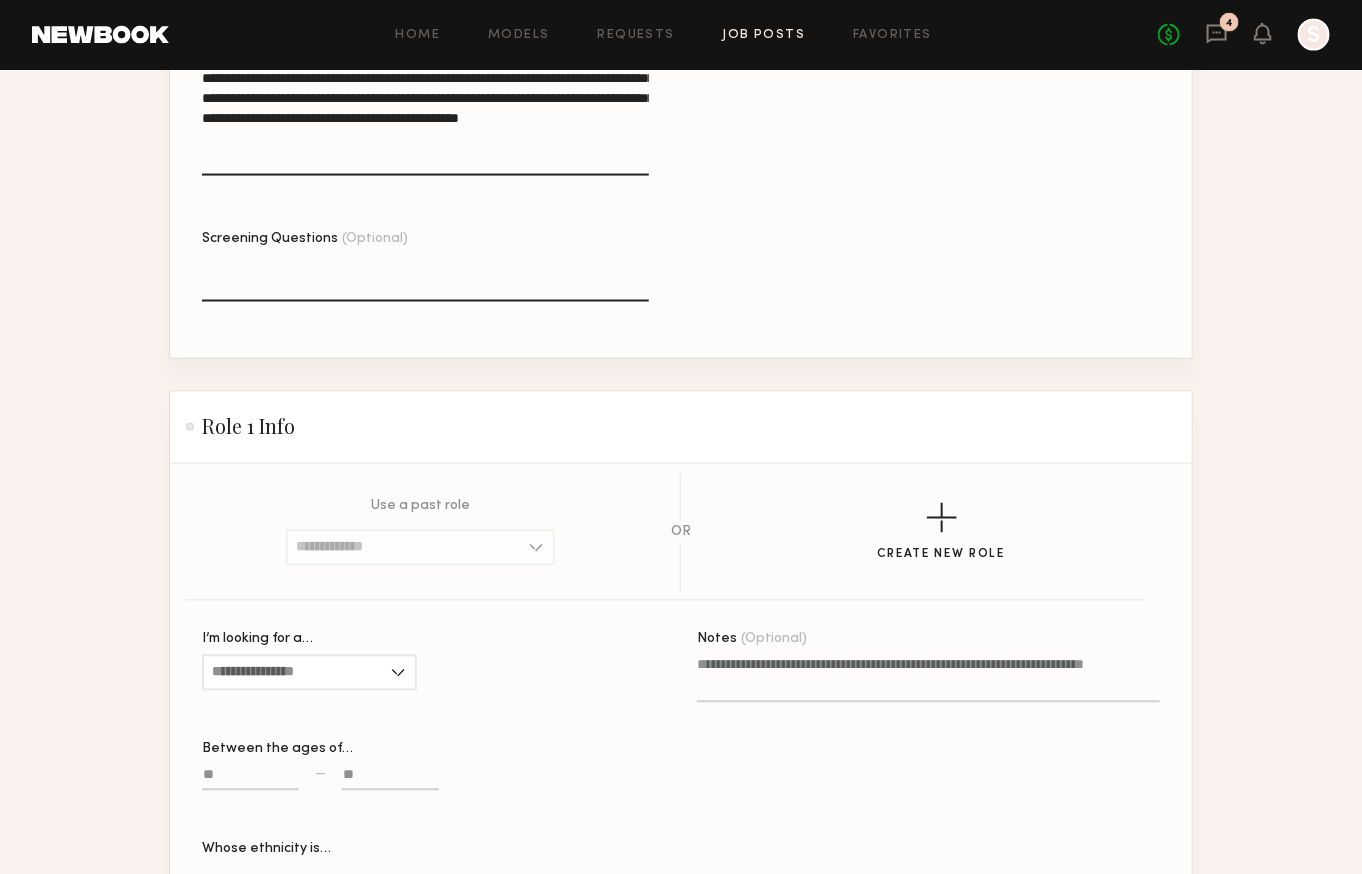 scroll, scrollTop: 1117, scrollLeft: 0, axis: vertical 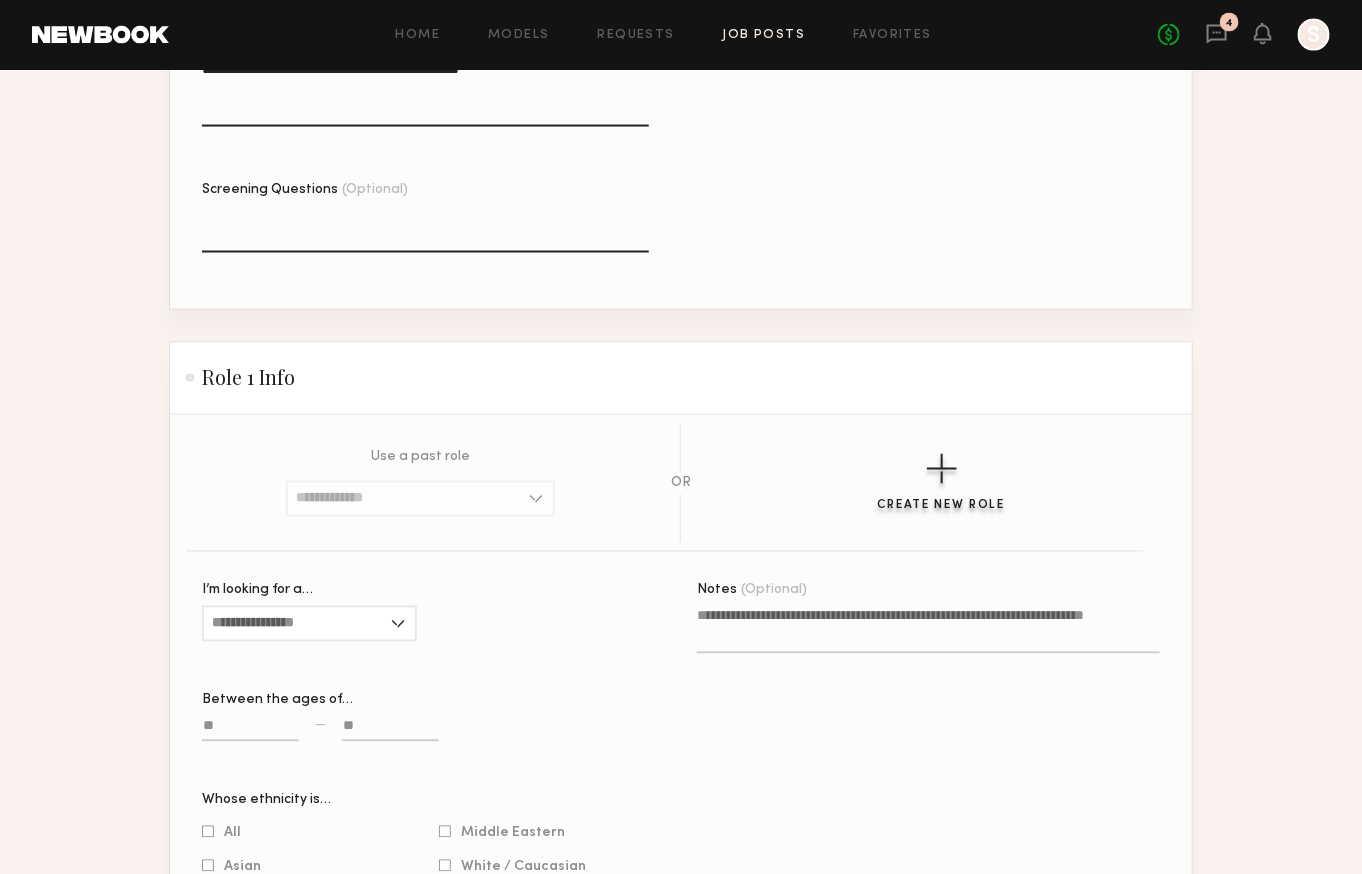 click 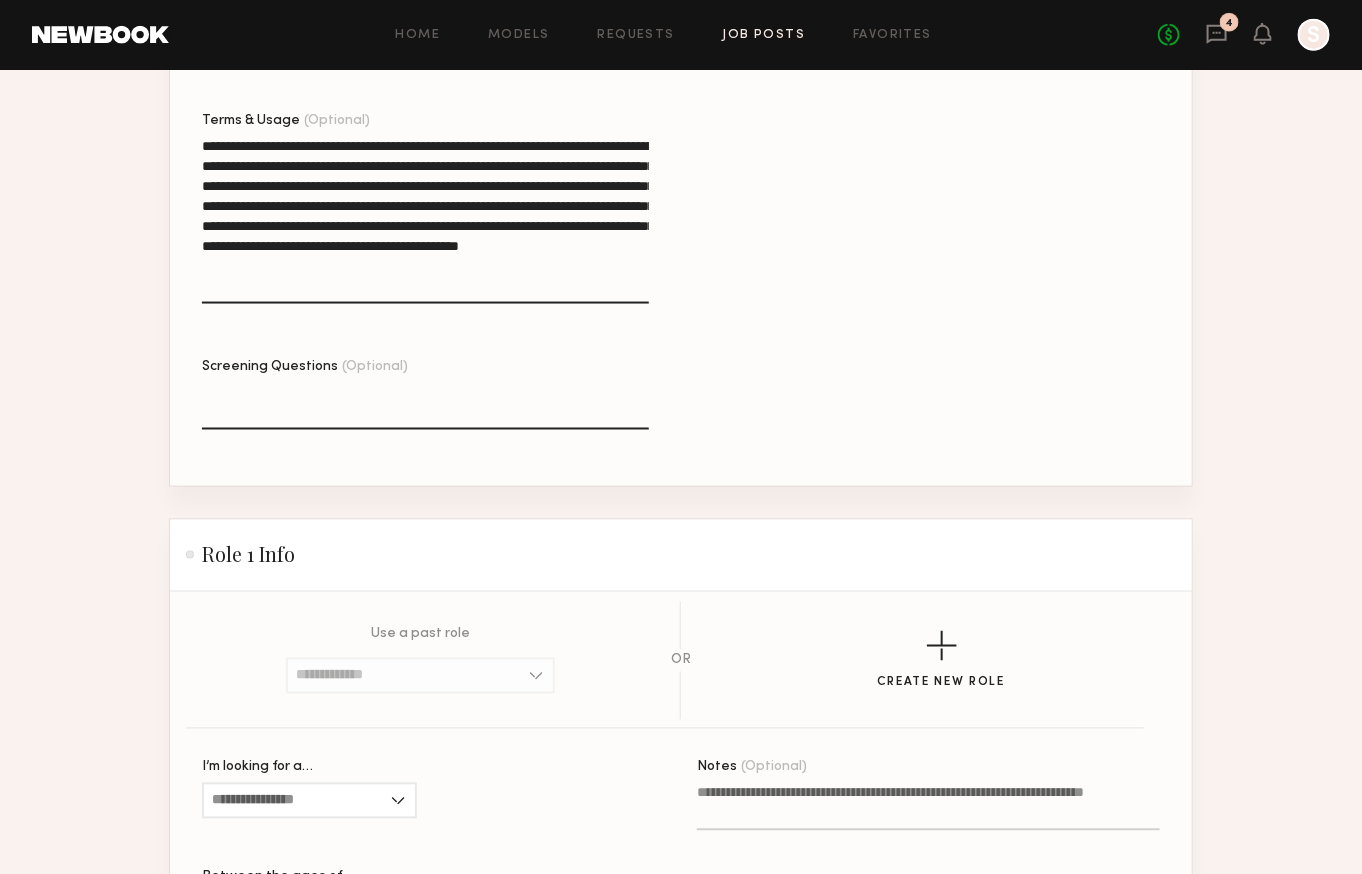 scroll, scrollTop: 947, scrollLeft: 0, axis: vertical 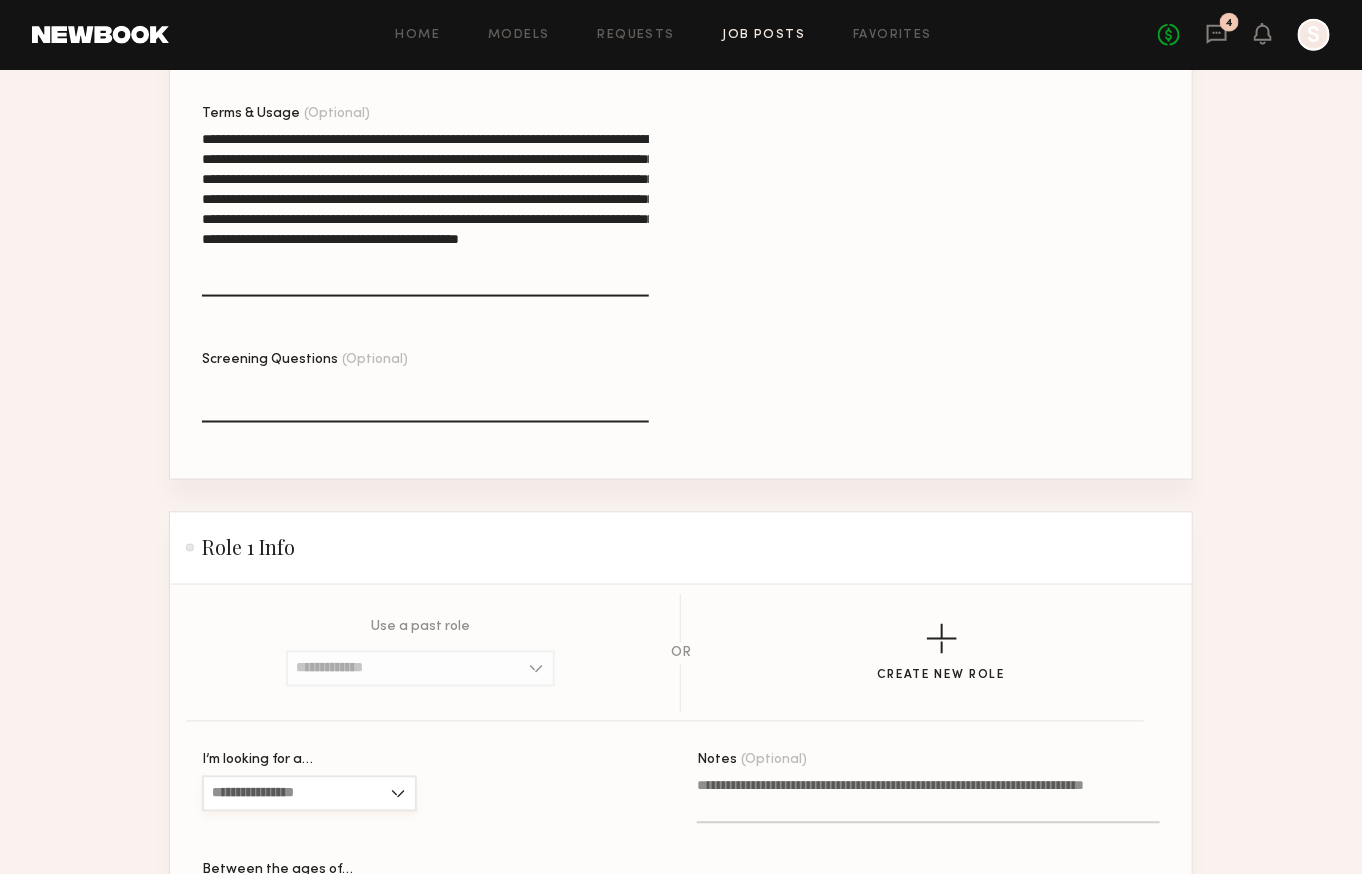 click on "I’m looking for a…" at bounding box center [309, 794] 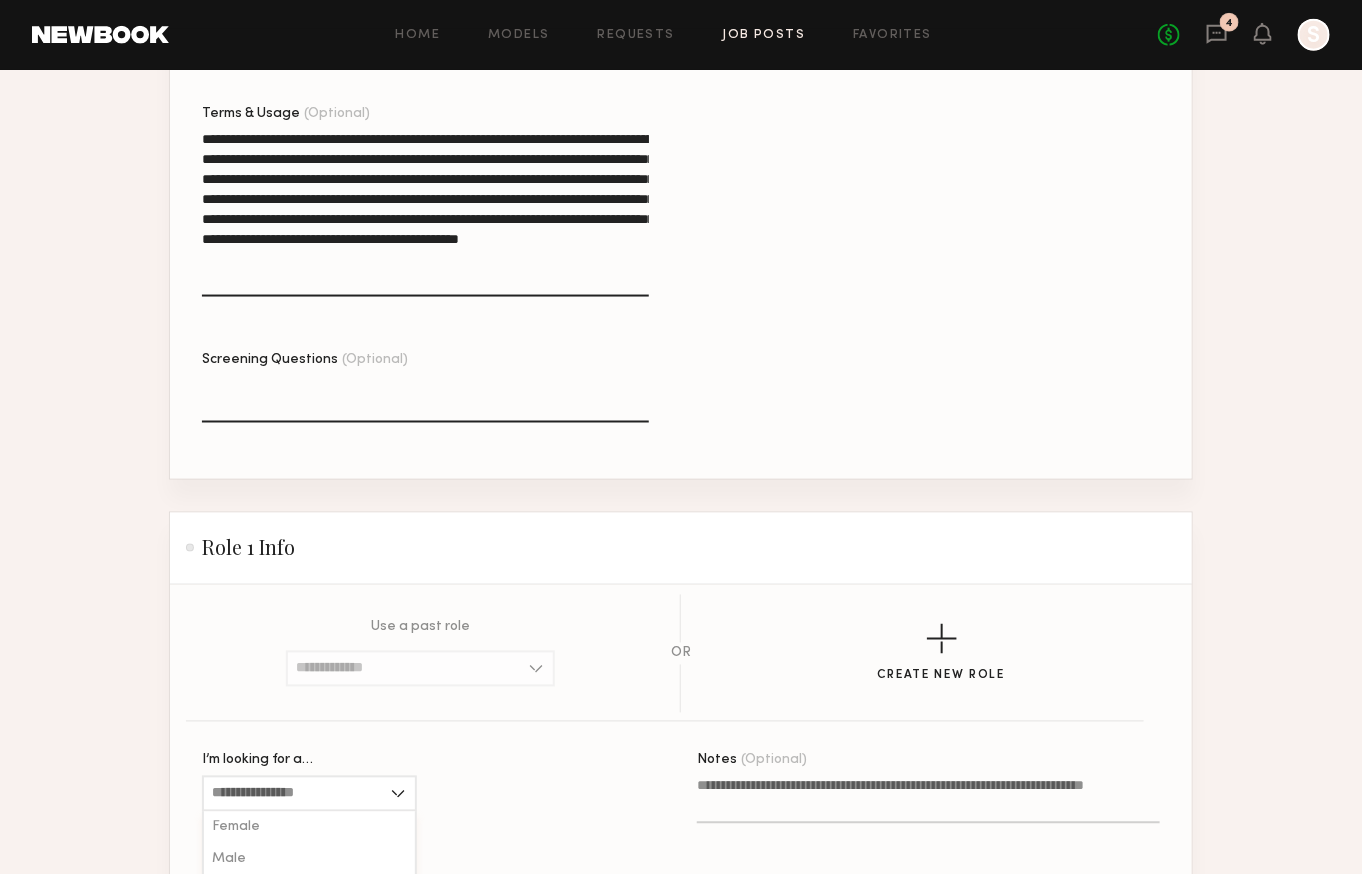 click on "All" 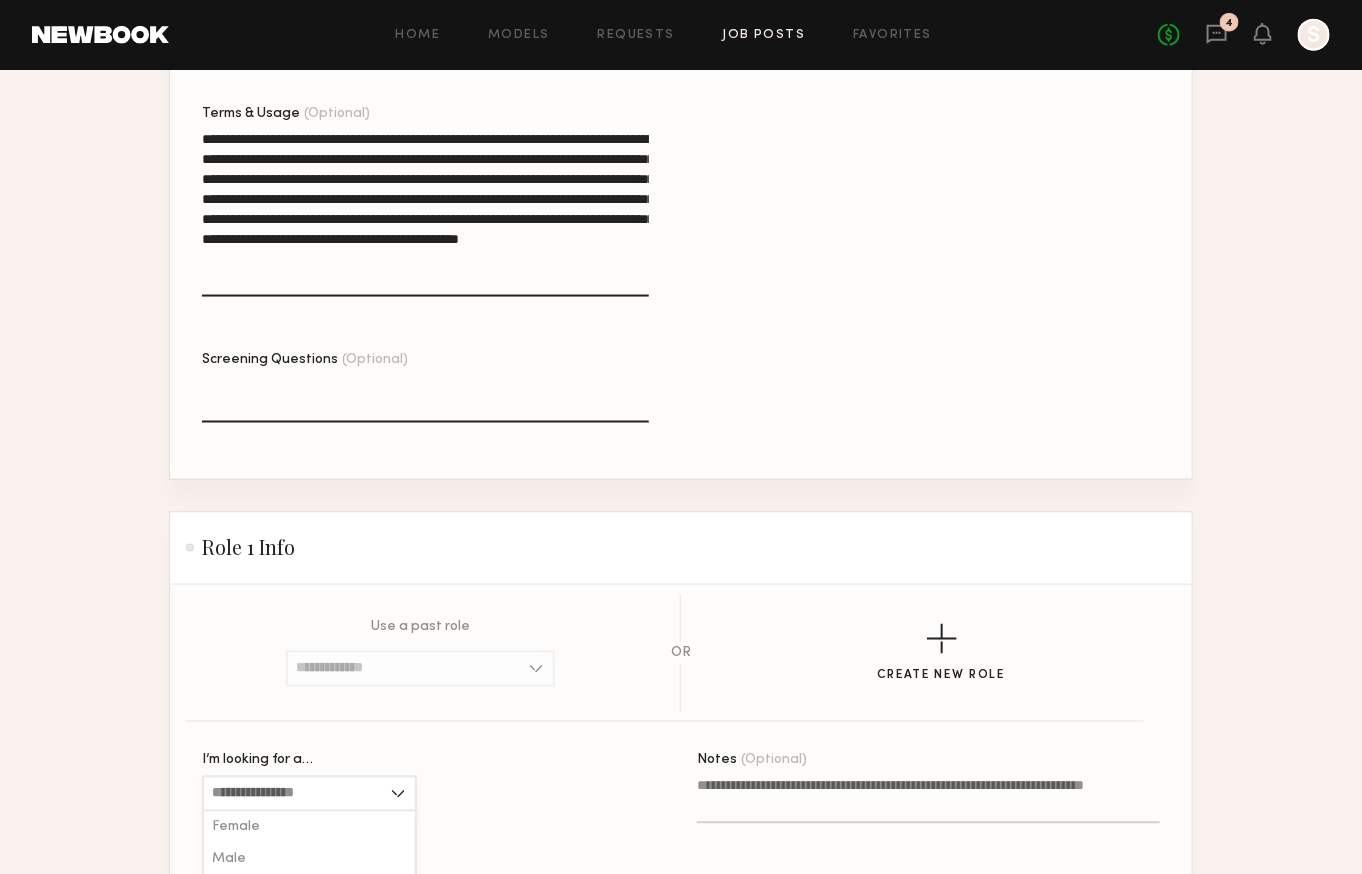 type on "***" 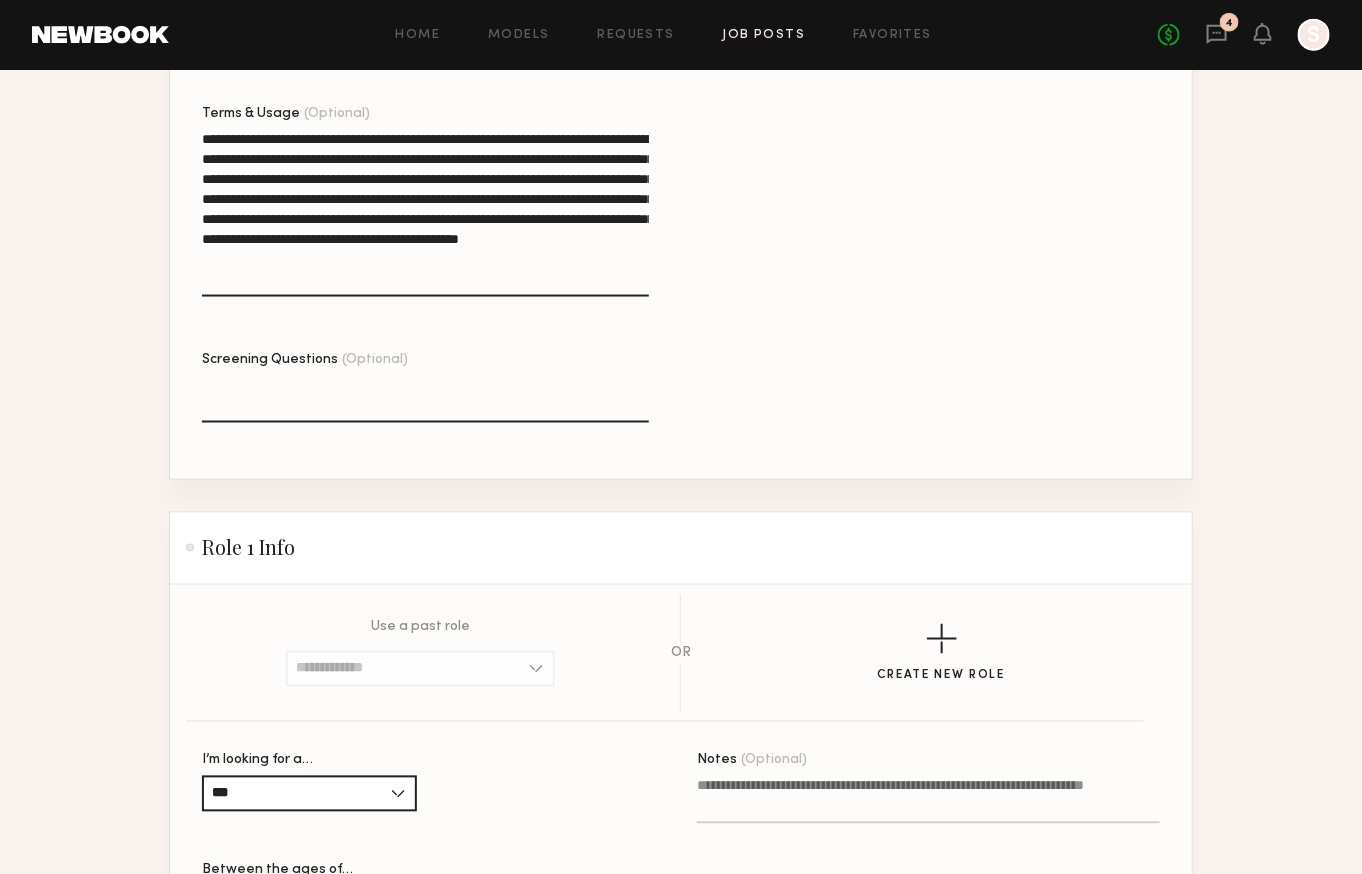 click on "Between the ages of…" 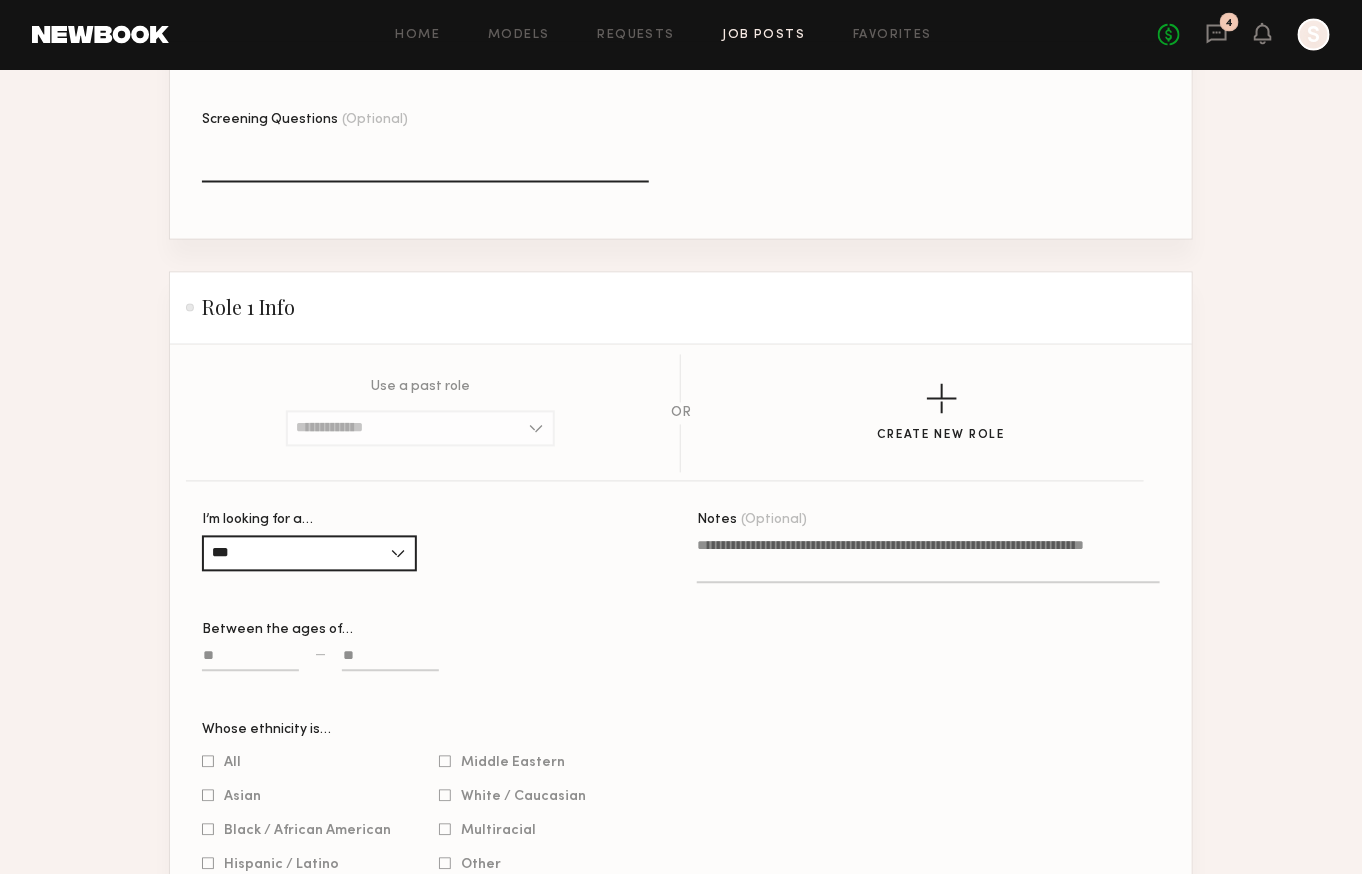 scroll, scrollTop: 1236, scrollLeft: 0, axis: vertical 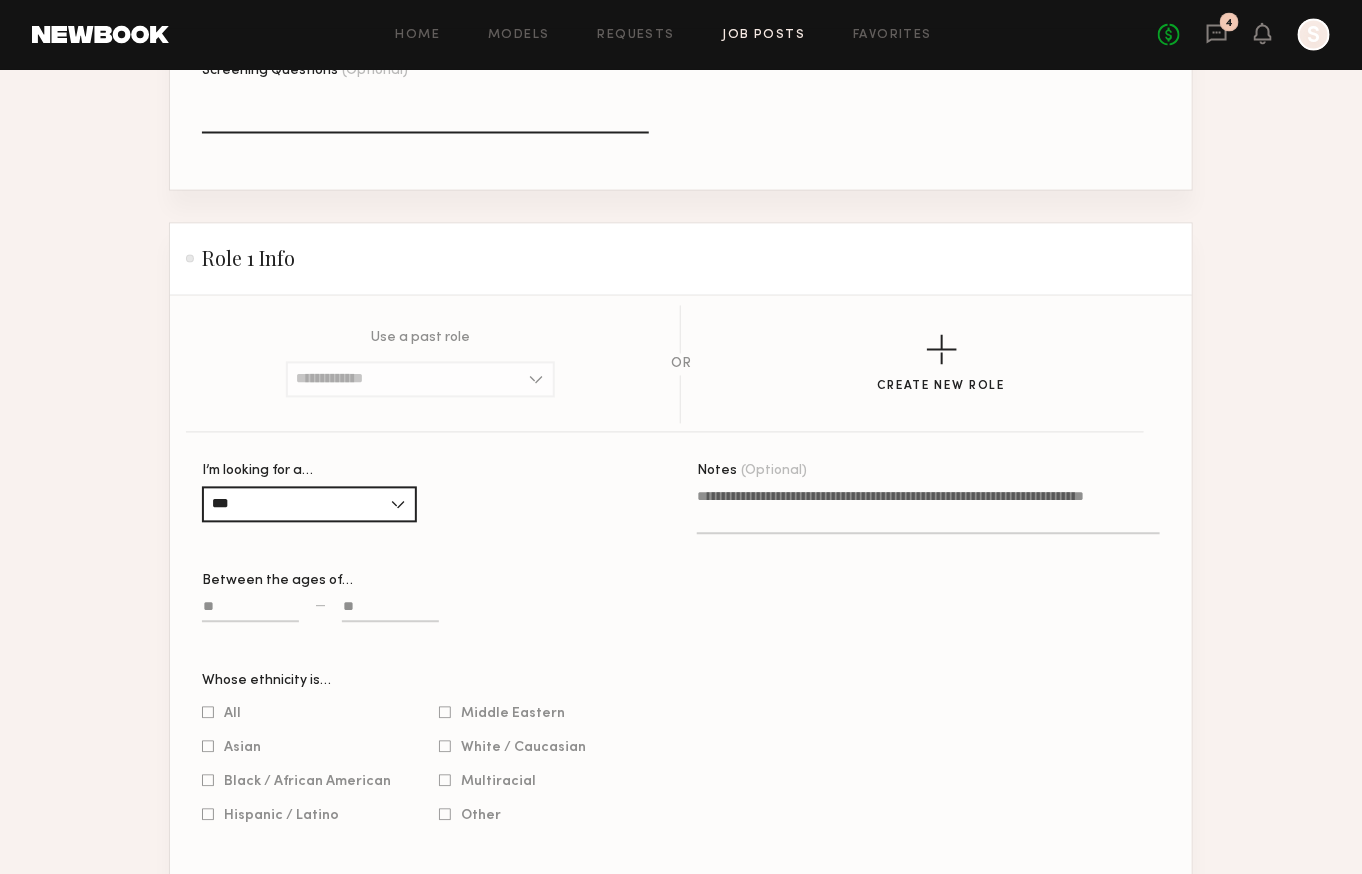 click 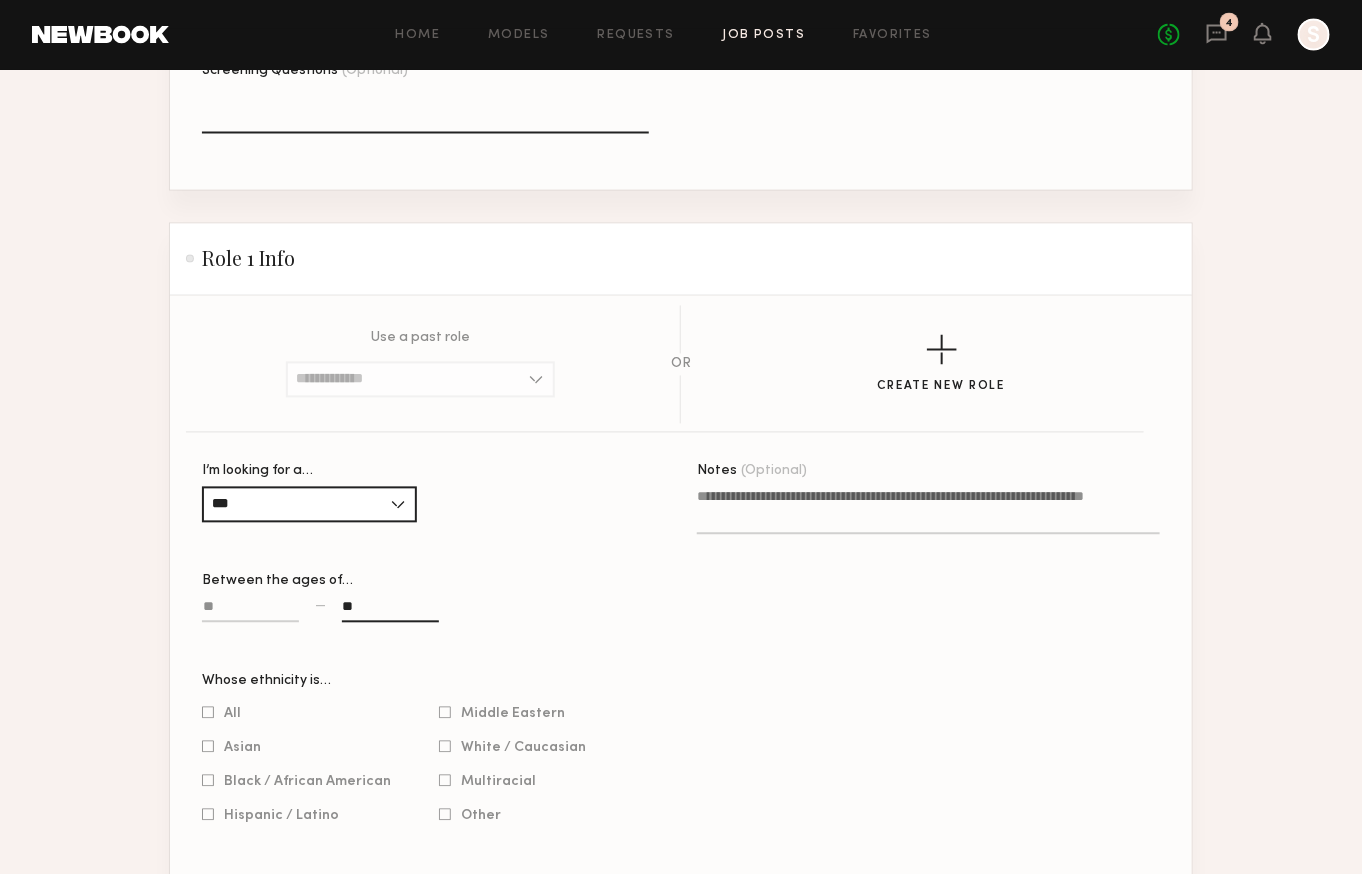type on "**" 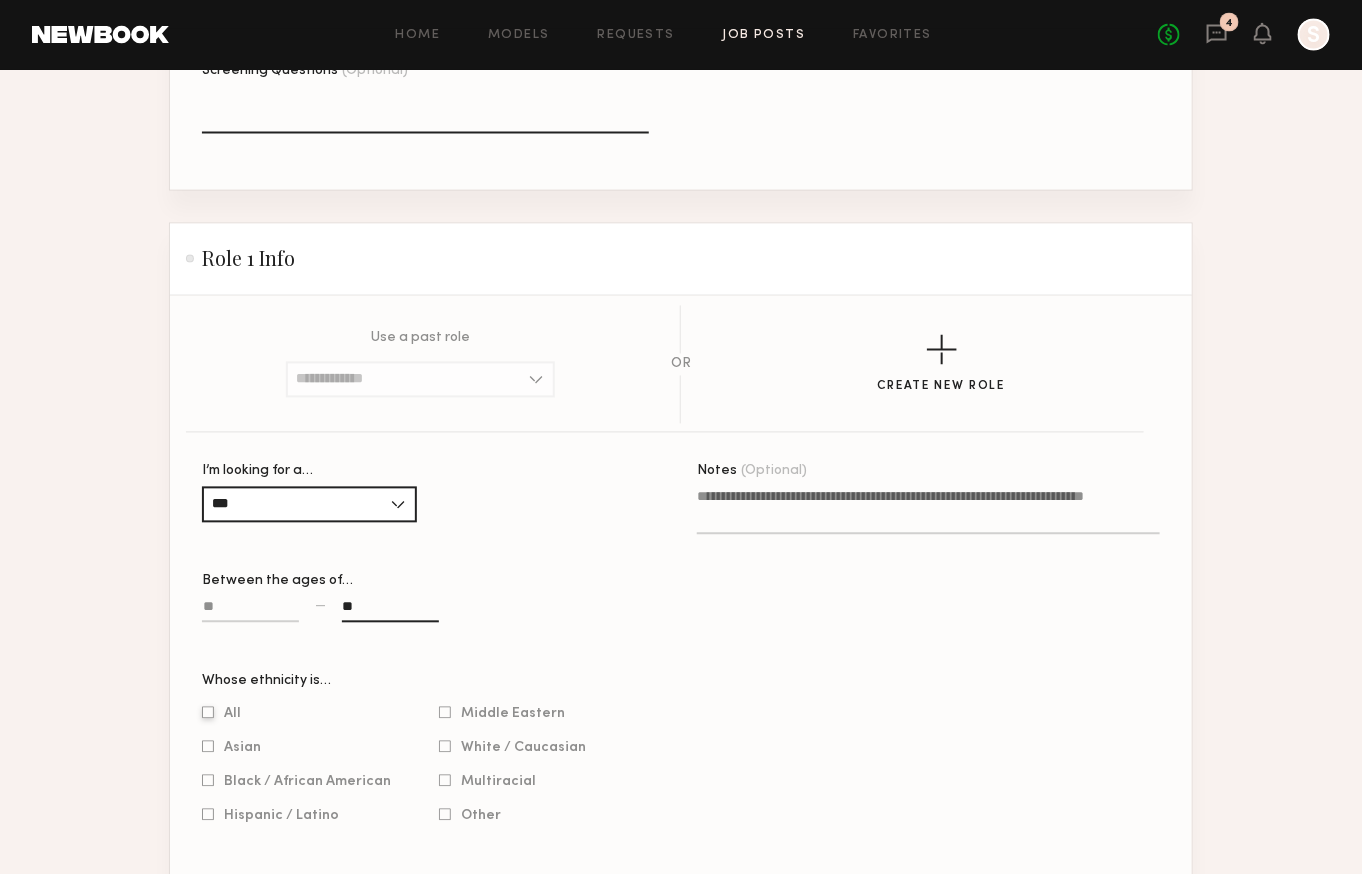 click 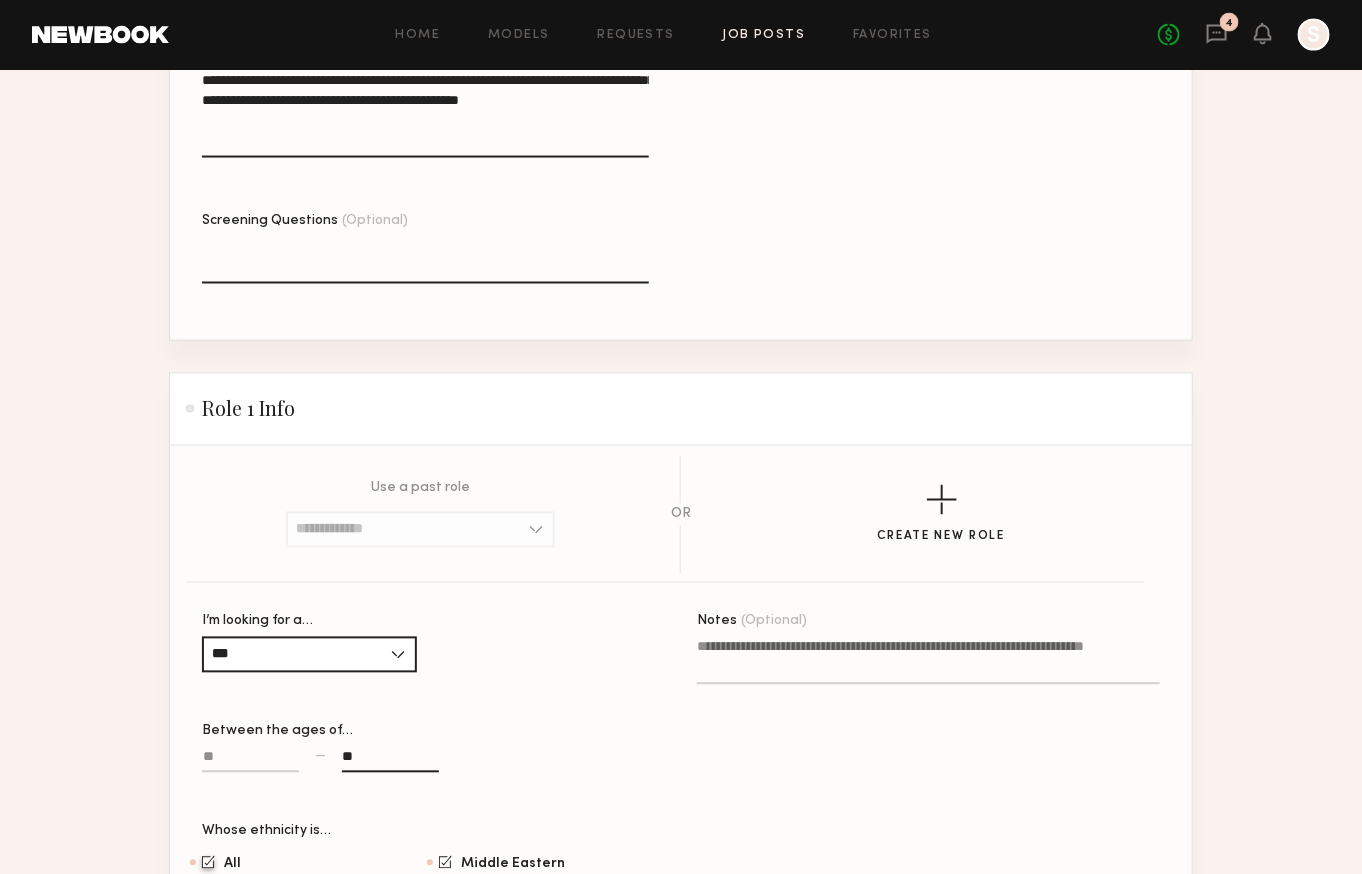 scroll, scrollTop: 1314, scrollLeft: 0, axis: vertical 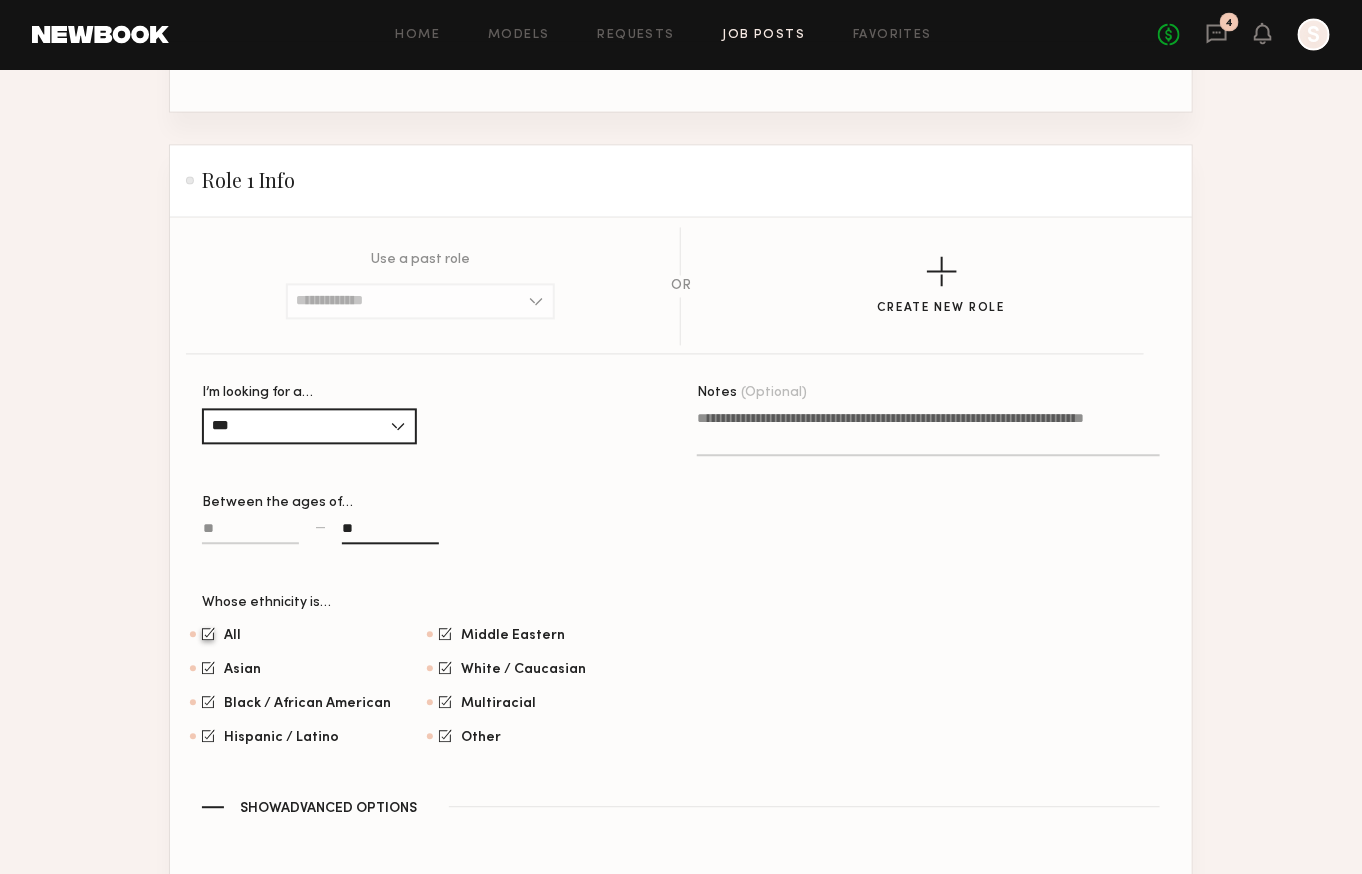 click on "Post Job" 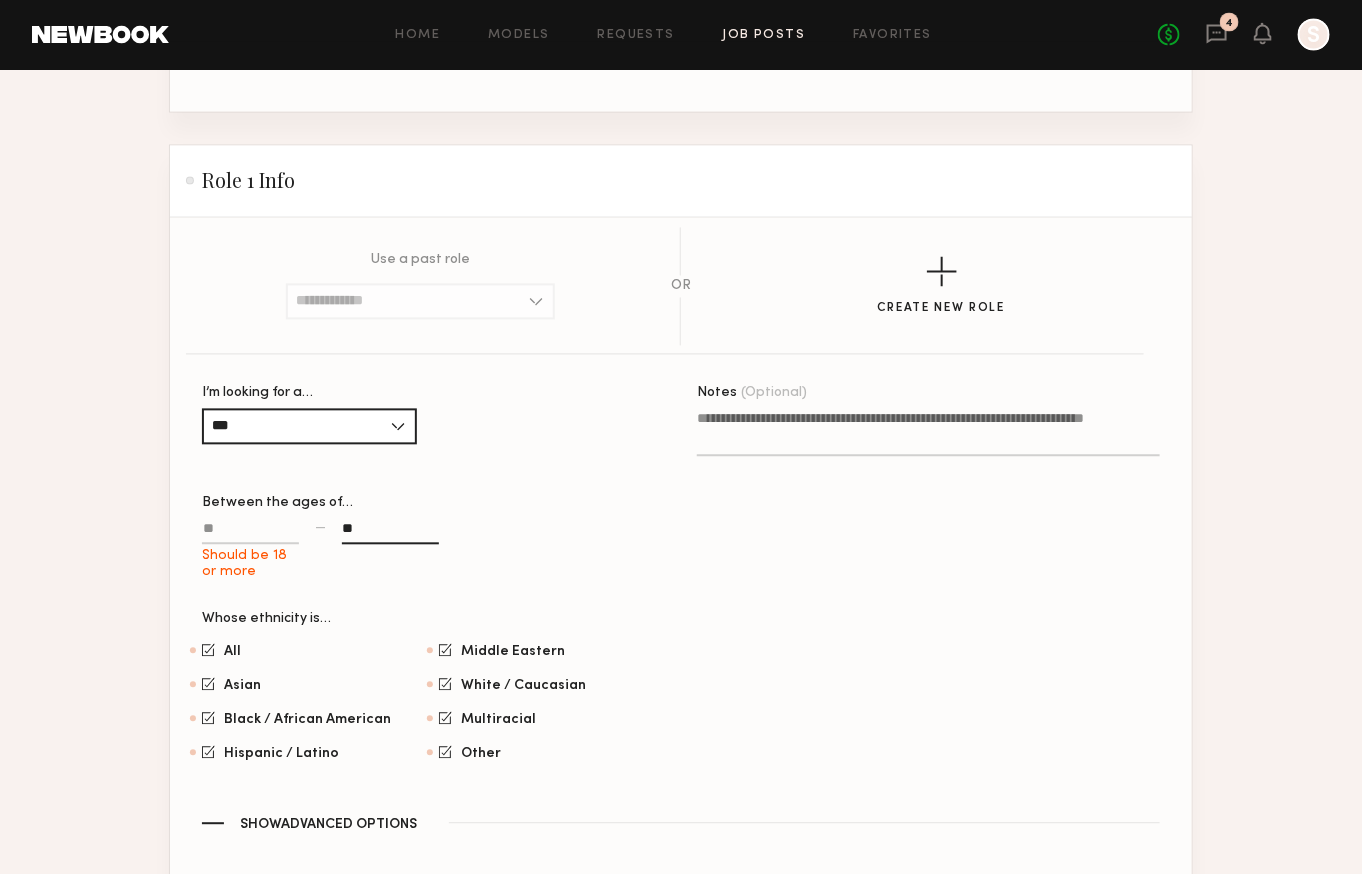 click on "Should be 18 or more" 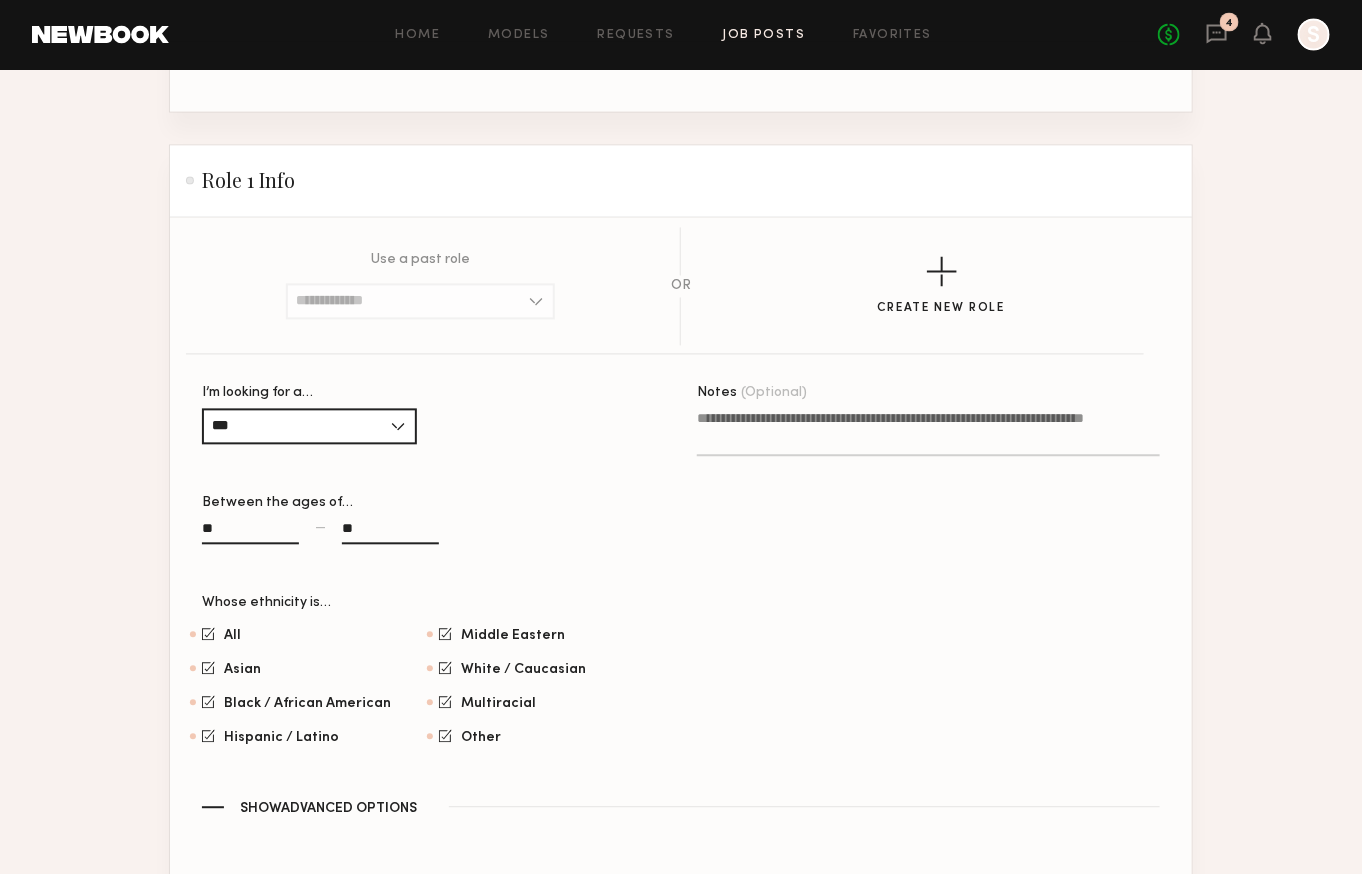 type on "**" 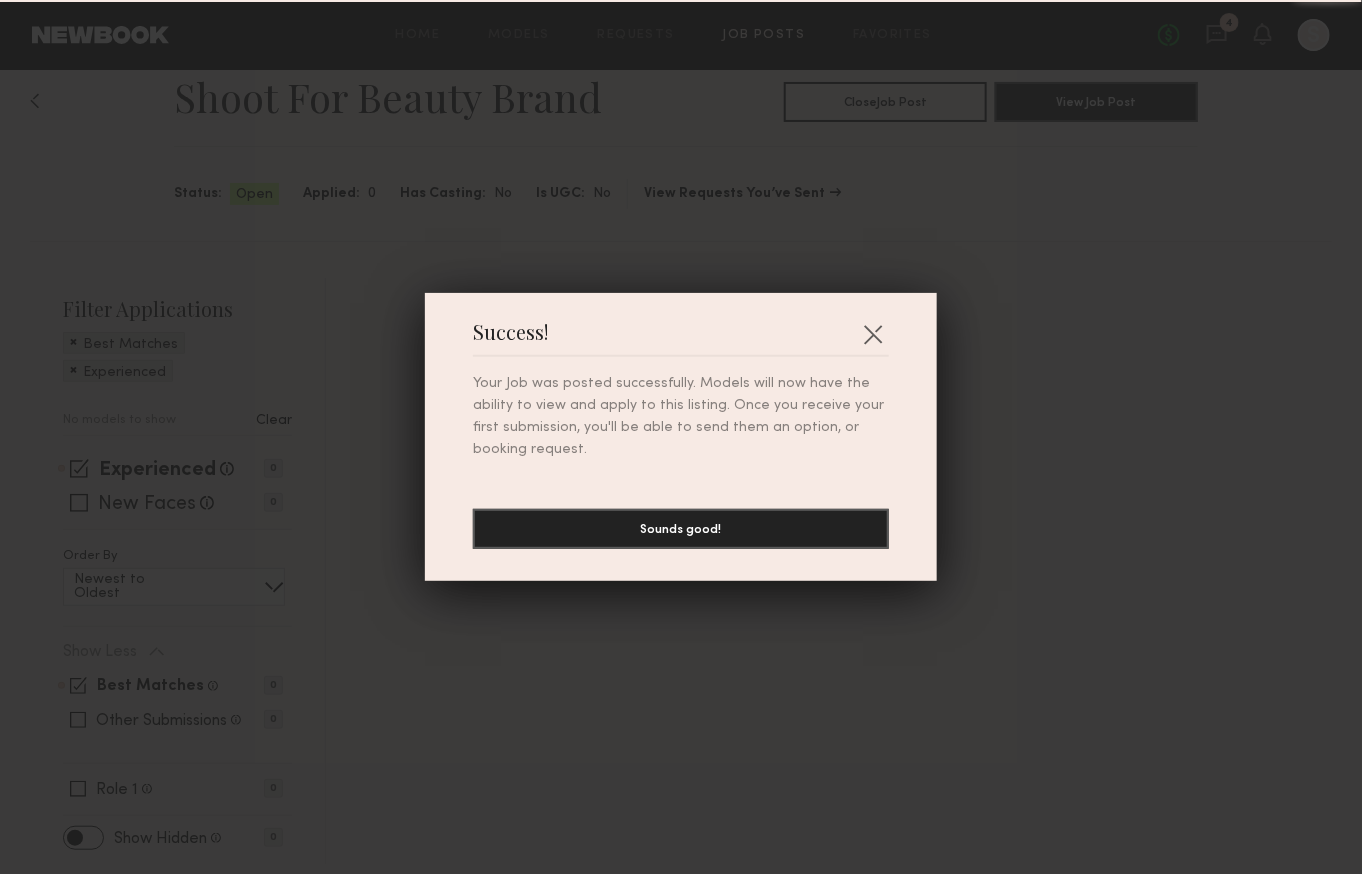 scroll, scrollTop: 0, scrollLeft: 0, axis: both 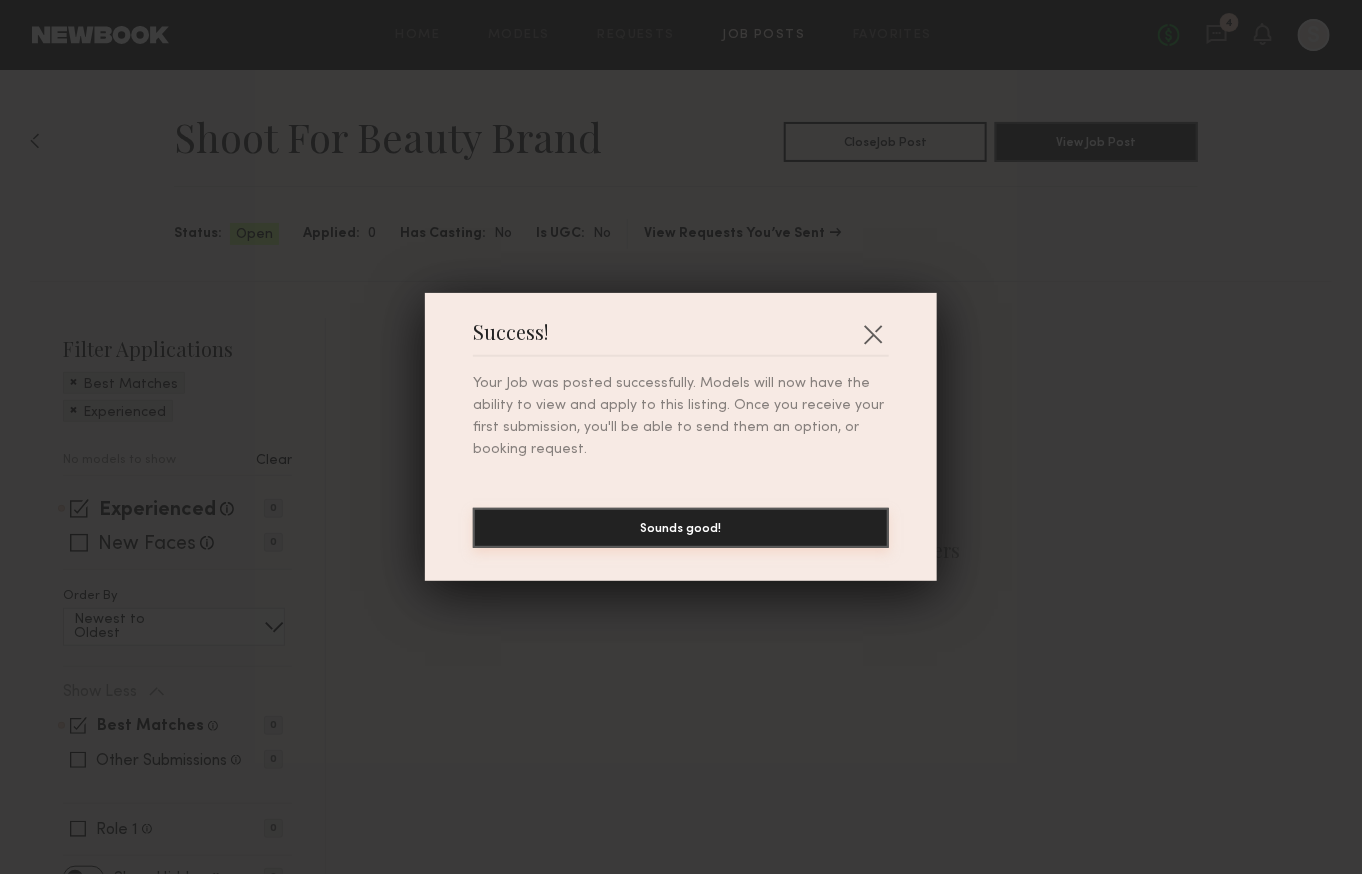 click on "Sounds good!" at bounding box center [681, 528] 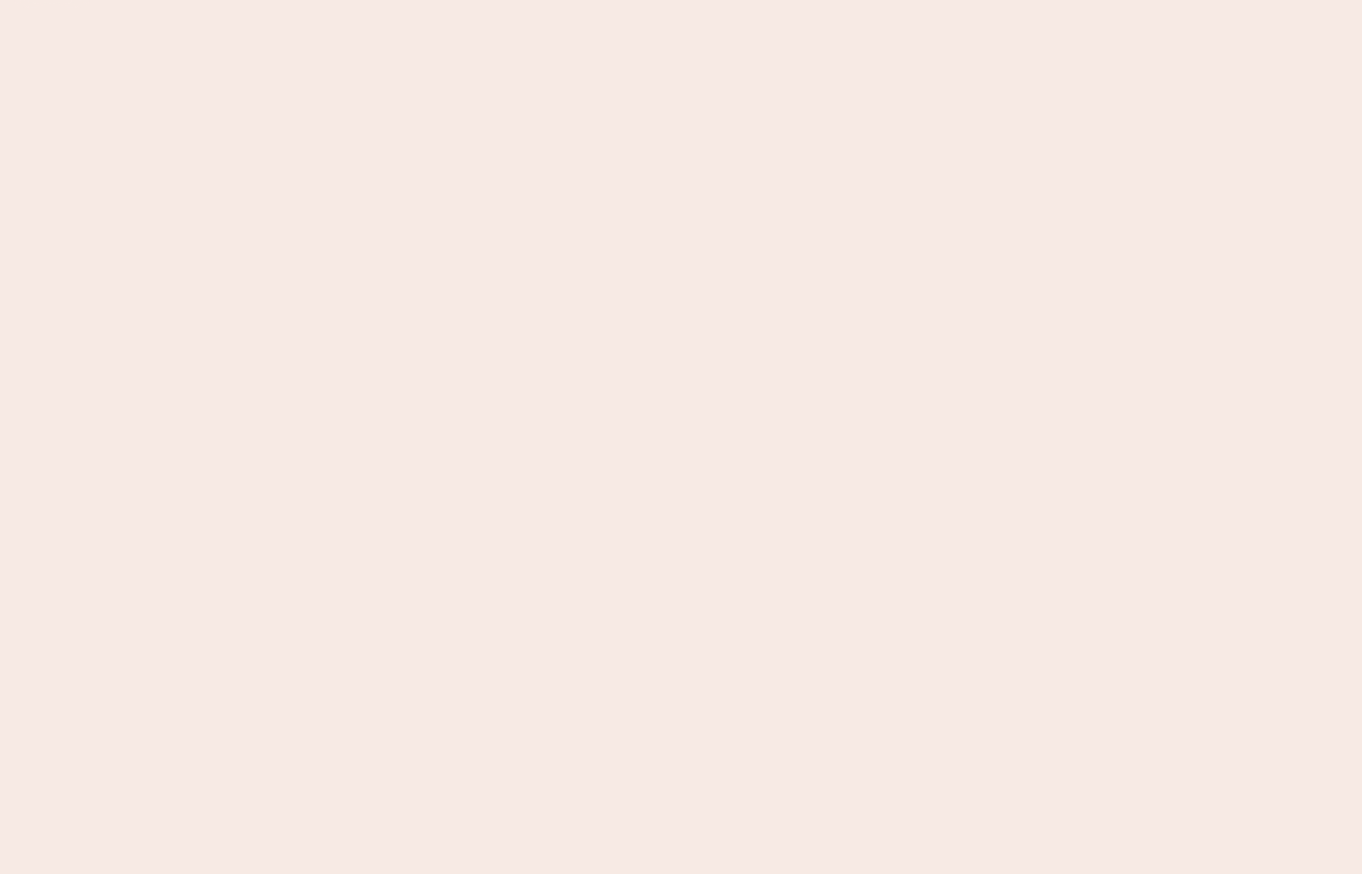 scroll, scrollTop: 0, scrollLeft: 0, axis: both 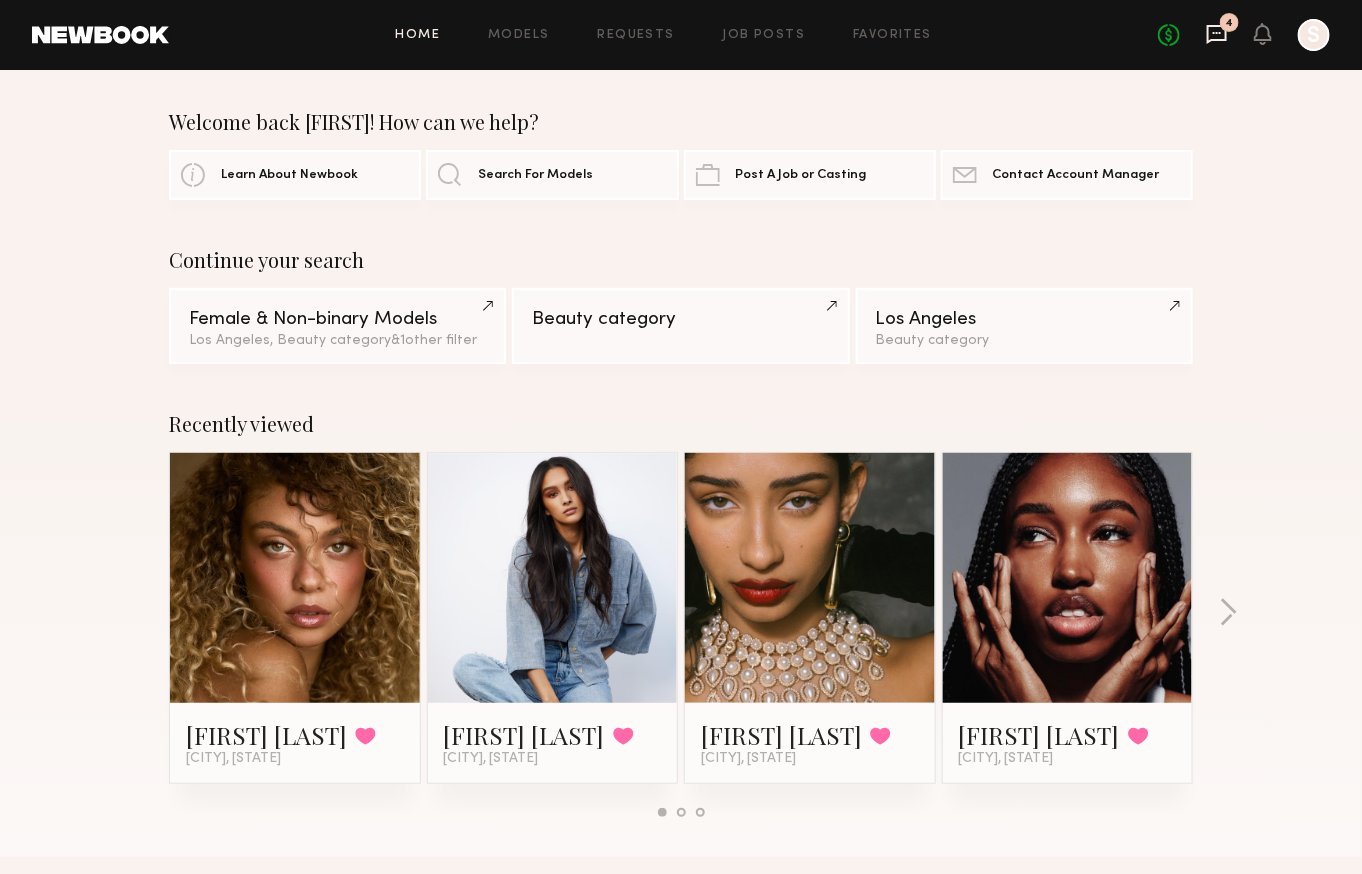 click 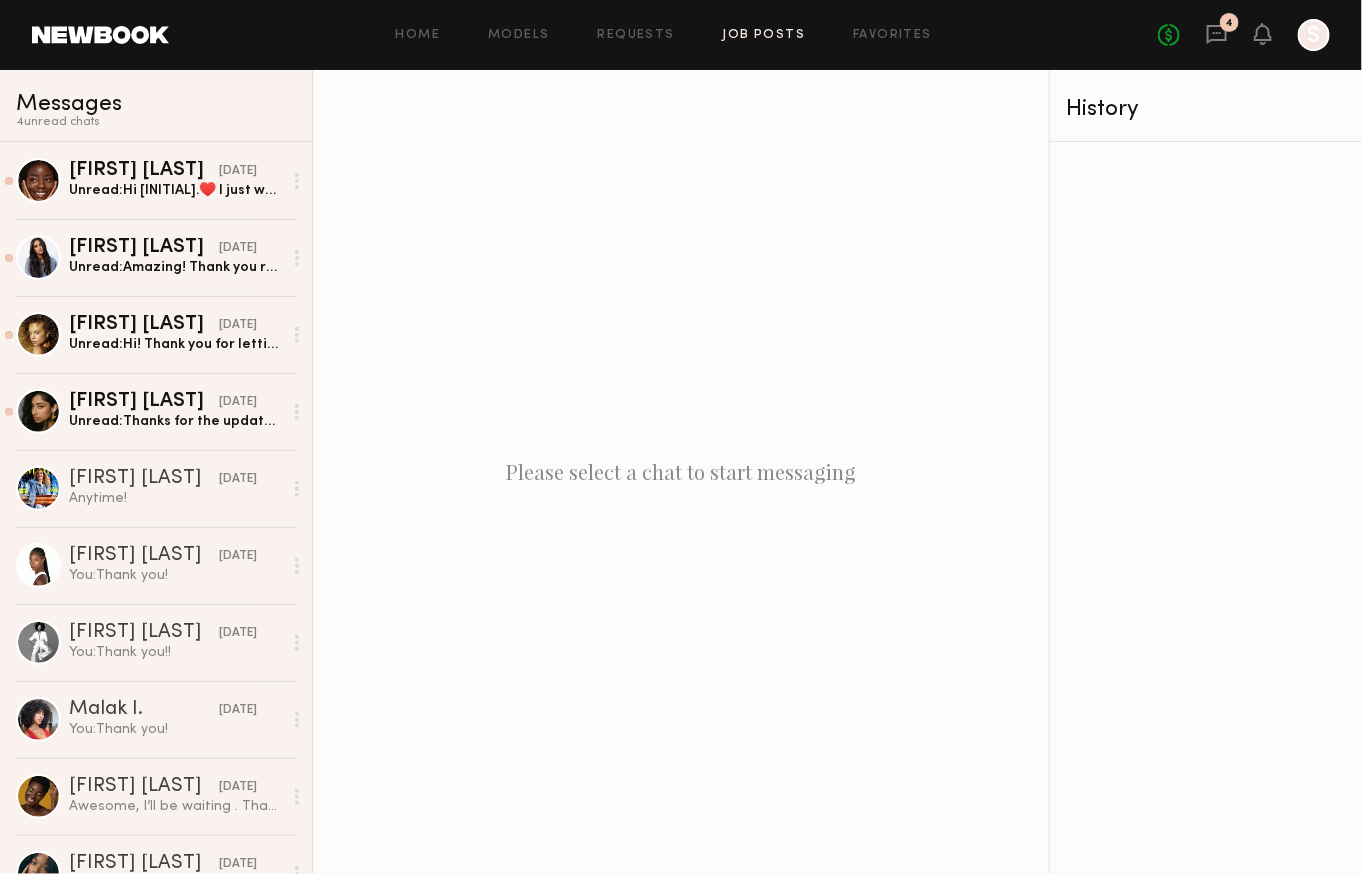 click on "Job Posts" 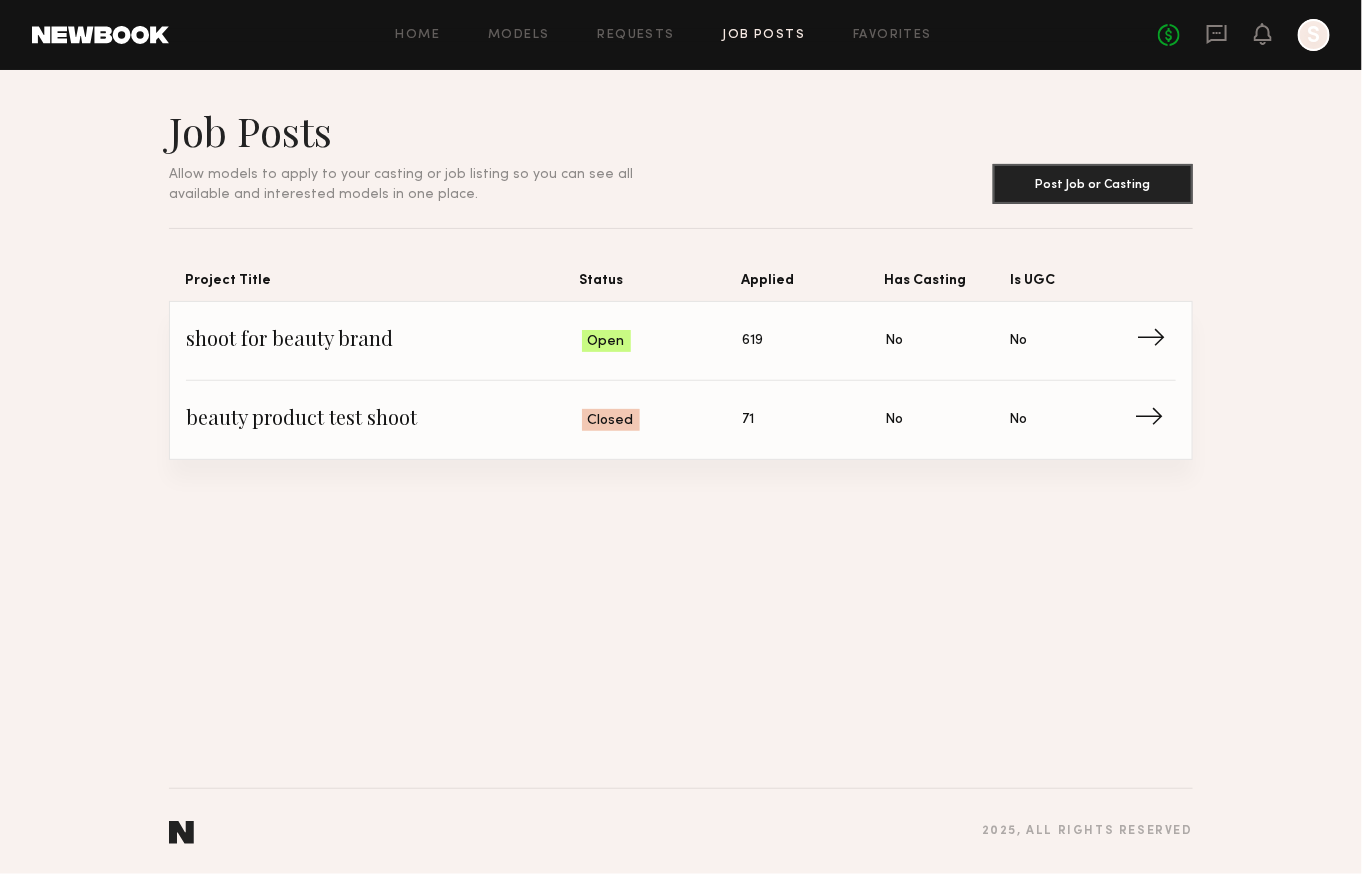 click on "shoot for beauty brand" 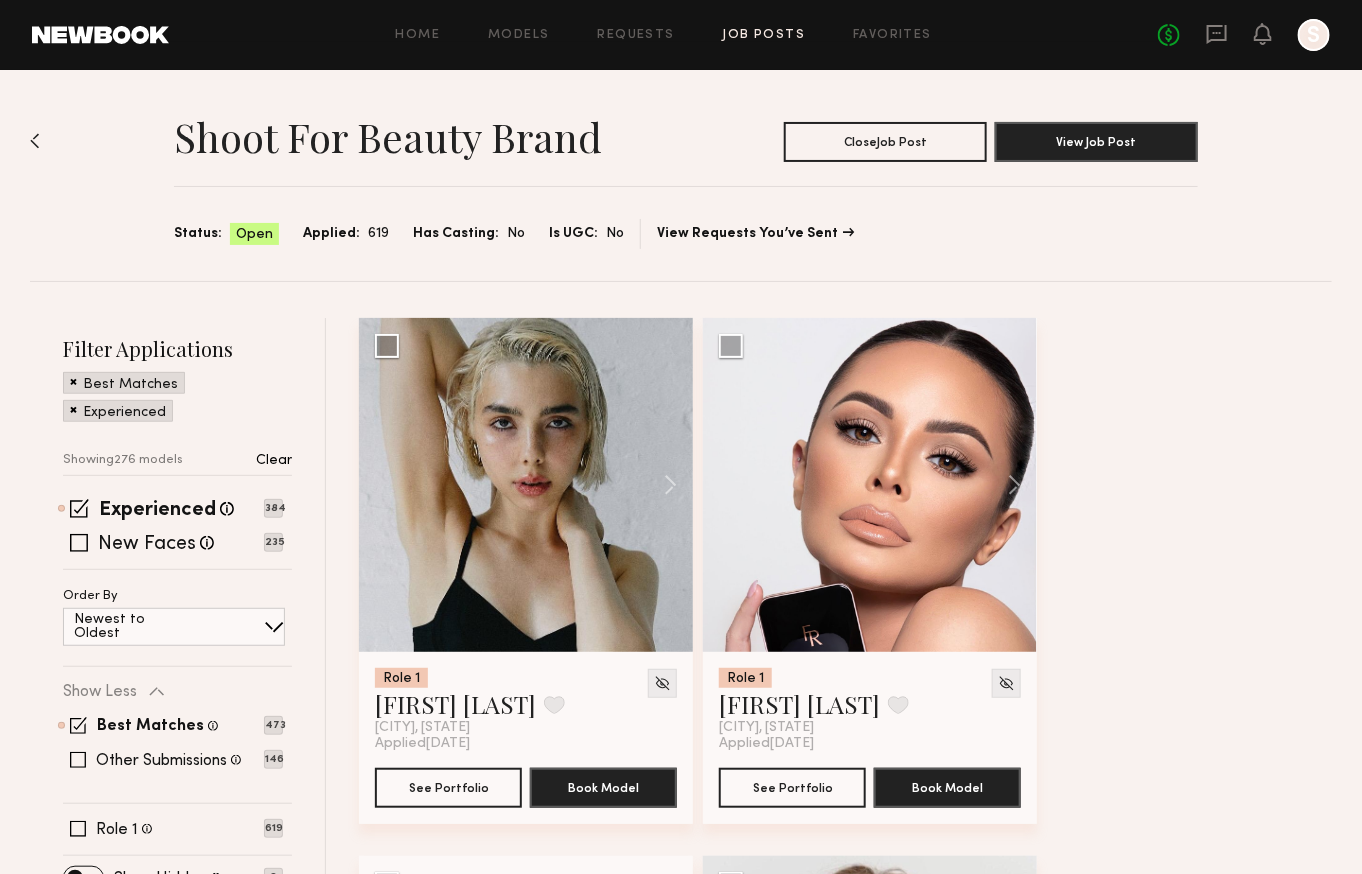 click on "Job Posts" 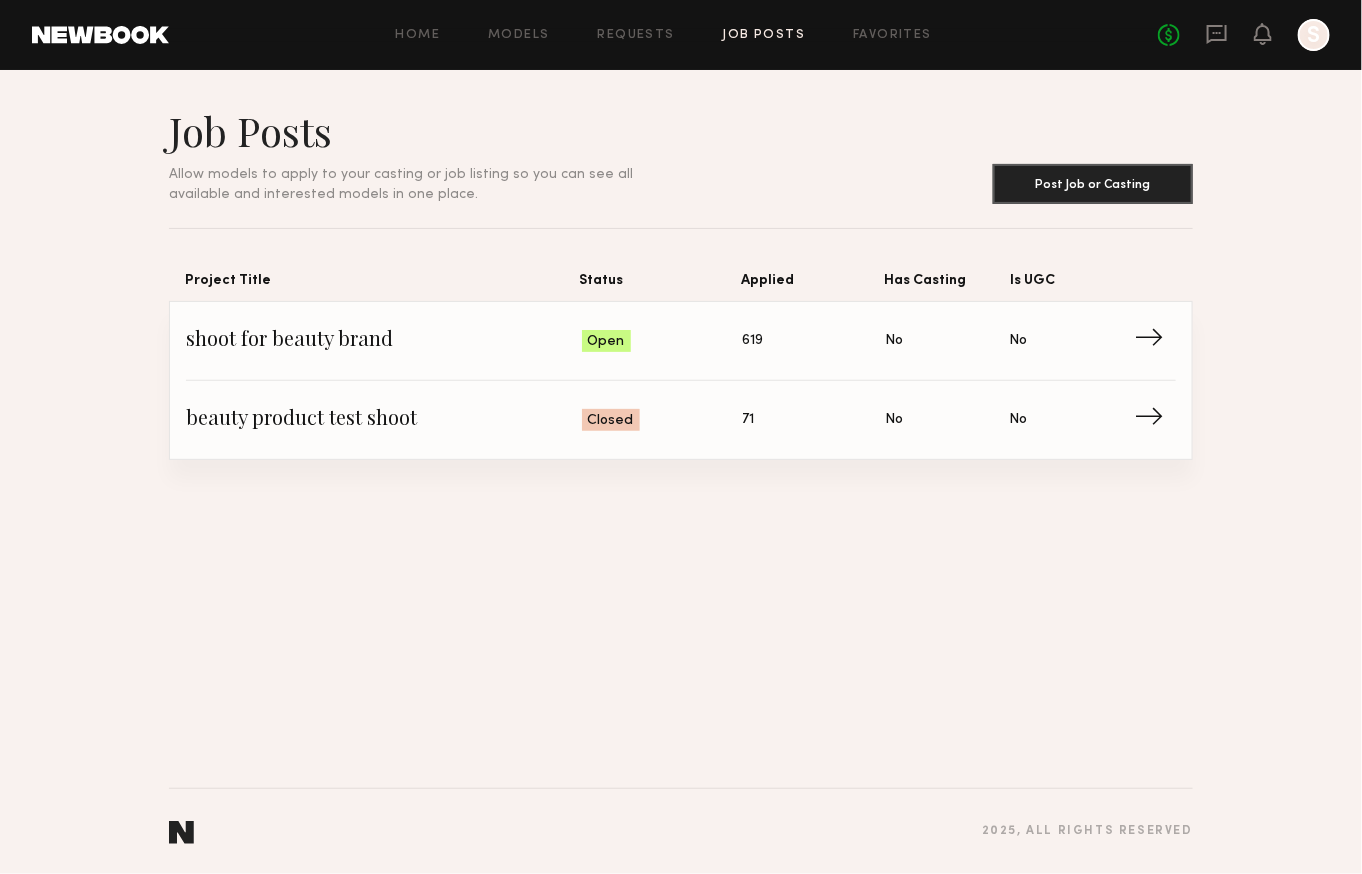 click on "Job Posts Allow models to apply to your casting or job listing so you can see all available and interested models in one place. Post Job or Casting Project Title Status Applied Has Casting Is UGC shoot for beauty brand Status: Open Applied: 619 Has Casting: No Is UGC: No → beauty product test shoot Status: Closed Applied: 71 Has Casting: No Is UGC: No →" 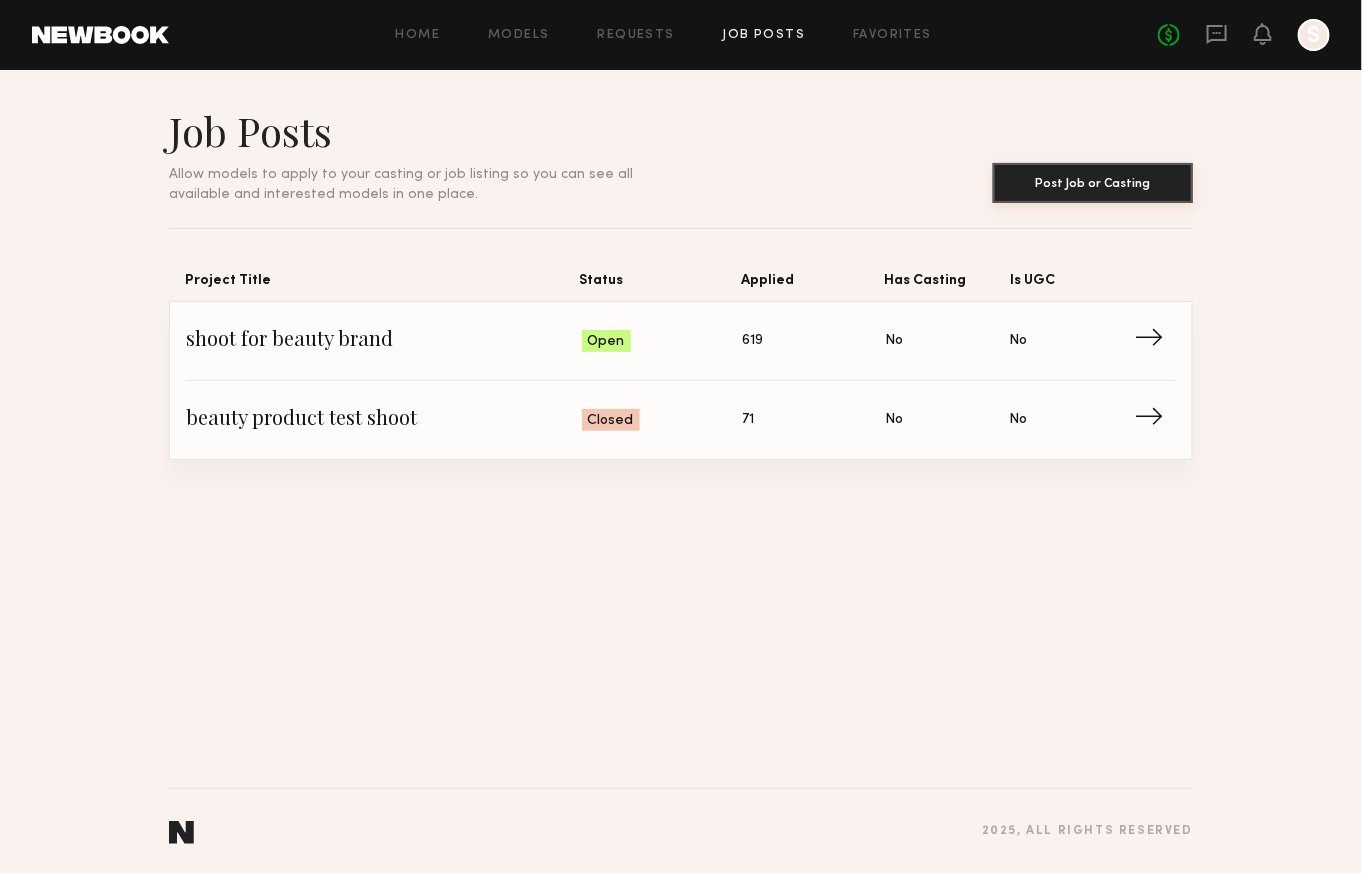 click on "Post Job or Casting" 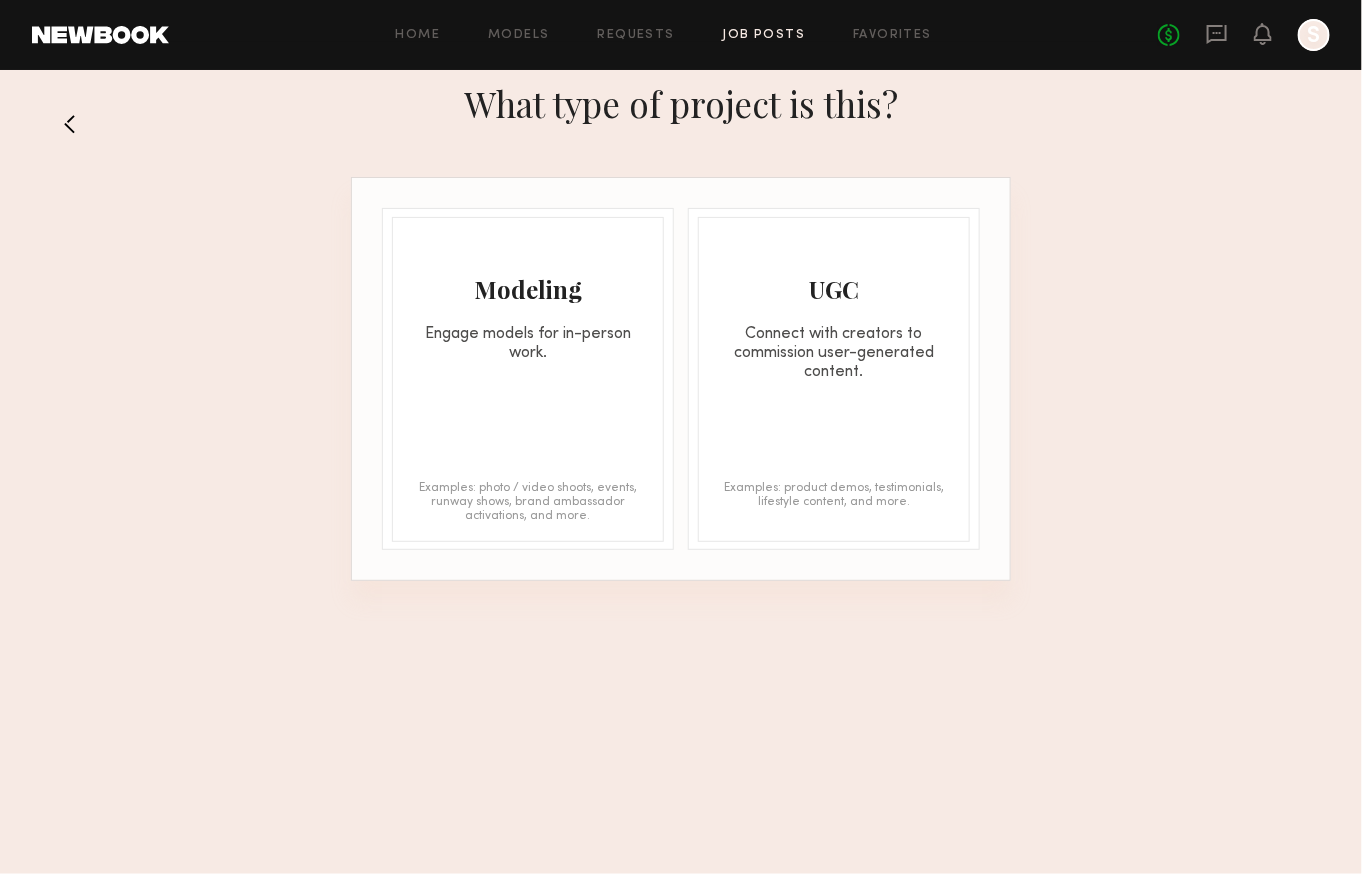click on "Engage models for in-person work." 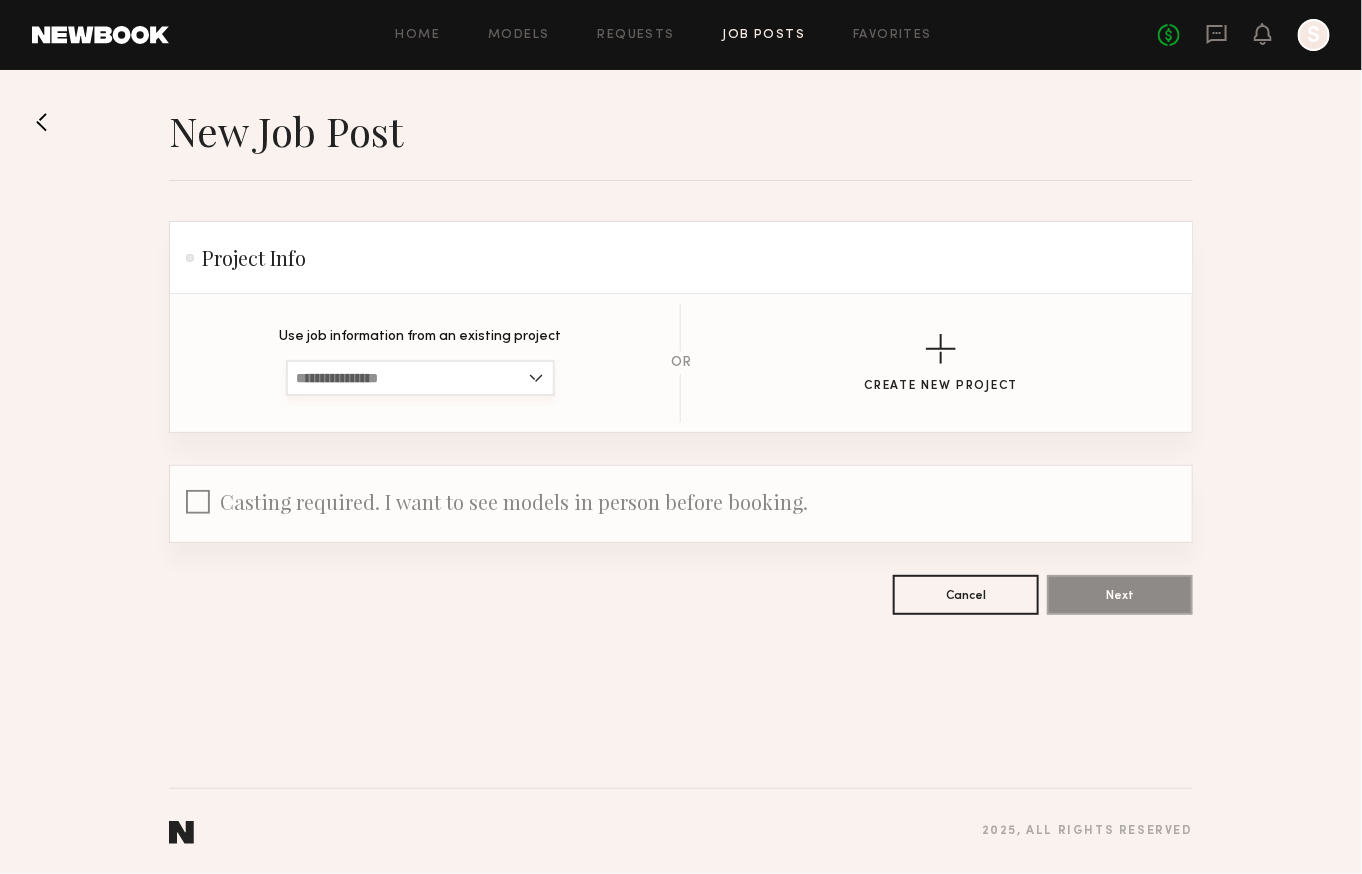 click at bounding box center [420, 378] 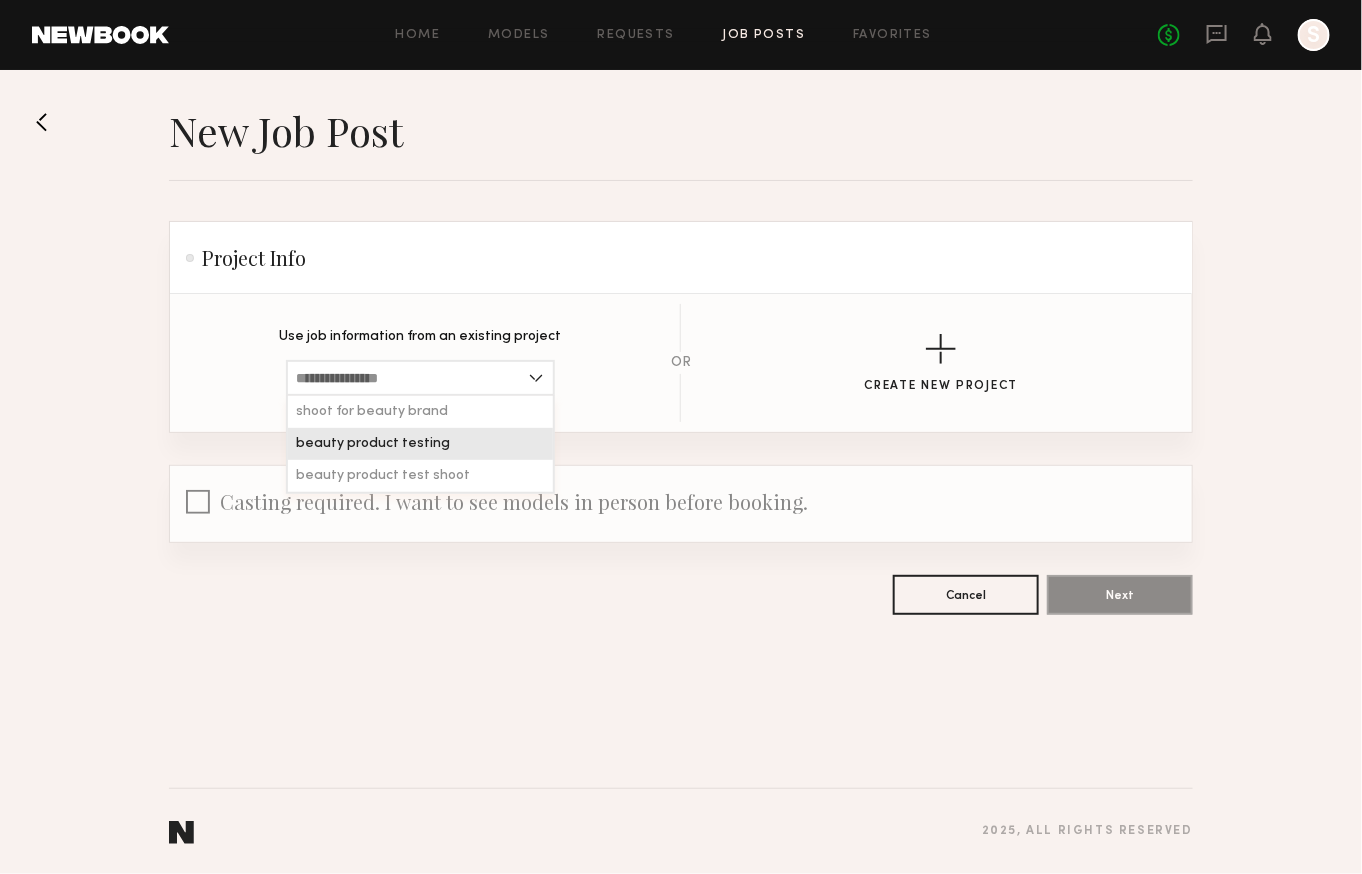 click on "beauty product testing" 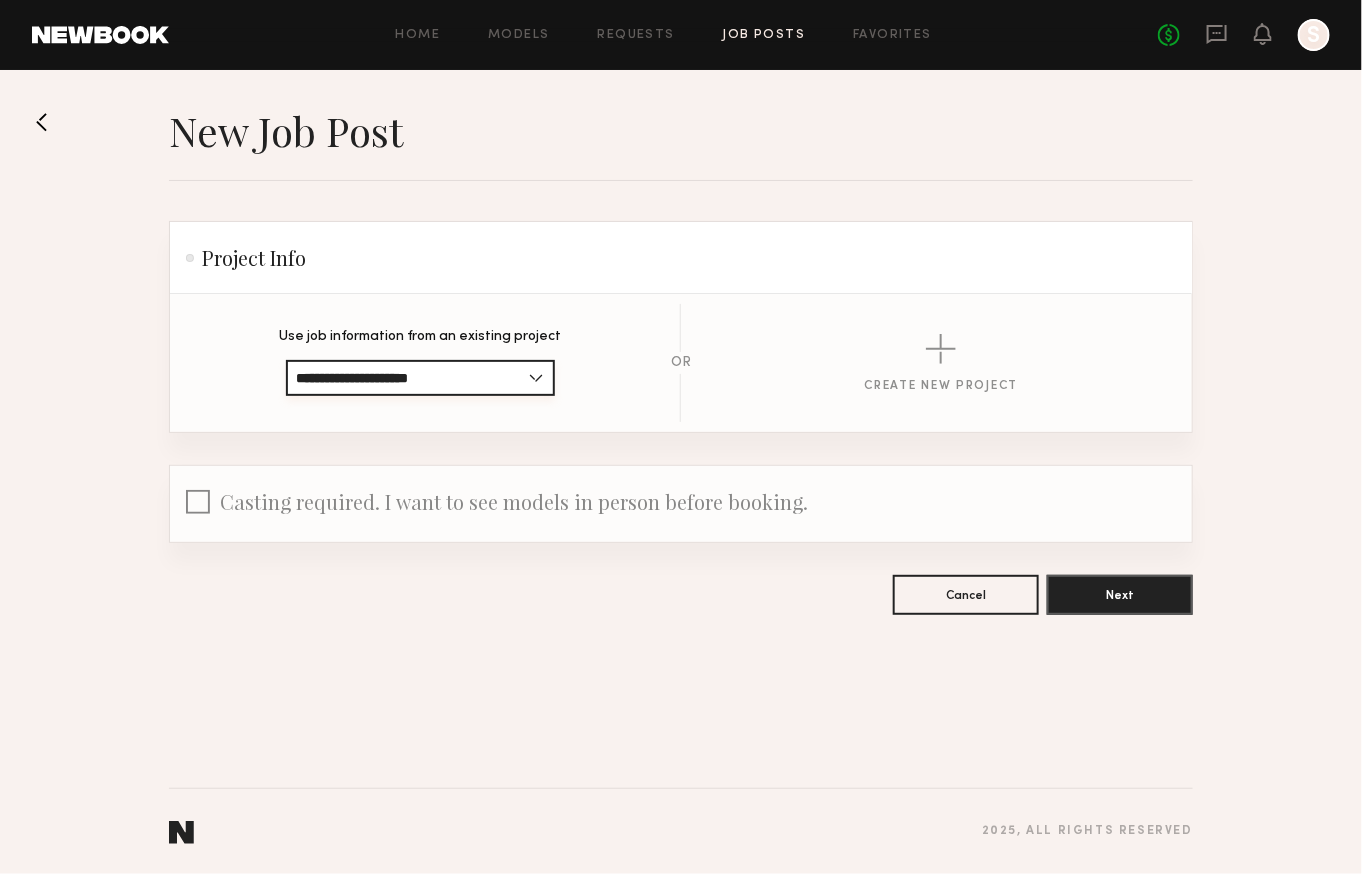 click on "**********" at bounding box center [420, 378] 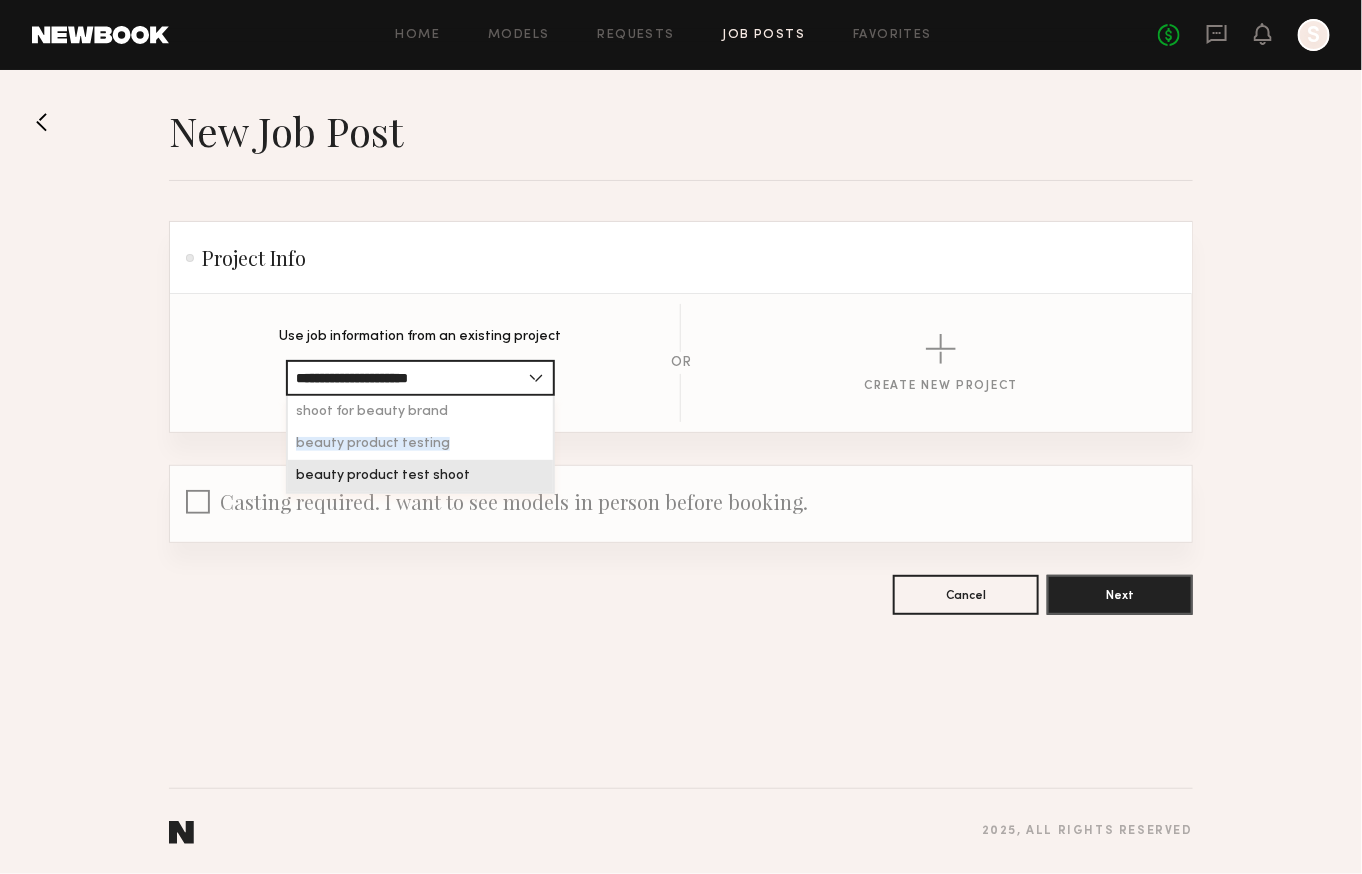 drag, startPoint x: 471, startPoint y: 457, endPoint x: 462, endPoint y: 423, distance: 35.17101 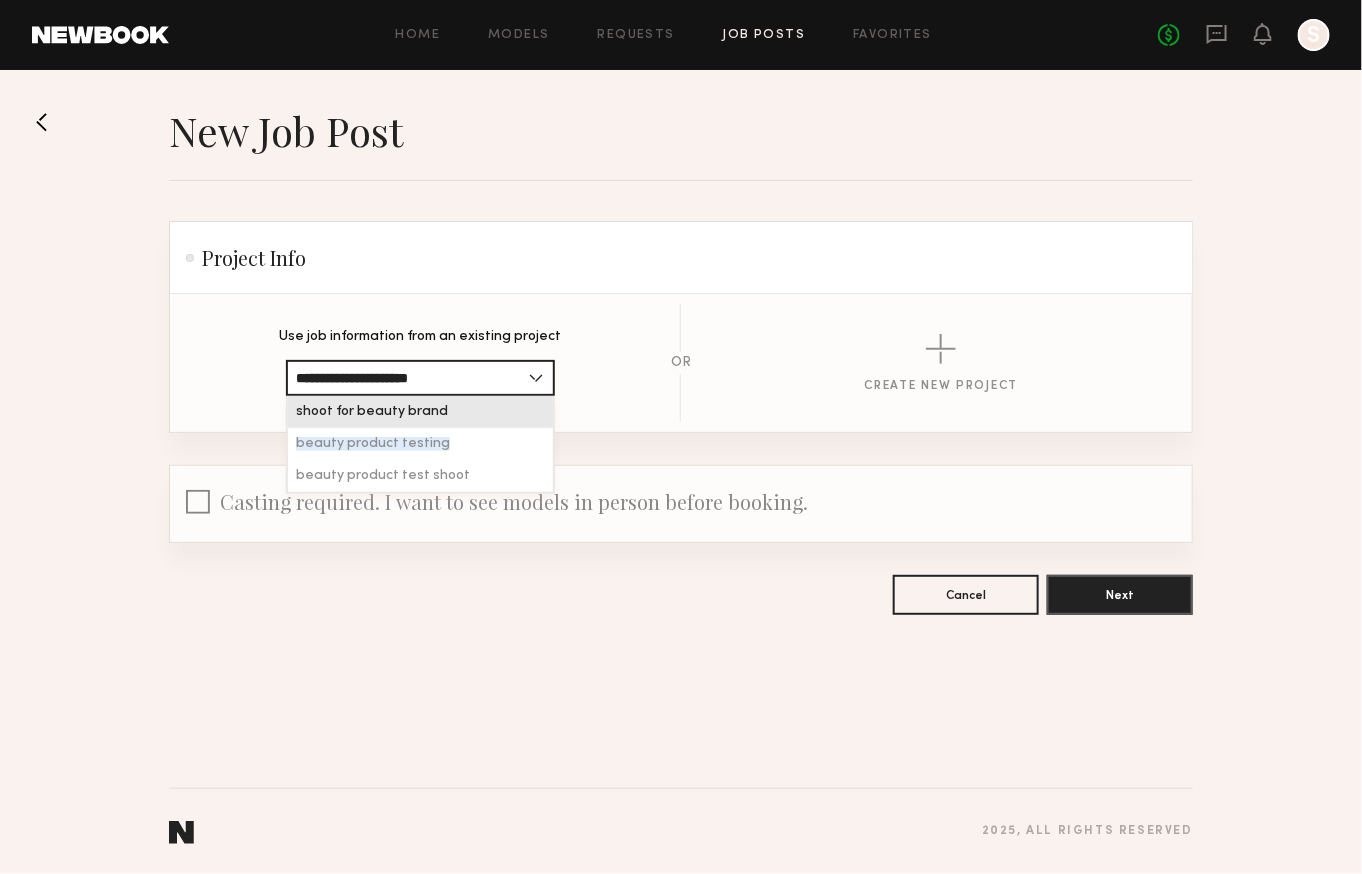 click on "shoot for beauty brand" 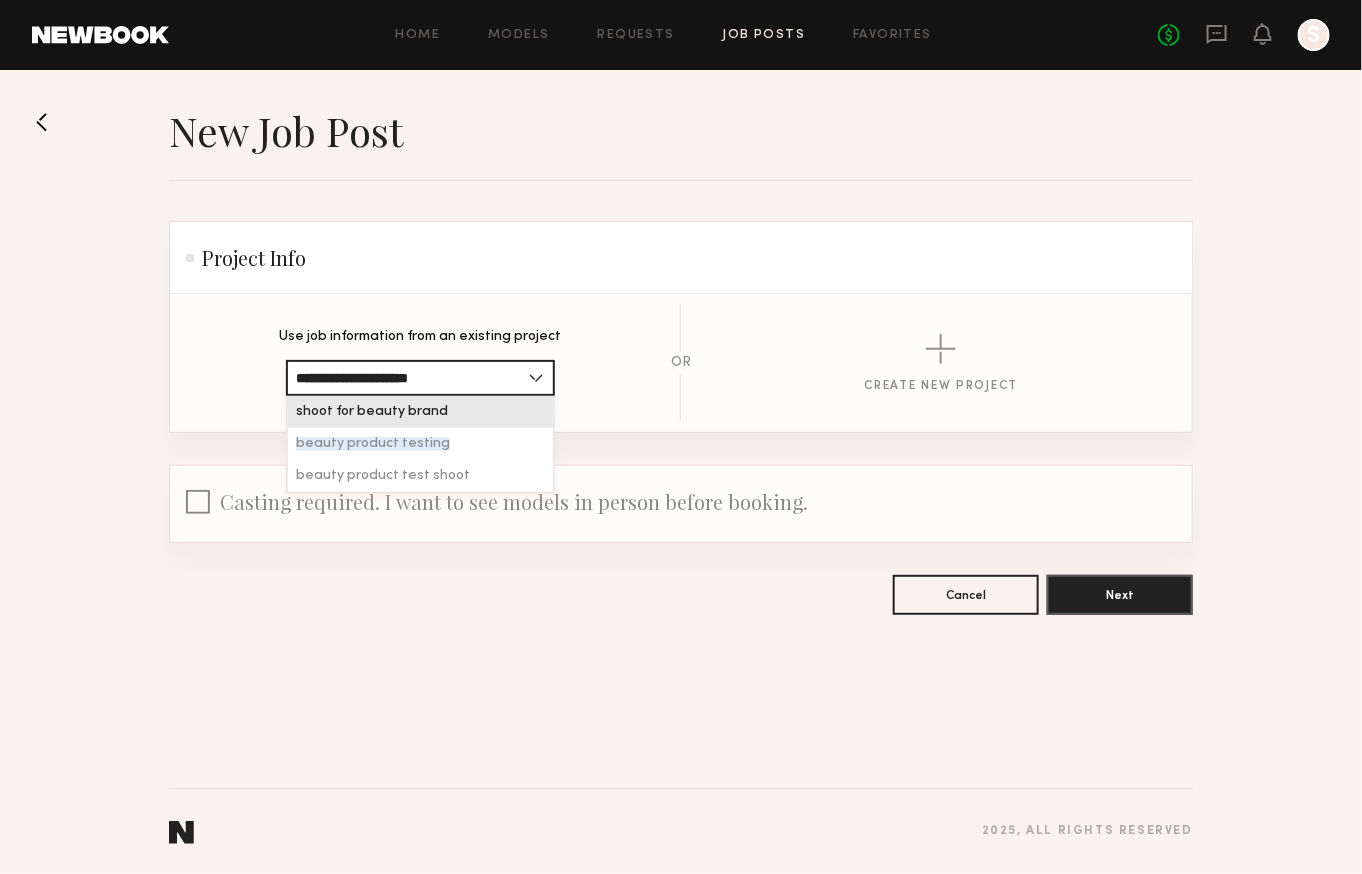 type on "**********" 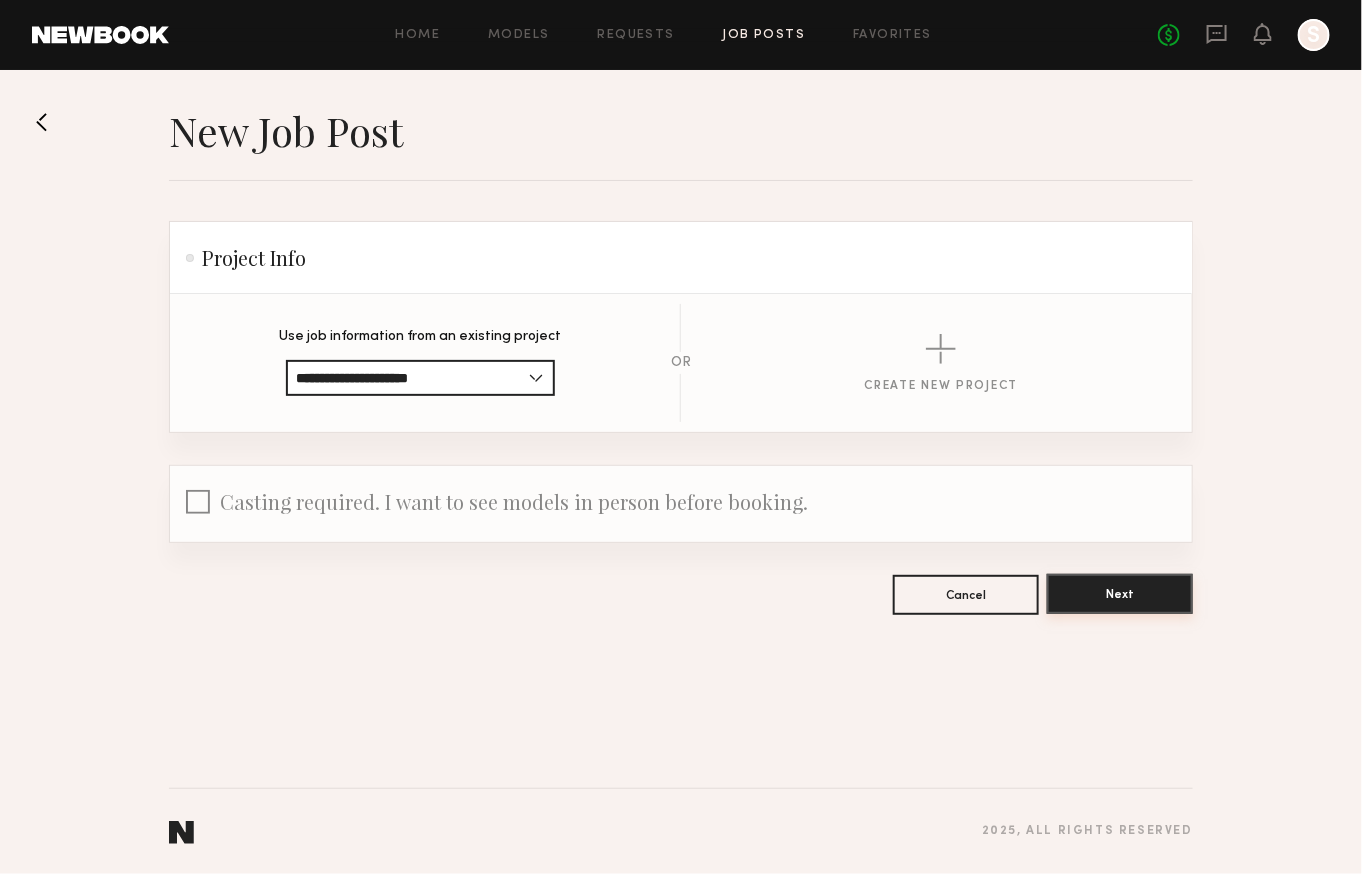click on "Next" 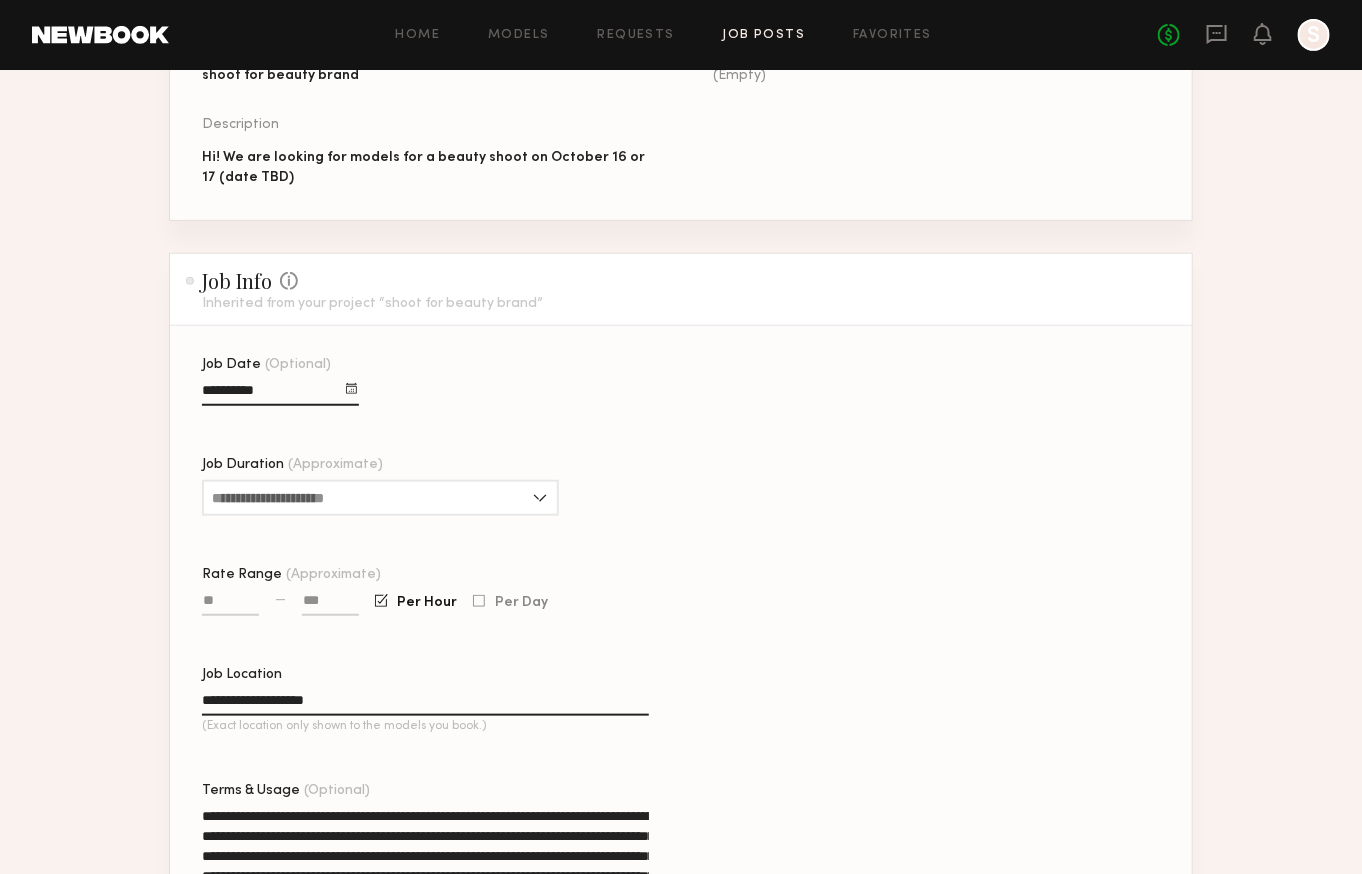 scroll, scrollTop: 348, scrollLeft: 0, axis: vertical 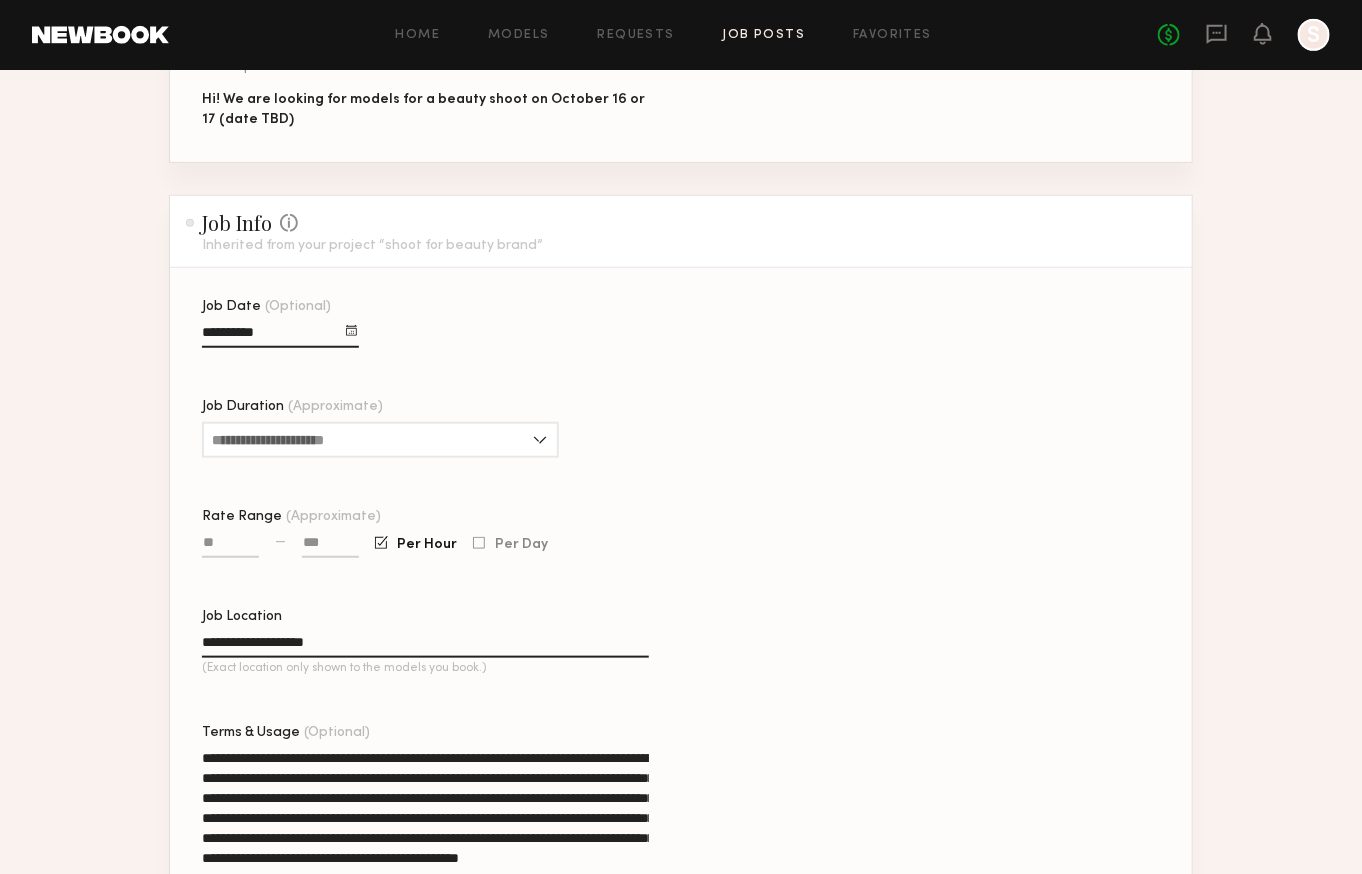 drag, startPoint x: 871, startPoint y: 589, endPoint x: 694, endPoint y: 446, distance: 227.54779 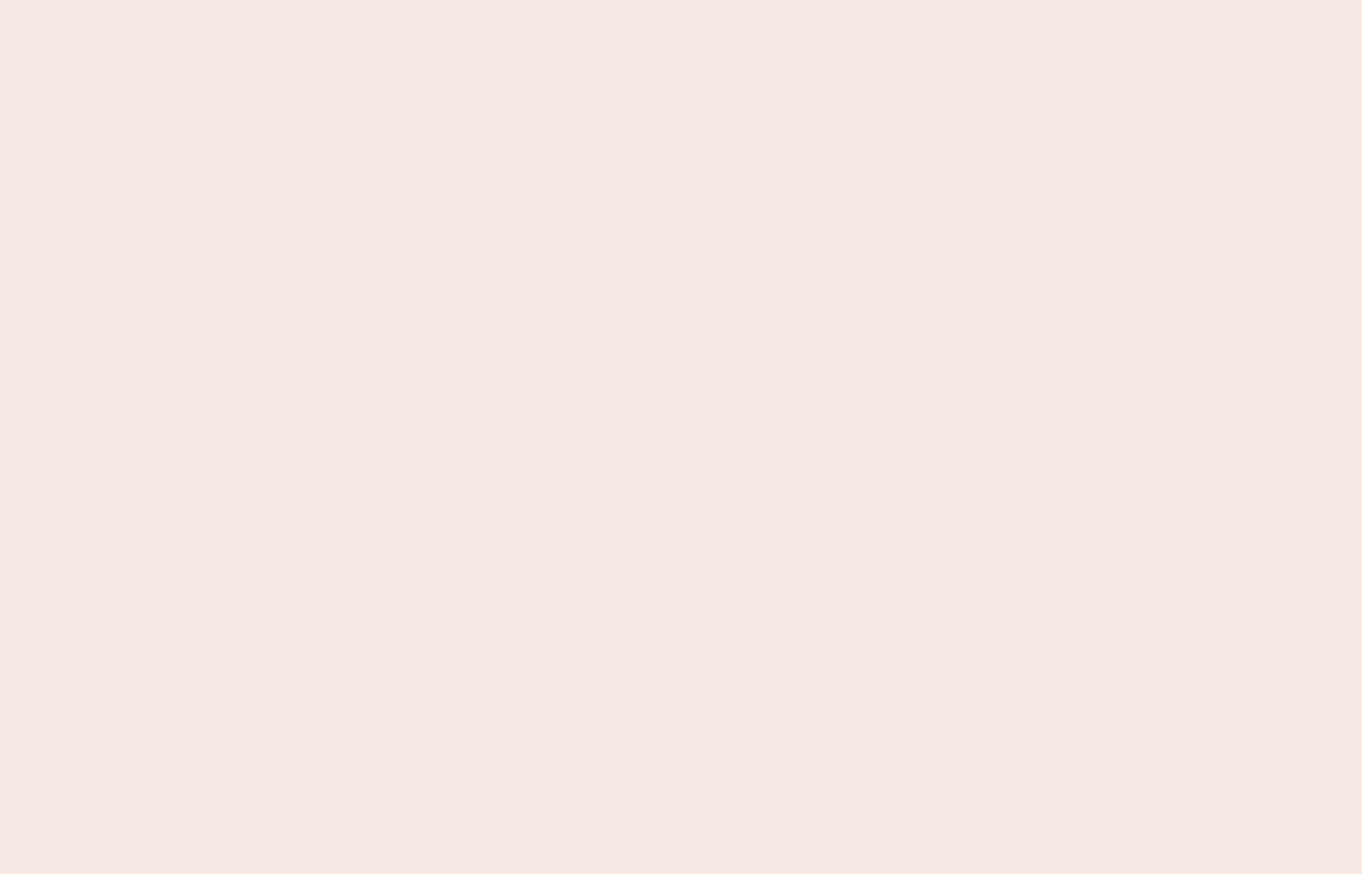 scroll, scrollTop: 0, scrollLeft: 0, axis: both 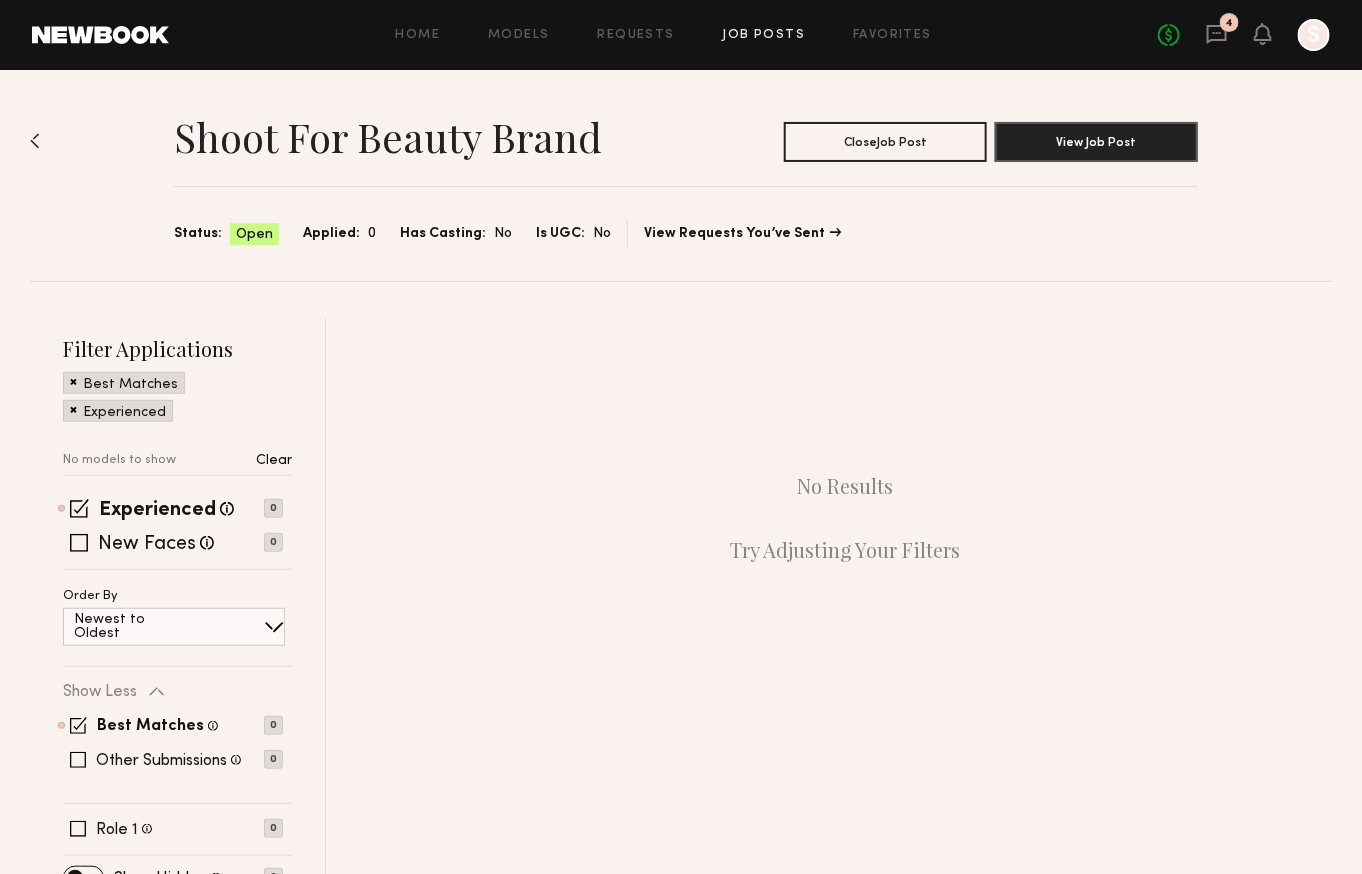 click 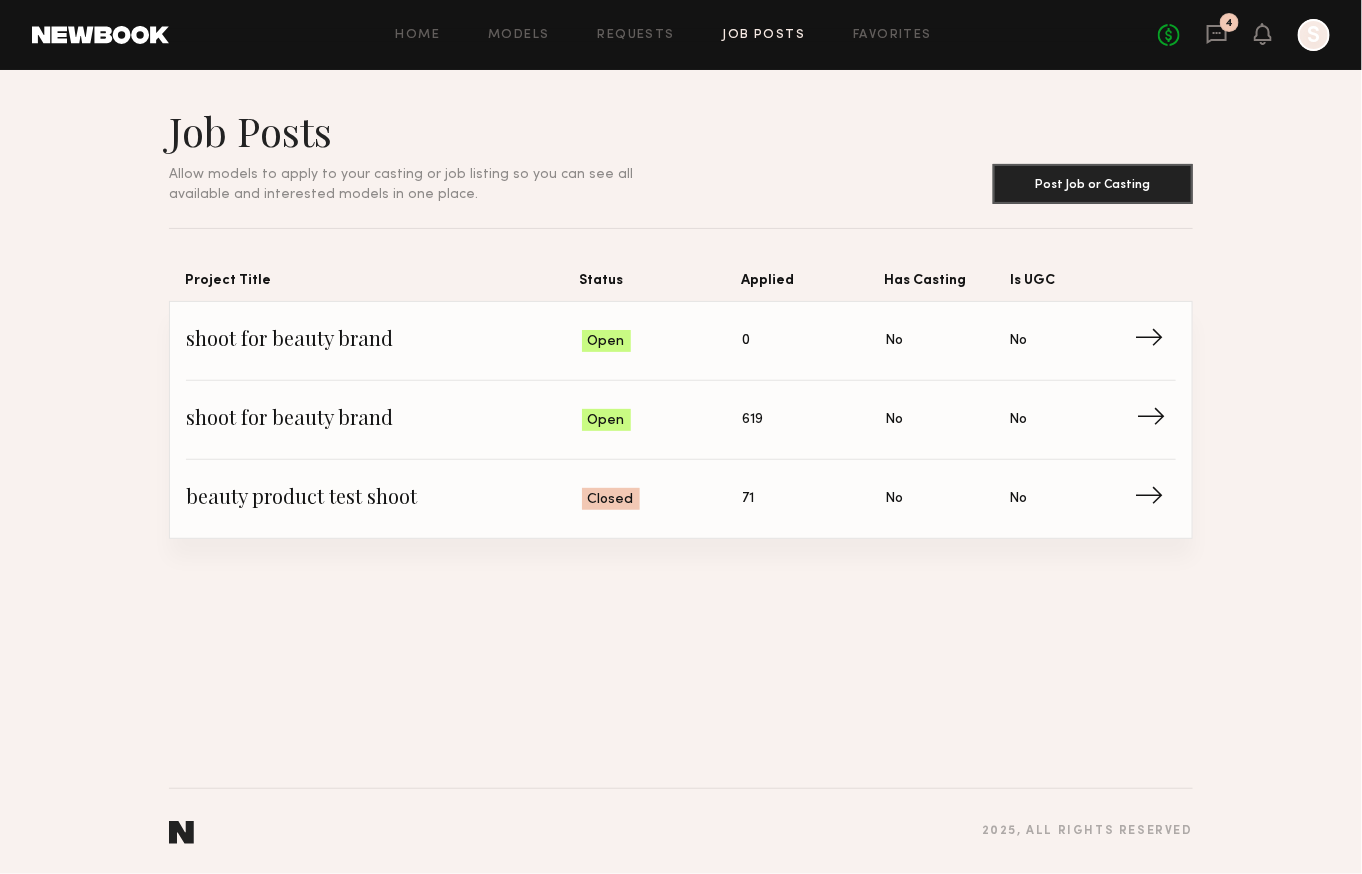 click on "→" 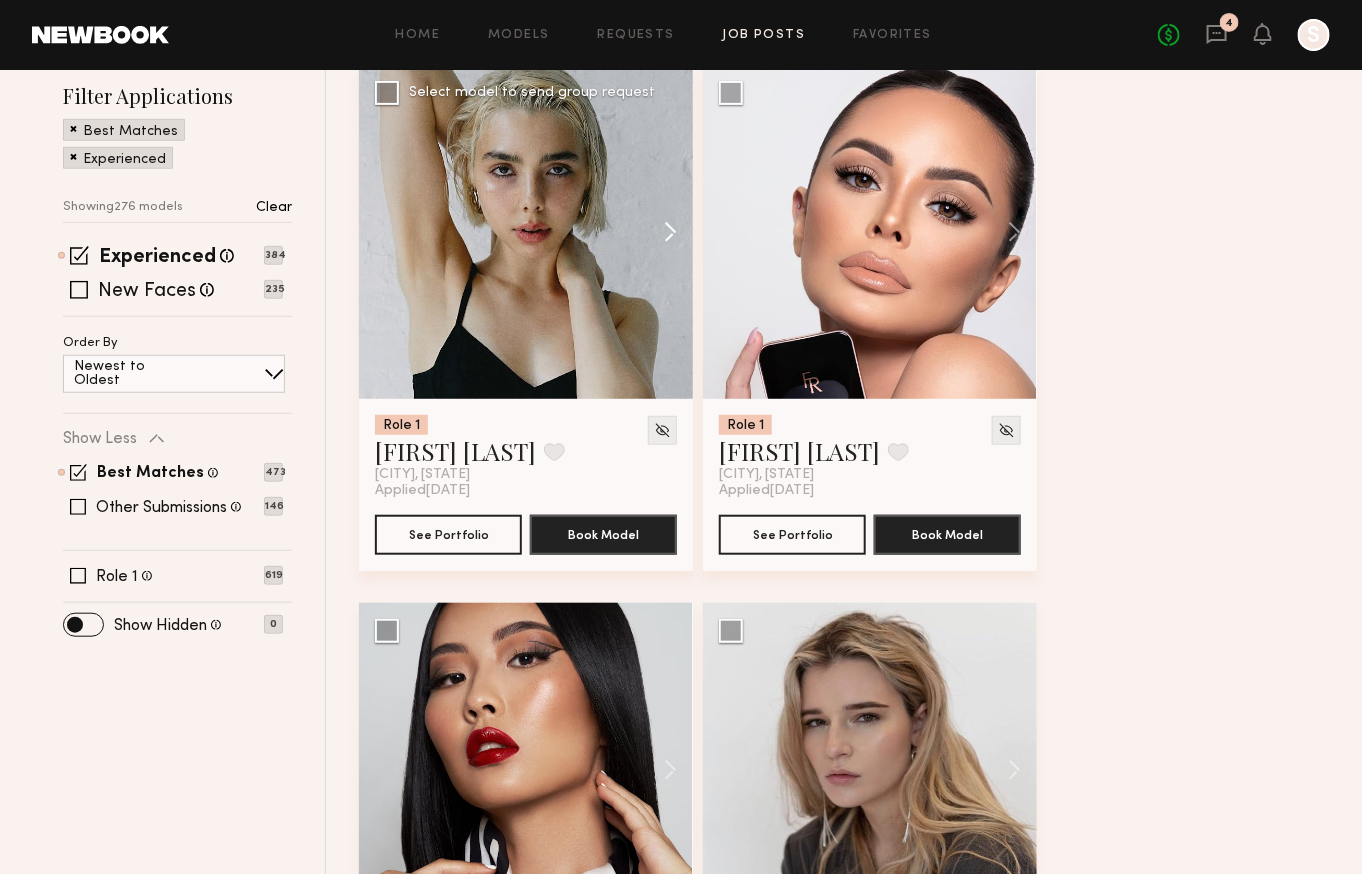 scroll, scrollTop: 0, scrollLeft: 0, axis: both 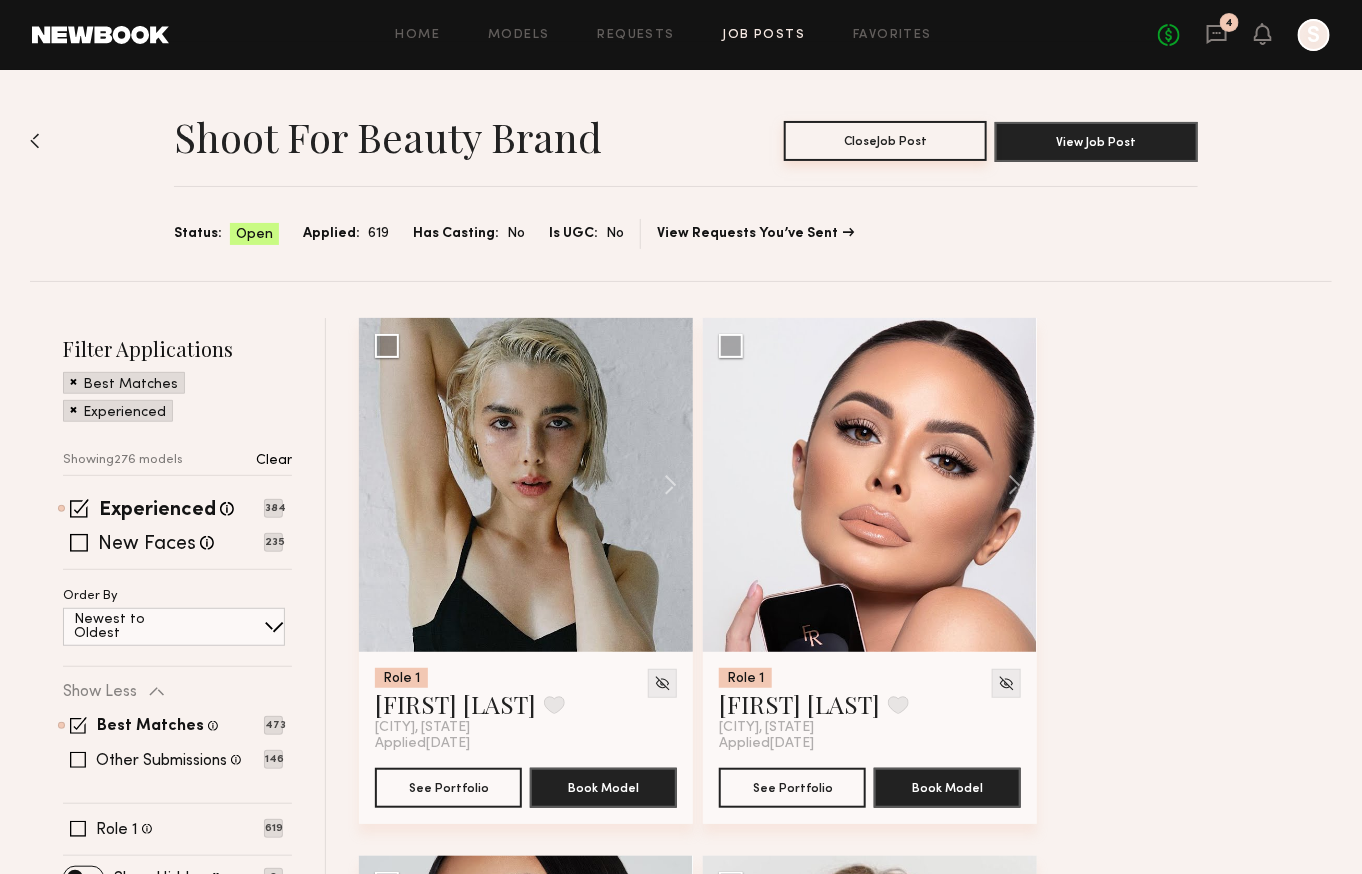 click on "Close  Job Post" 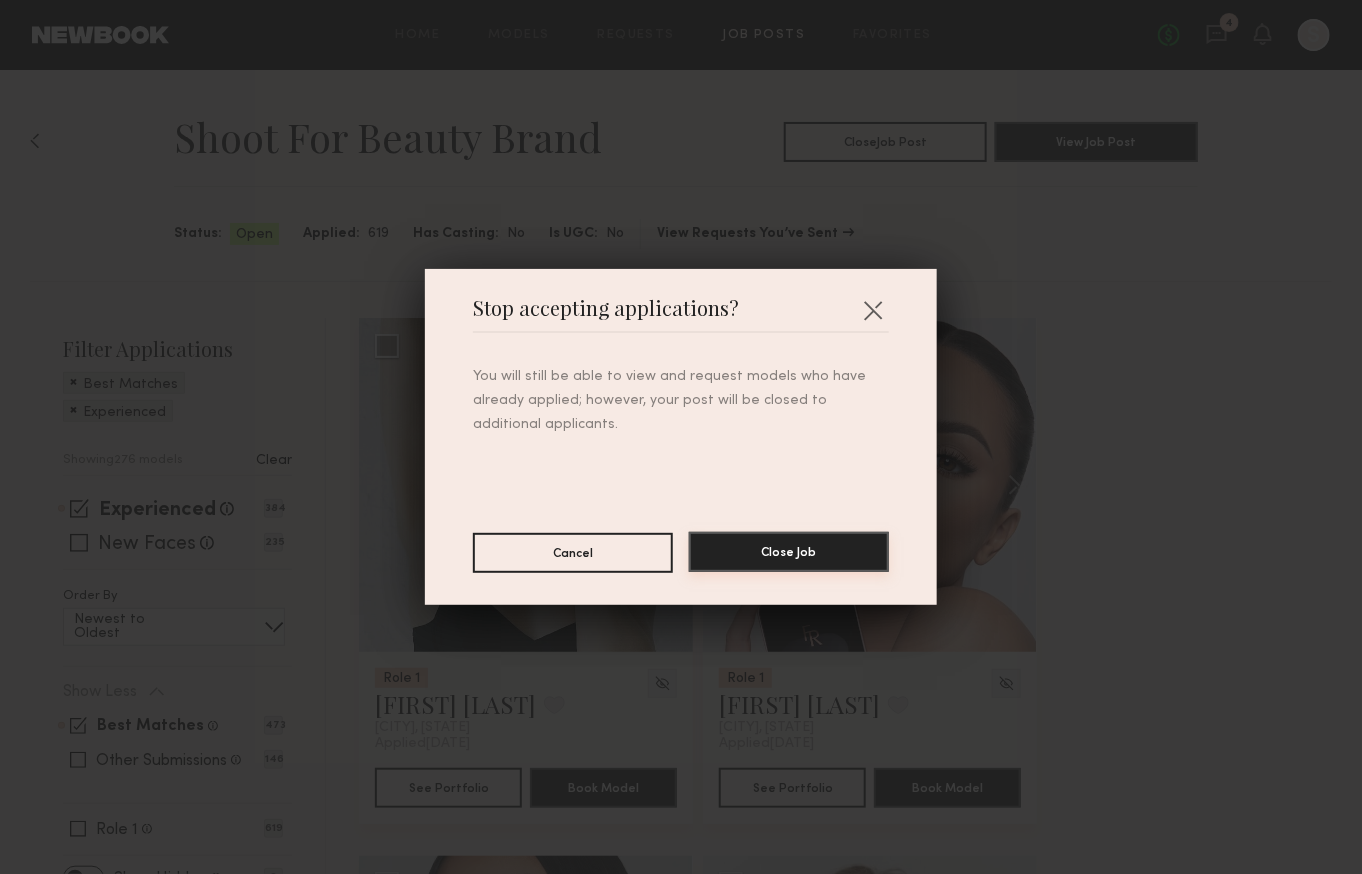 click on "Close Job" at bounding box center [789, 552] 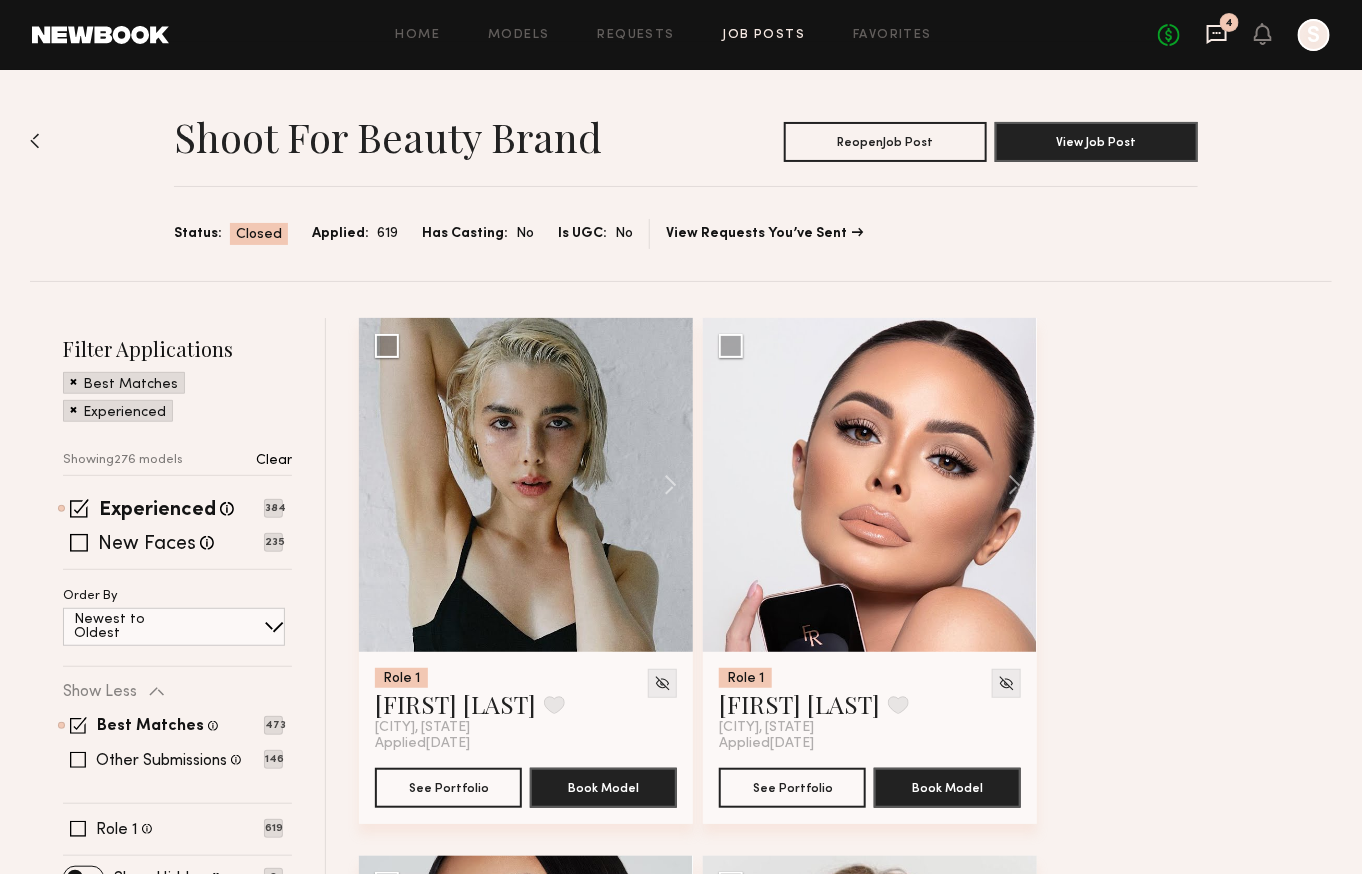 click 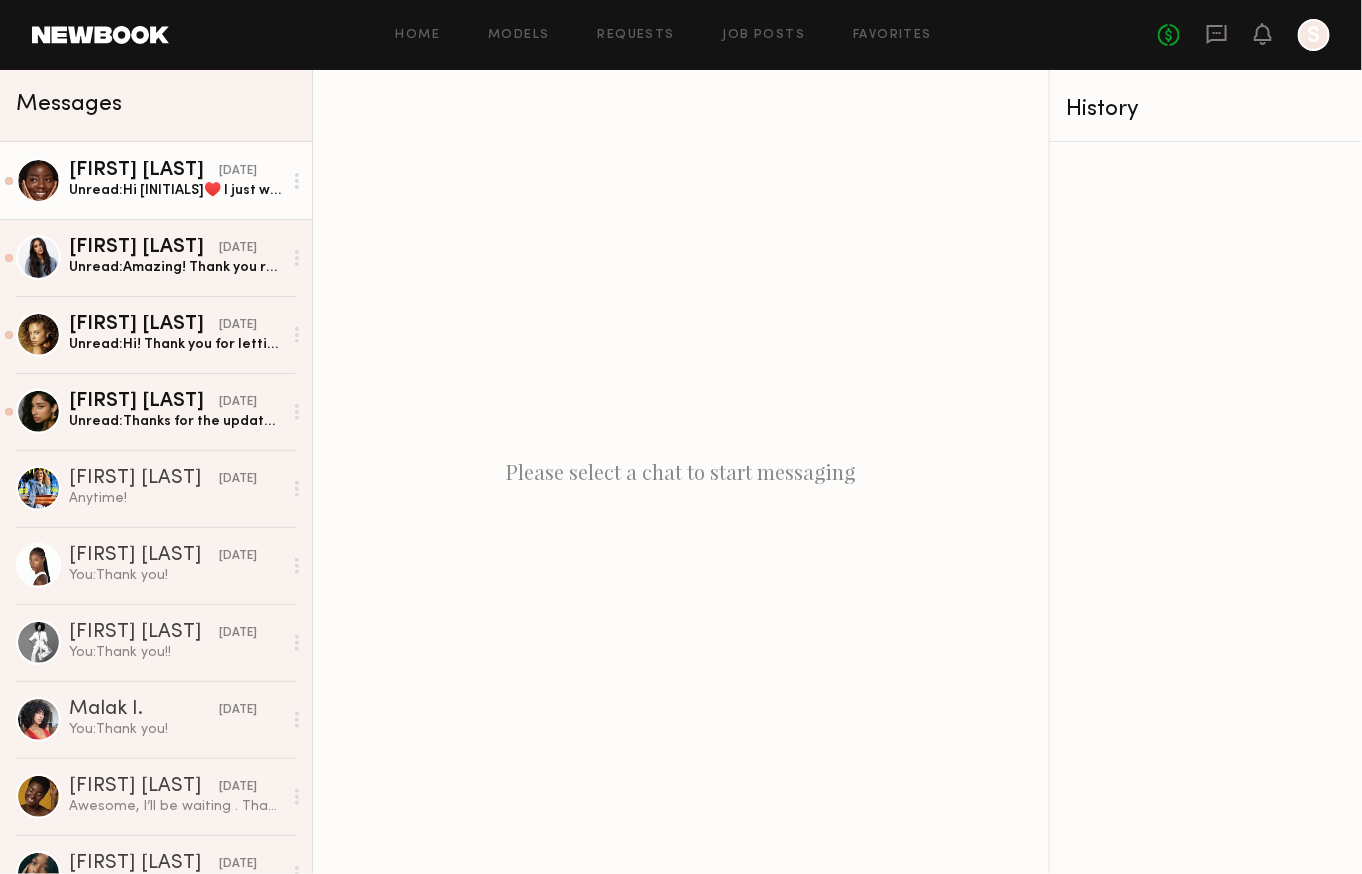 click on "Rachelle D." 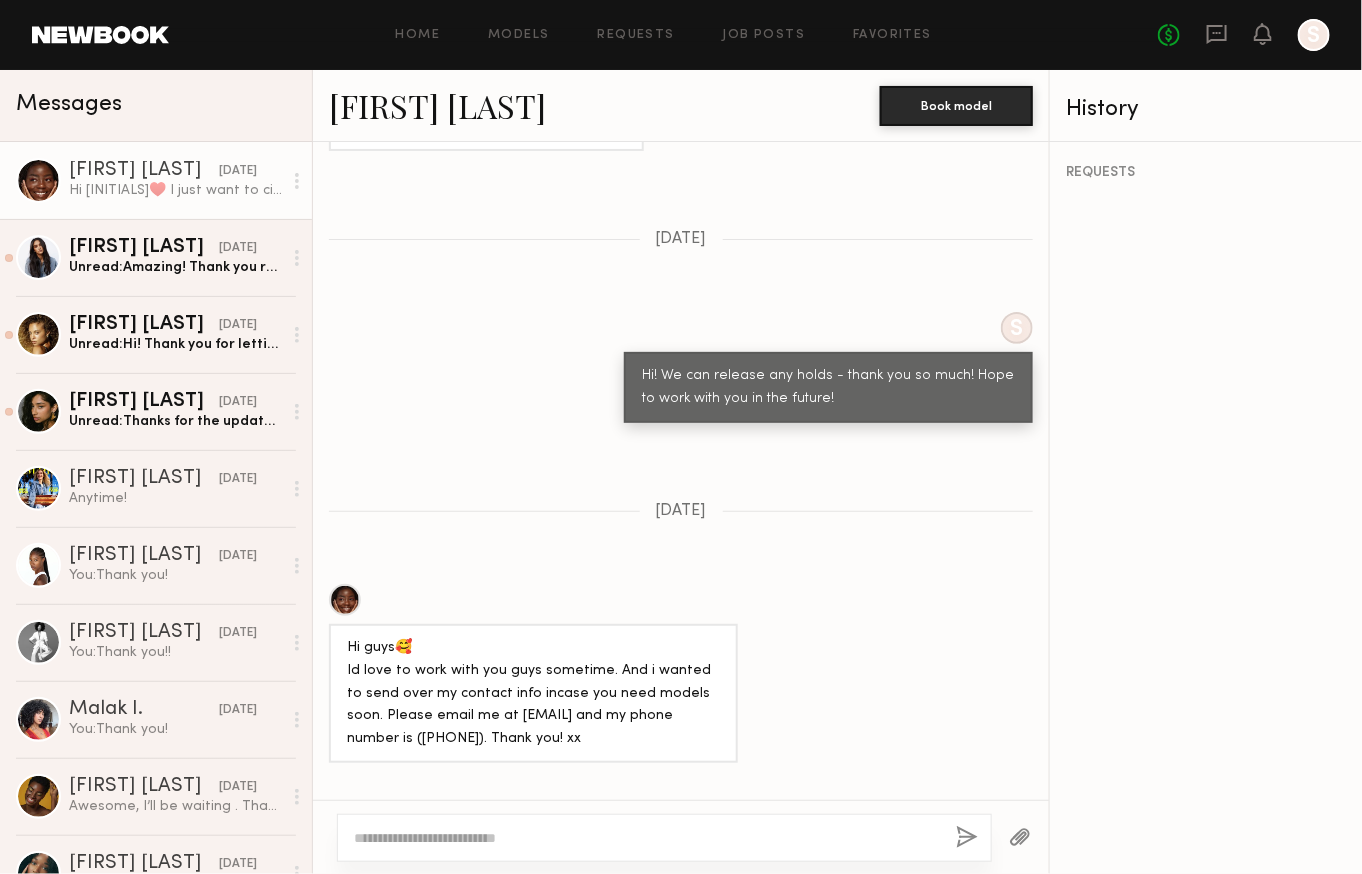 scroll, scrollTop: 1364, scrollLeft: 0, axis: vertical 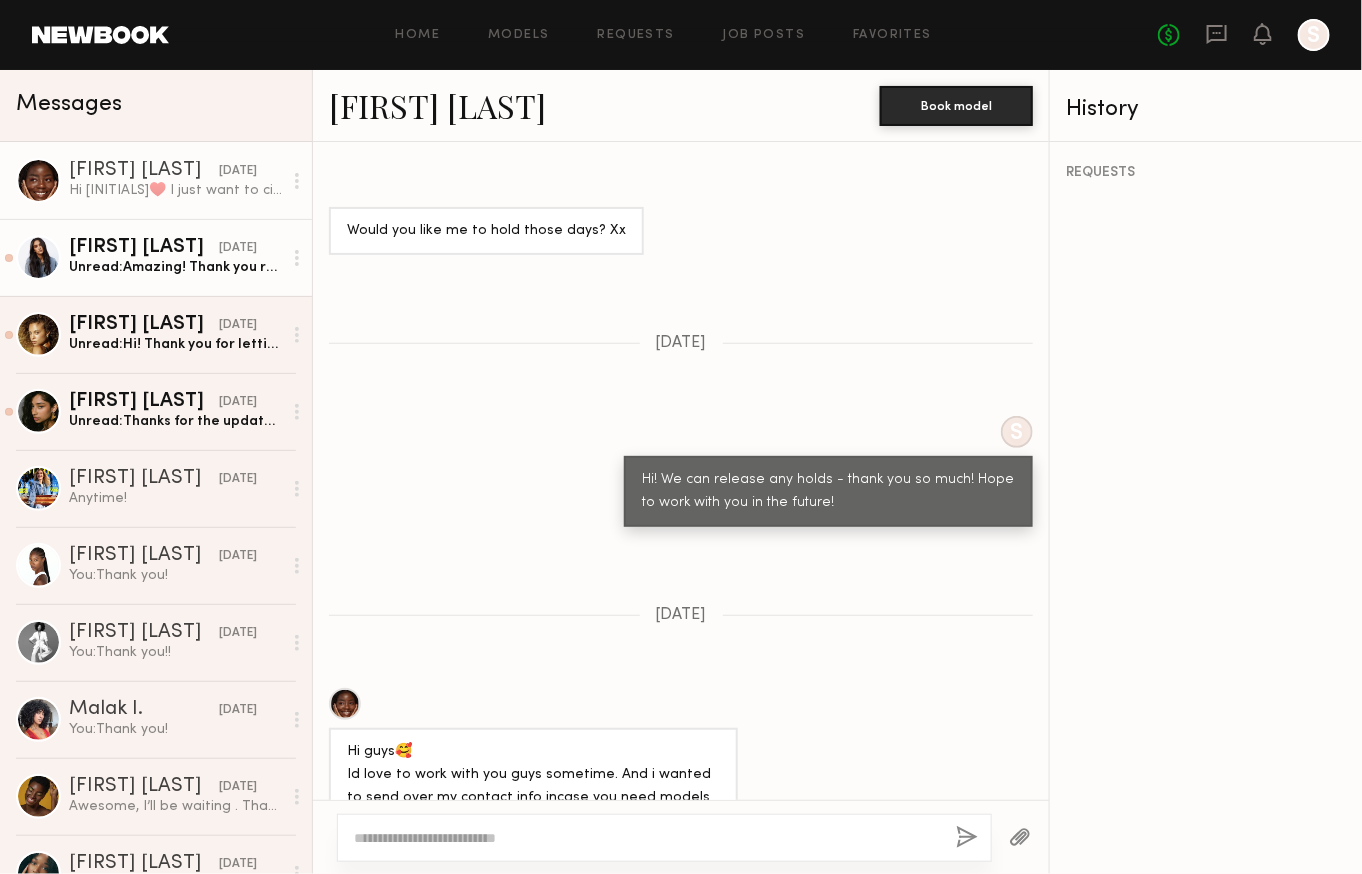 click on "Brianna G." 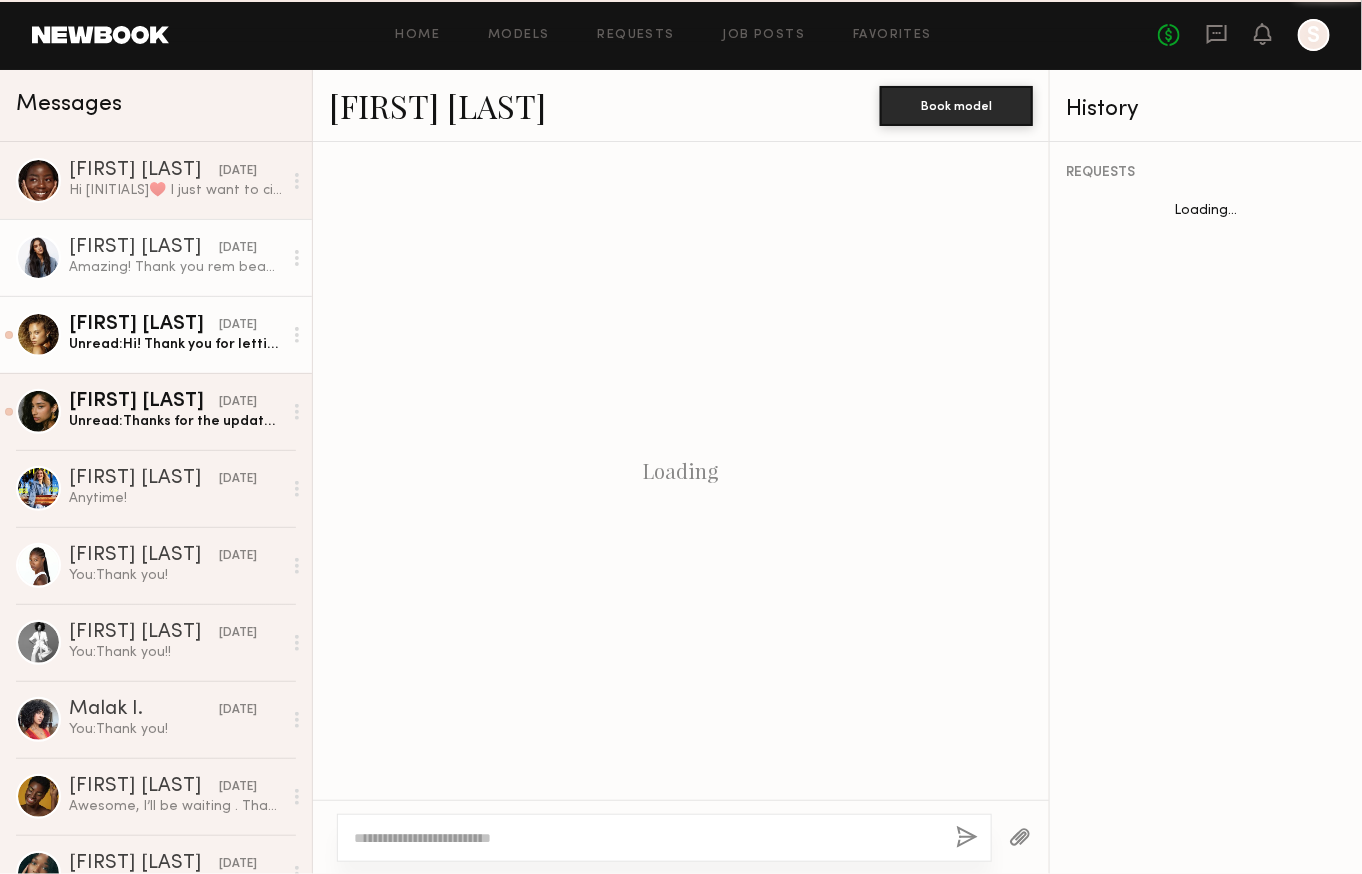 click on "Unread:  Hi!
Thank you for letting me know! I appreciate the opportunity and would love to work with you guys in the future." 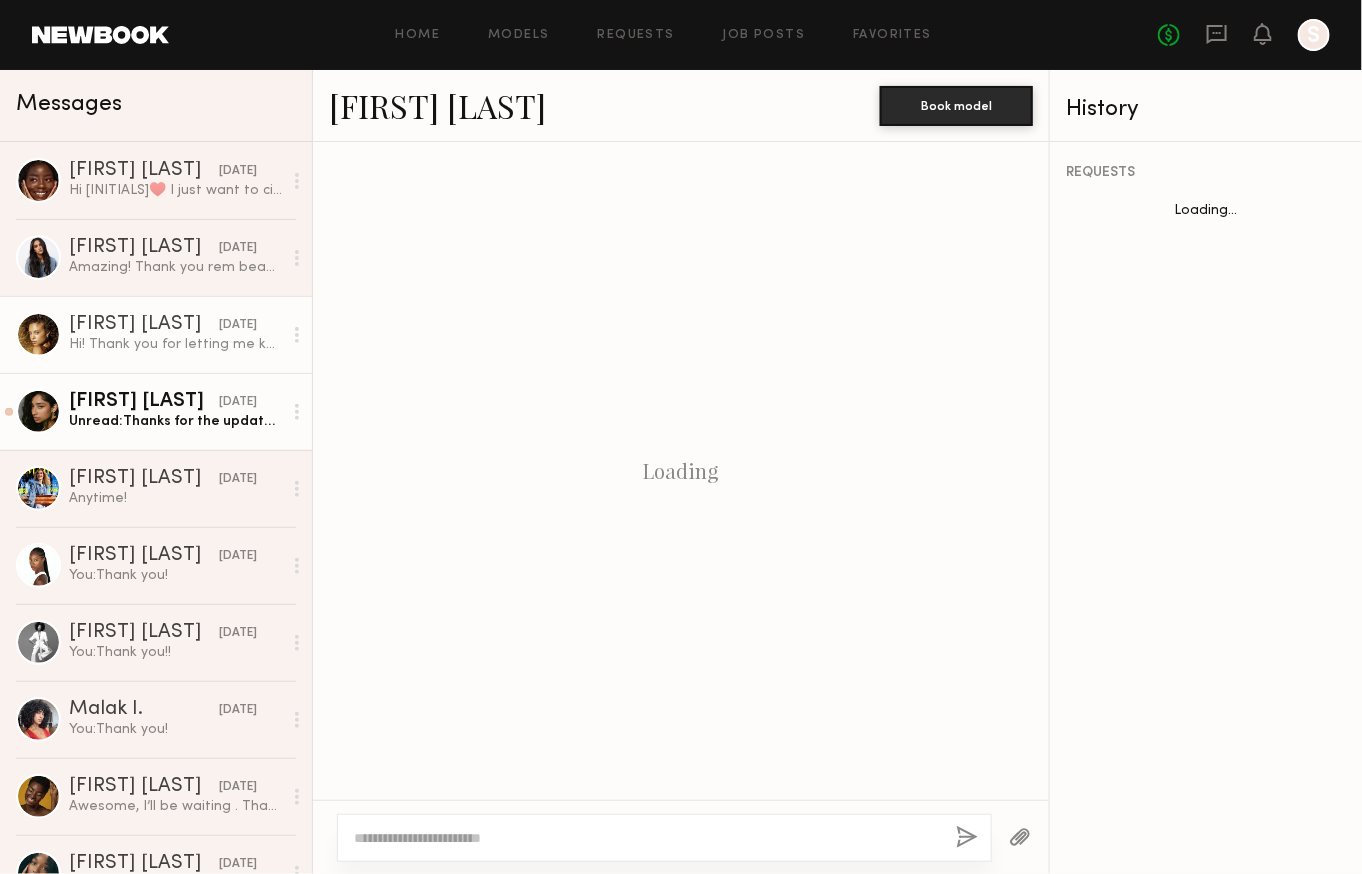 scroll, scrollTop: 1158, scrollLeft: 0, axis: vertical 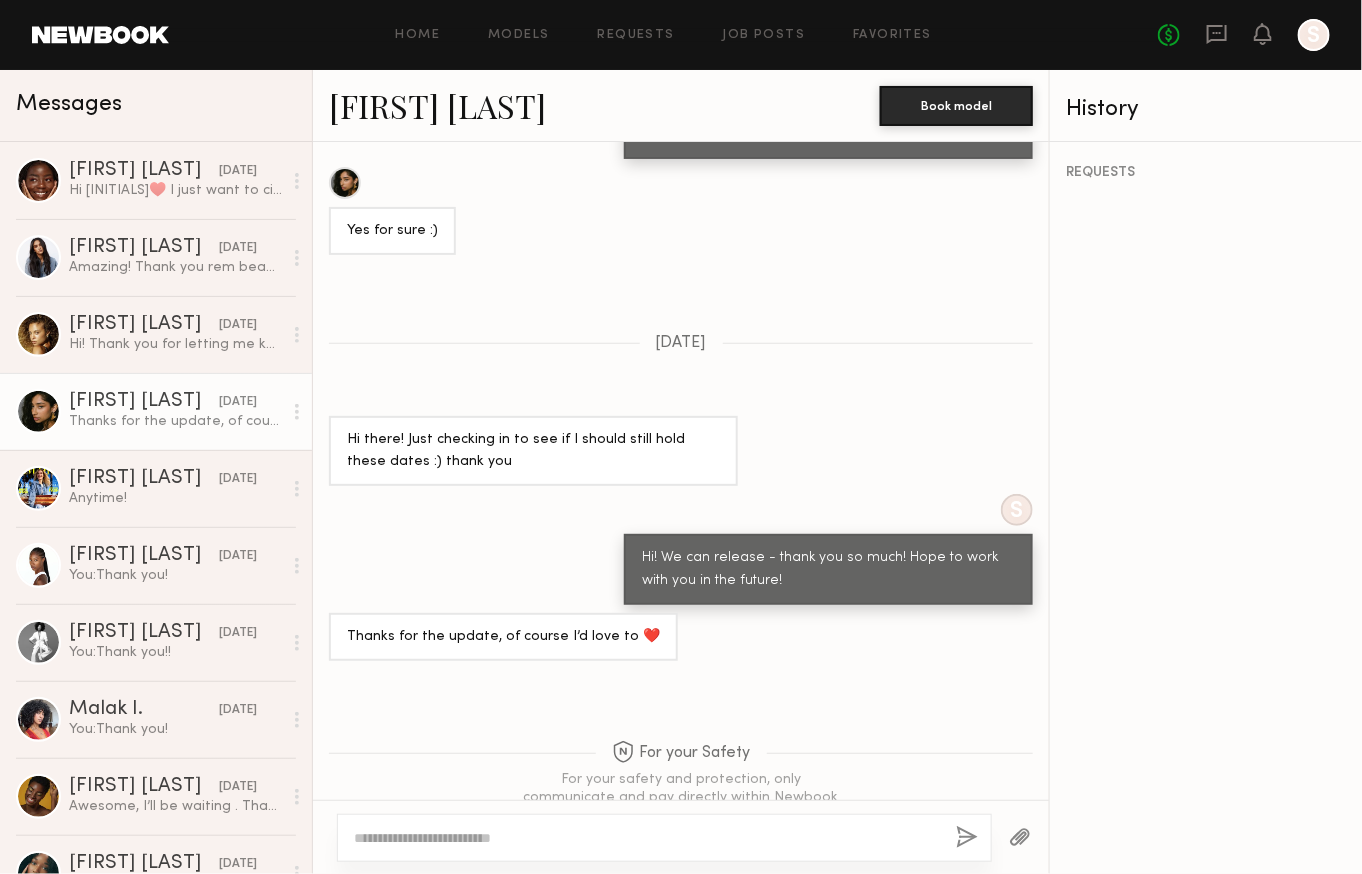 click 